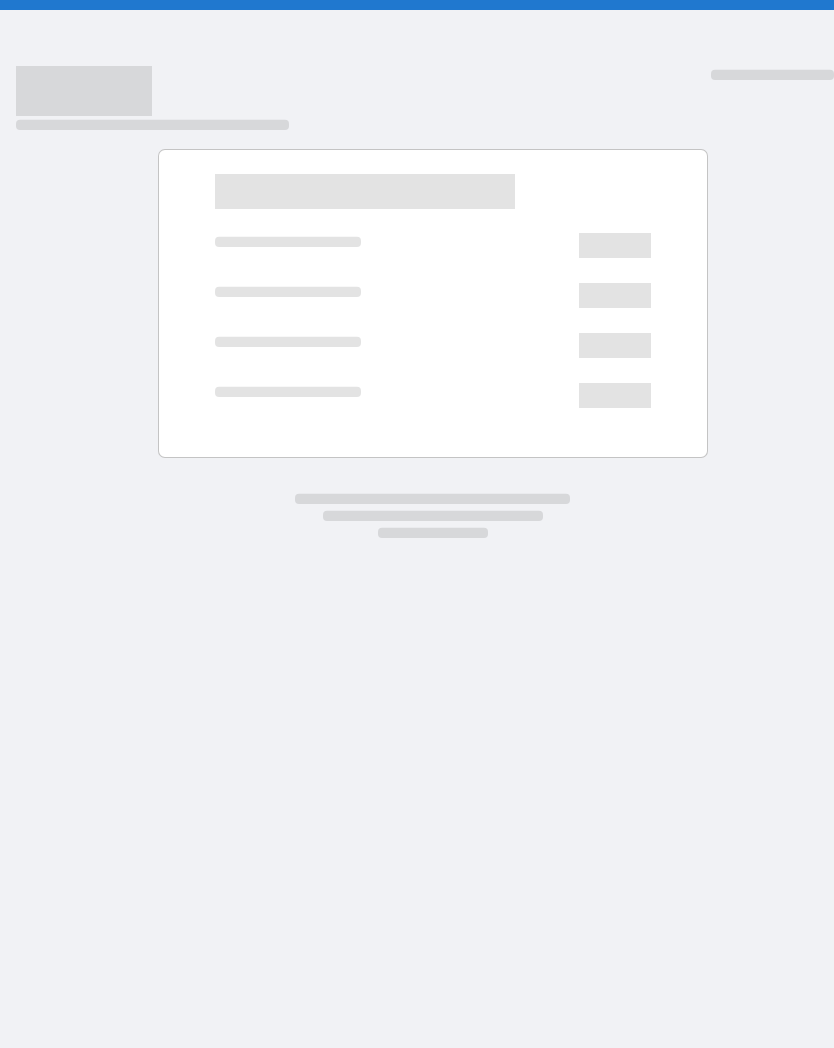 scroll, scrollTop: 0, scrollLeft: 0, axis: both 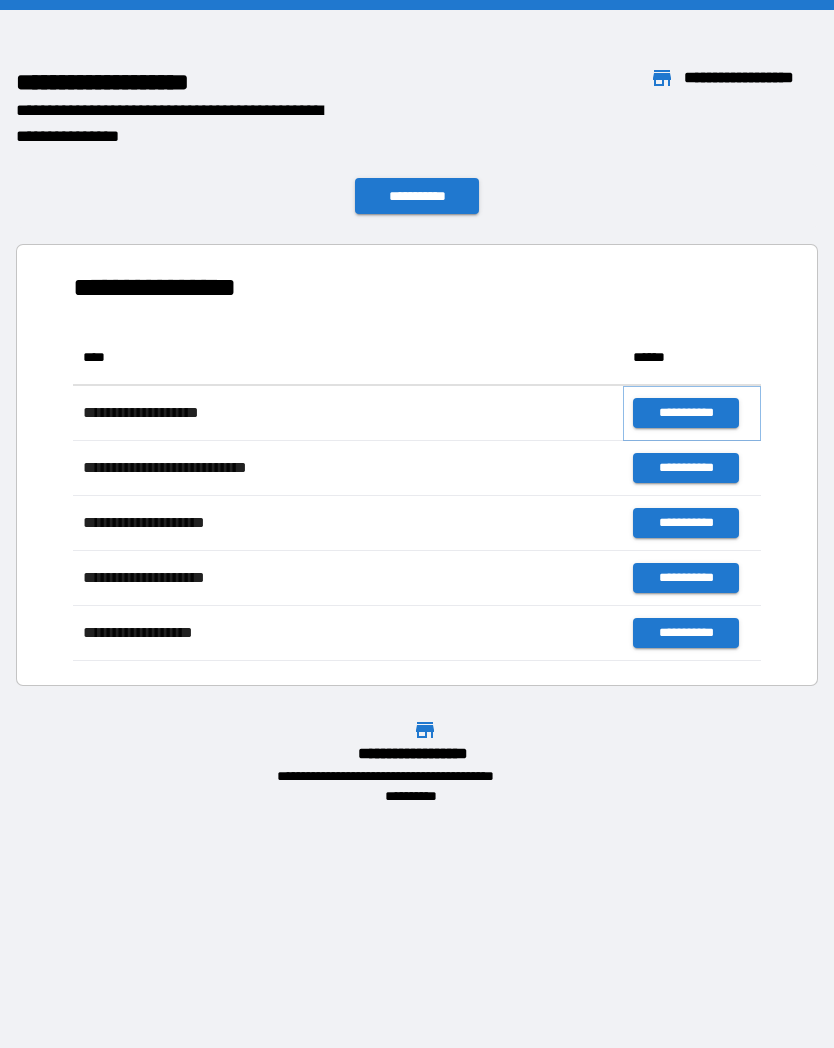 click on "**********" at bounding box center [685, 413] 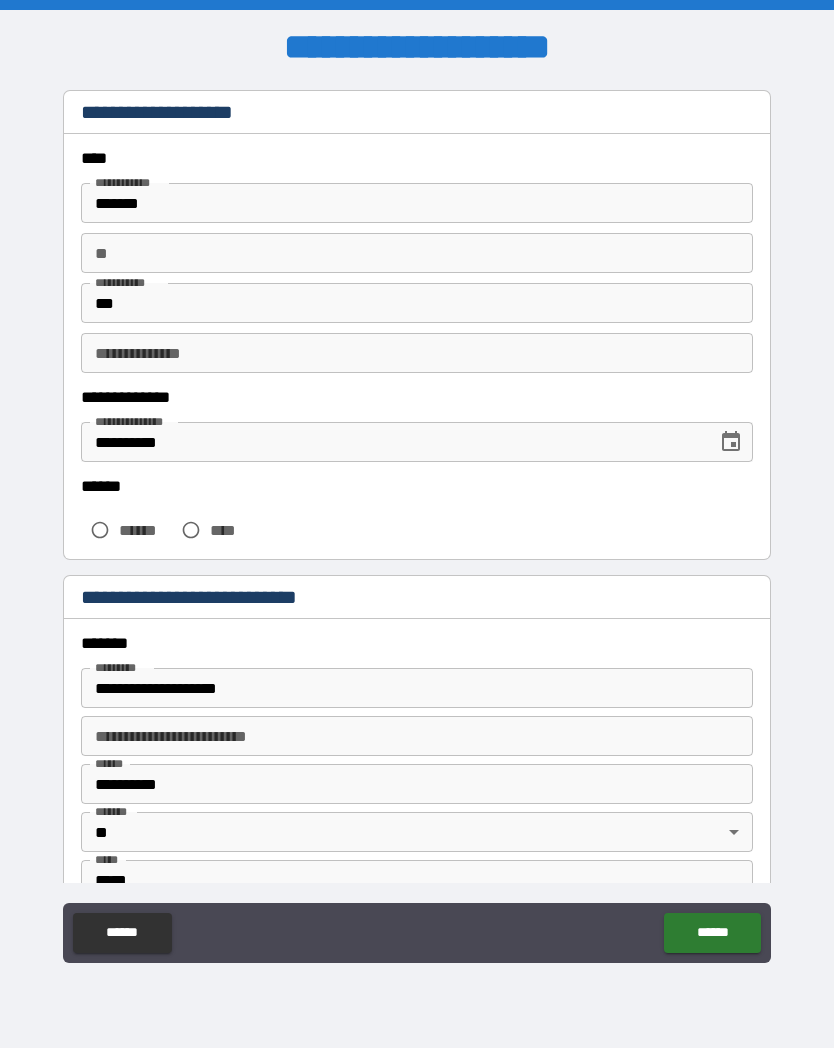 click on "**" at bounding box center (417, 253) 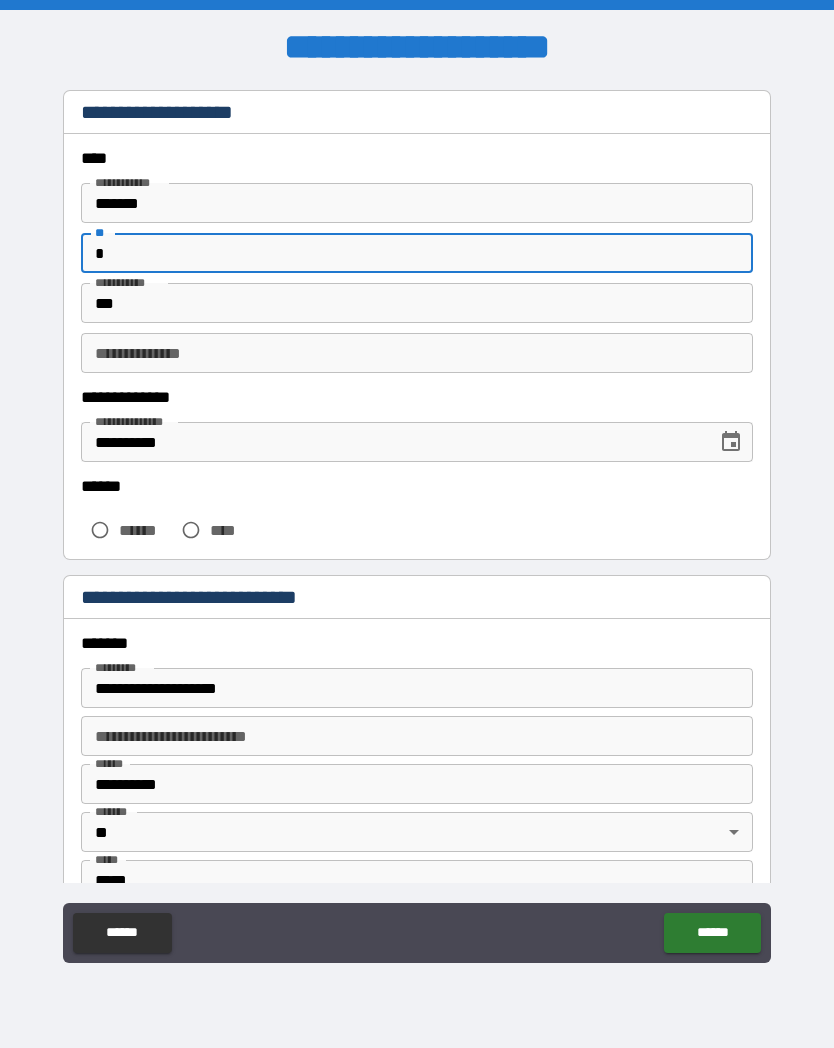 type on "*" 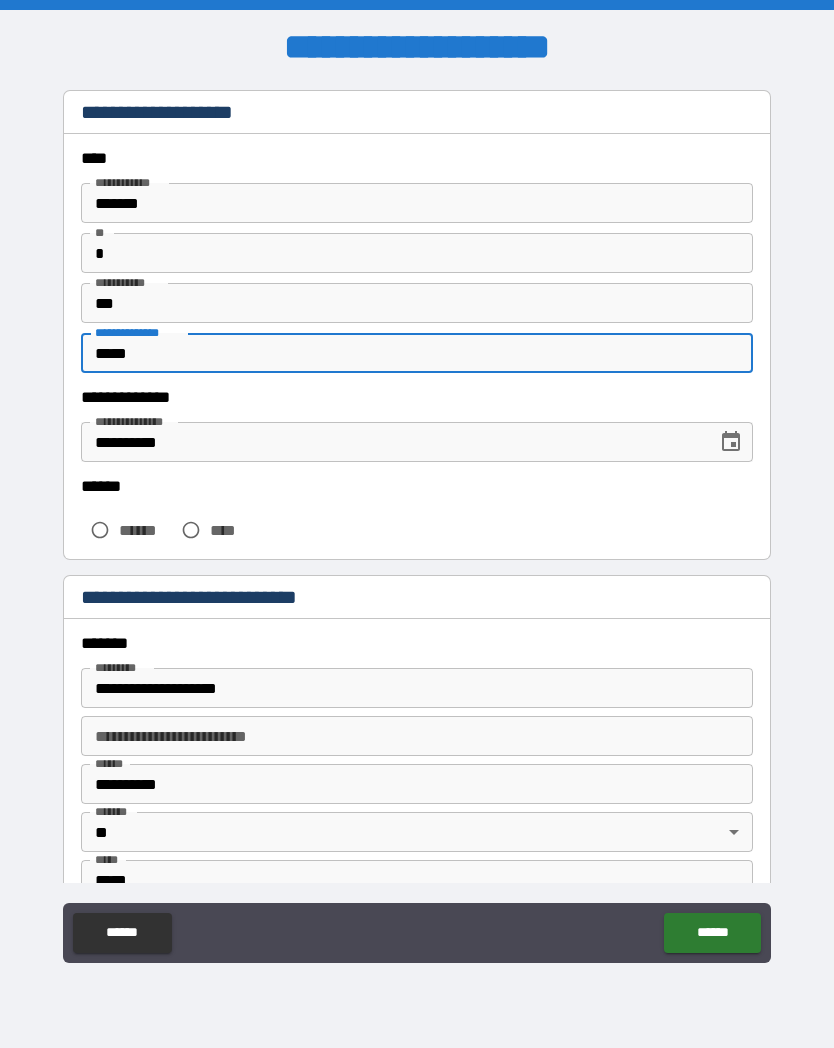 type on "*****" 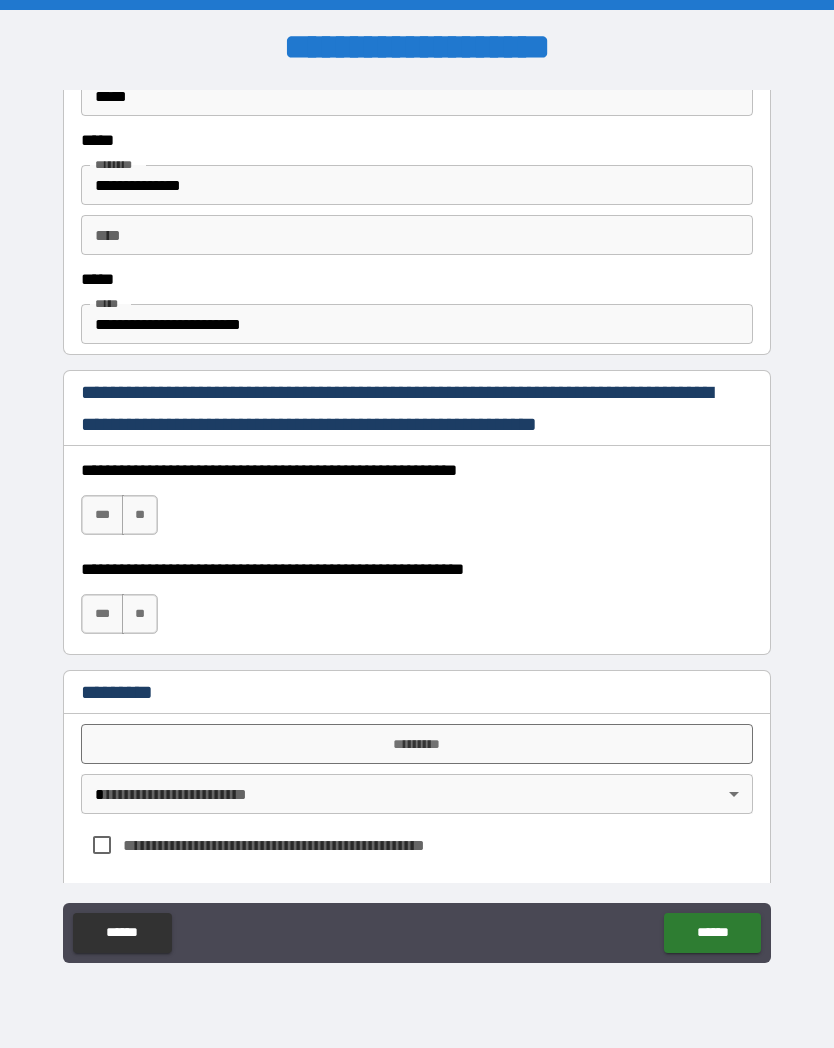 scroll, scrollTop: 787, scrollLeft: 0, axis: vertical 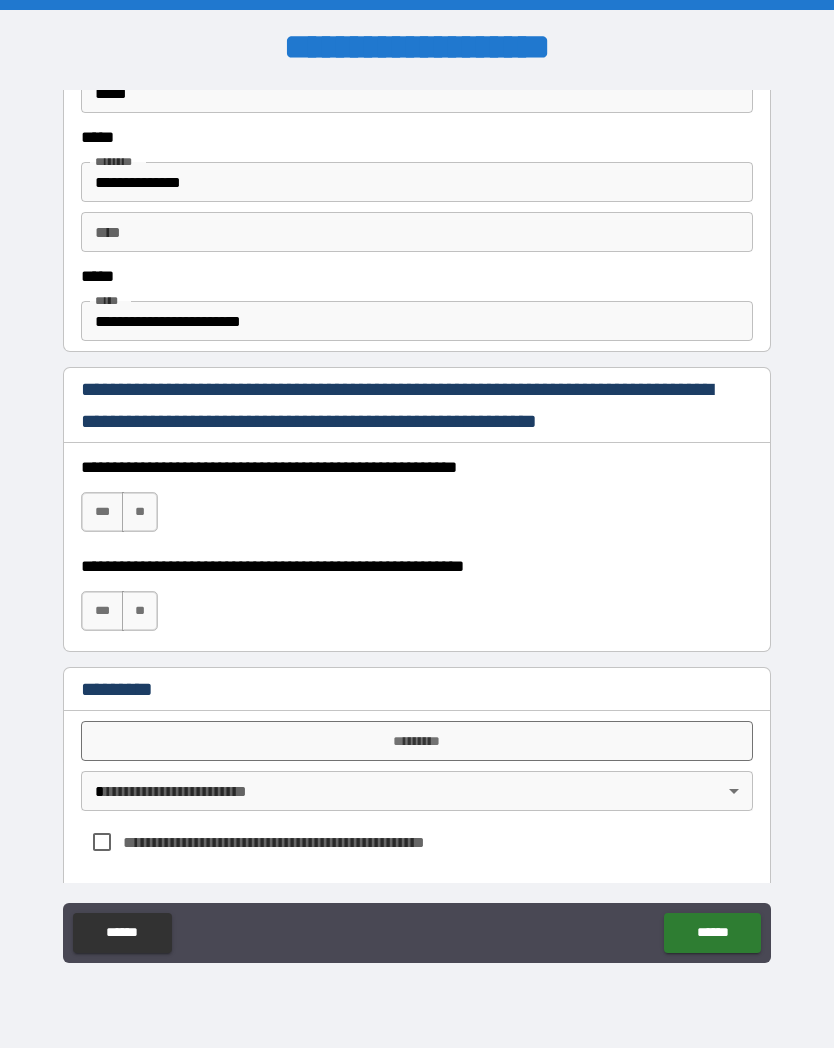 click on "***" at bounding box center (102, 512) 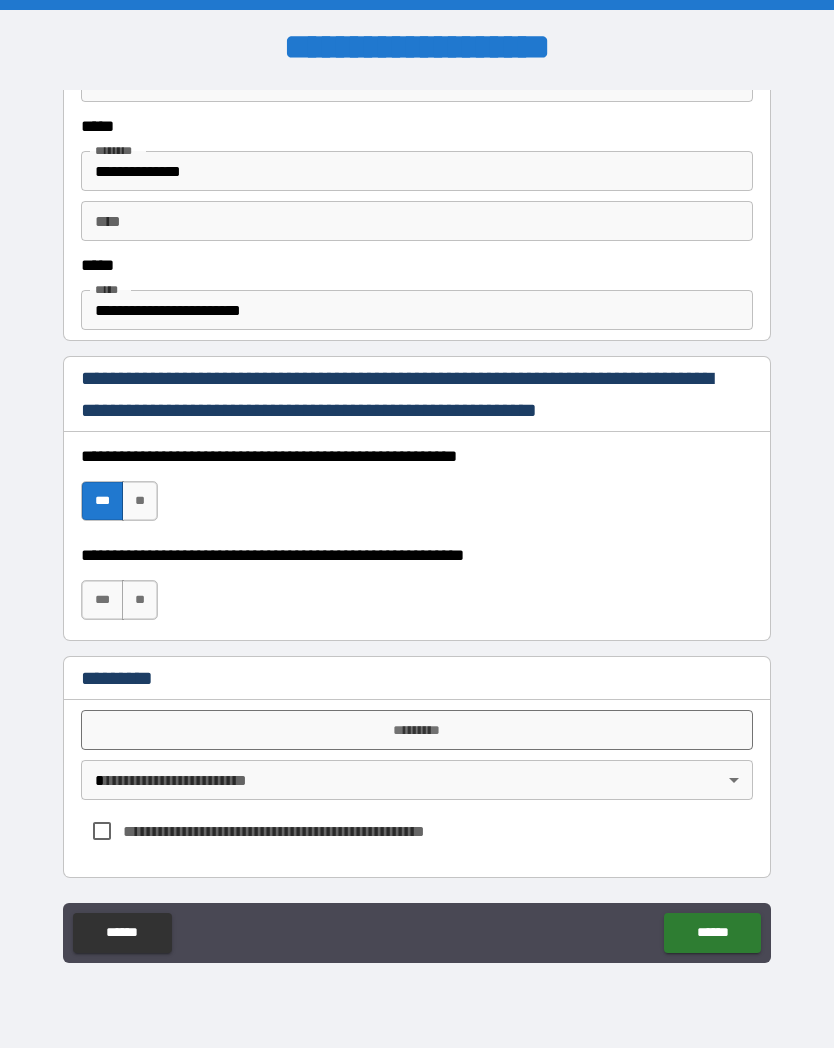 scroll, scrollTop: 798, scrollLeft: 0, axis: vertical 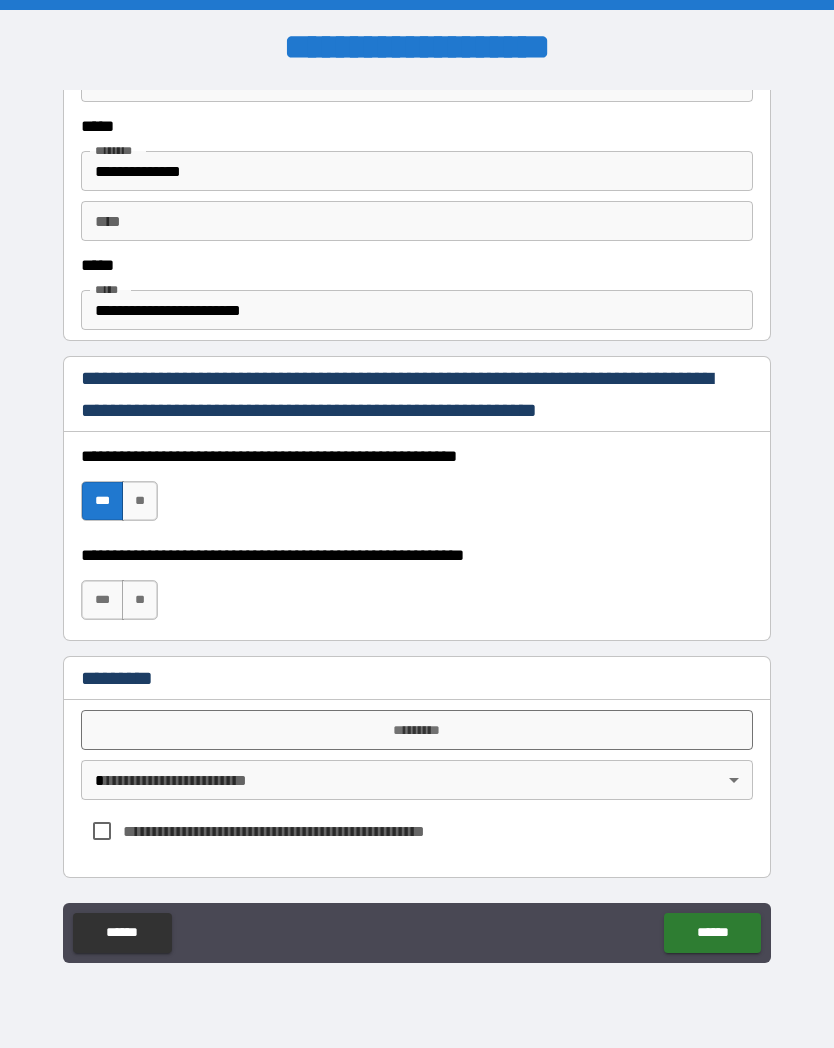 click on "***" at bounding box center (102, 600) 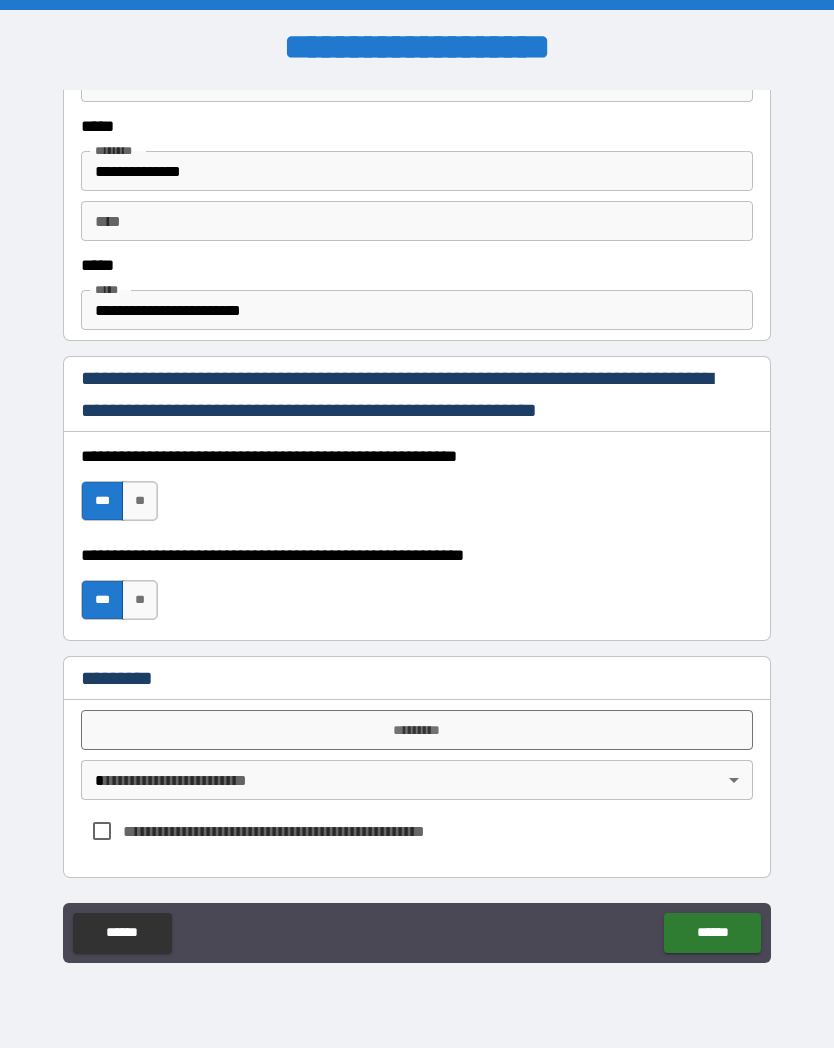 click on "*********" at bounding box center (417, 730) 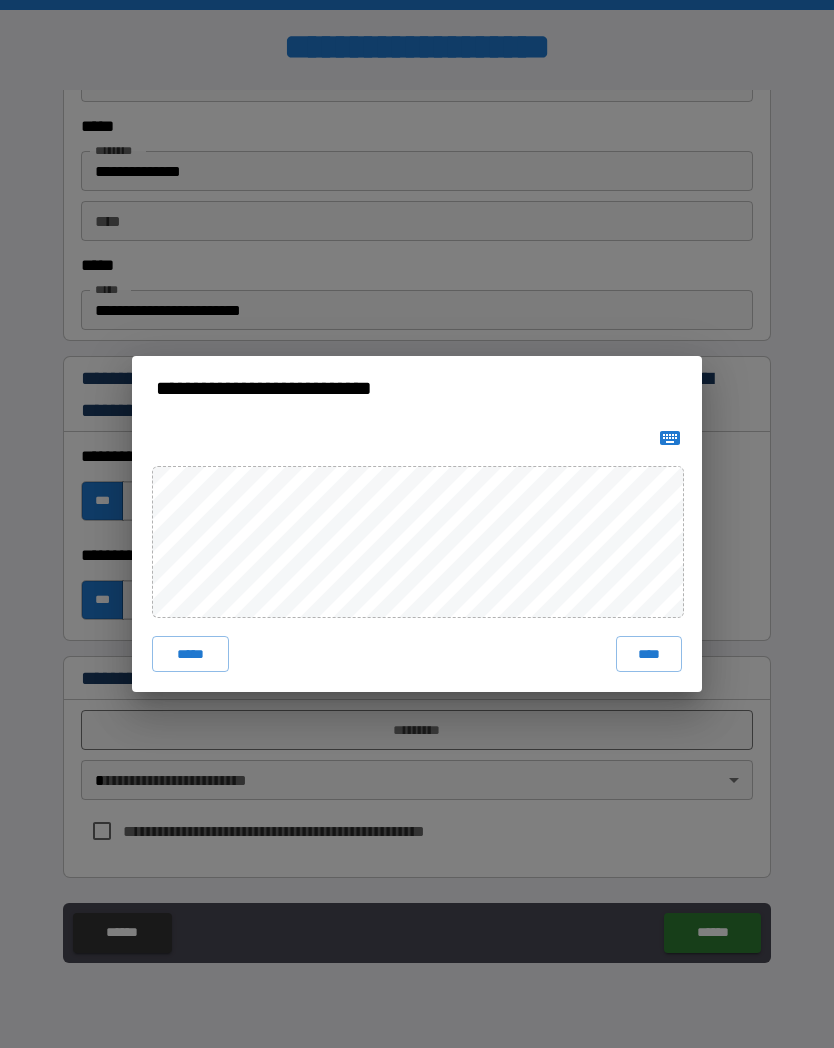 click on "****" at bounding box center [649, 654] 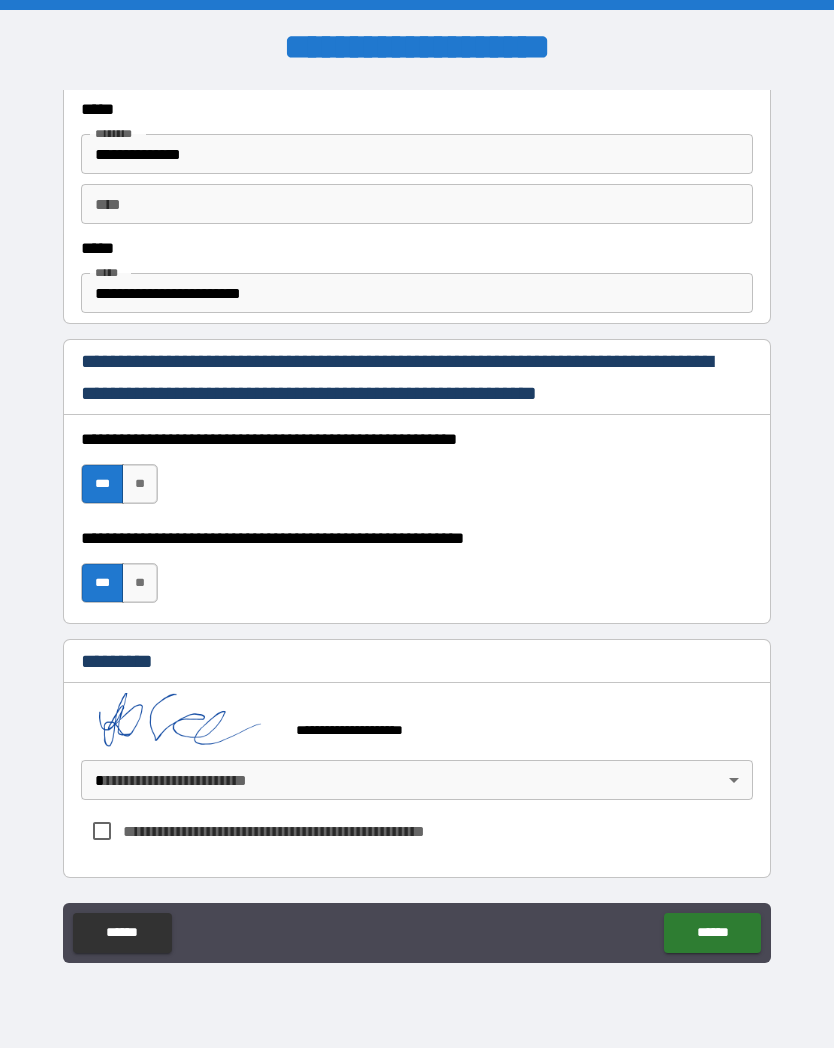 scroll, scrollTop: 815, scrollLeft: 0, axis: vertical 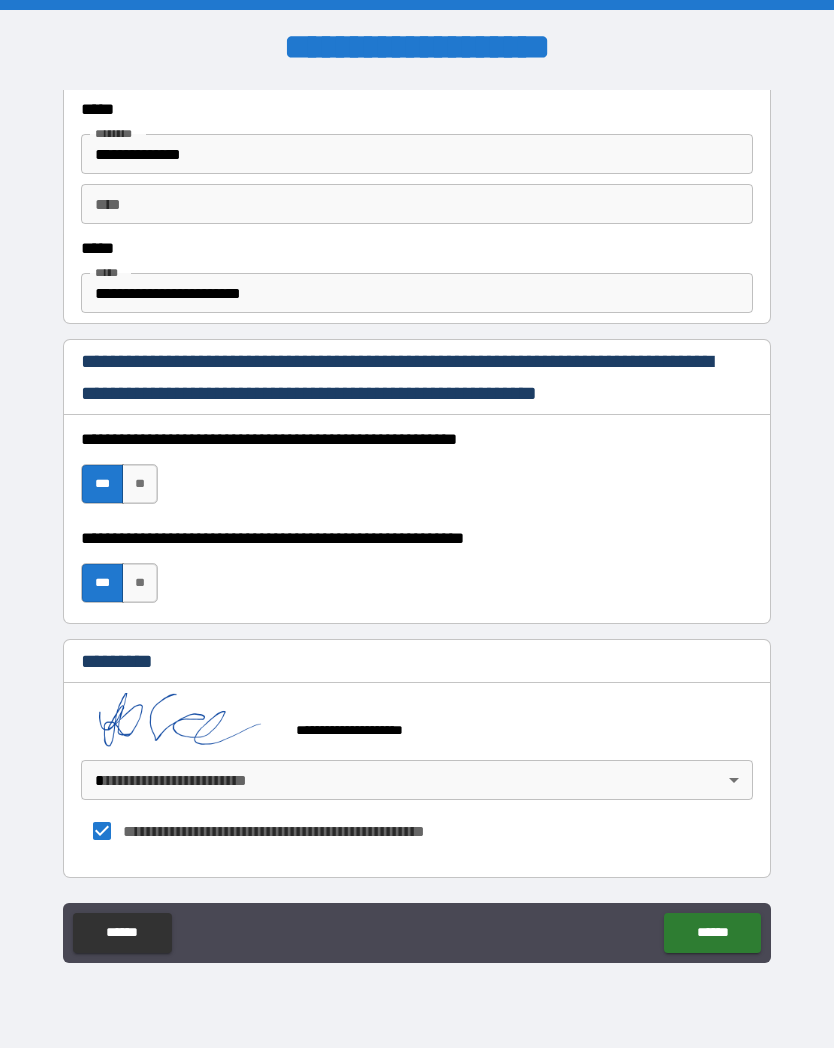 click on "******" at bounding box center (712, 933) 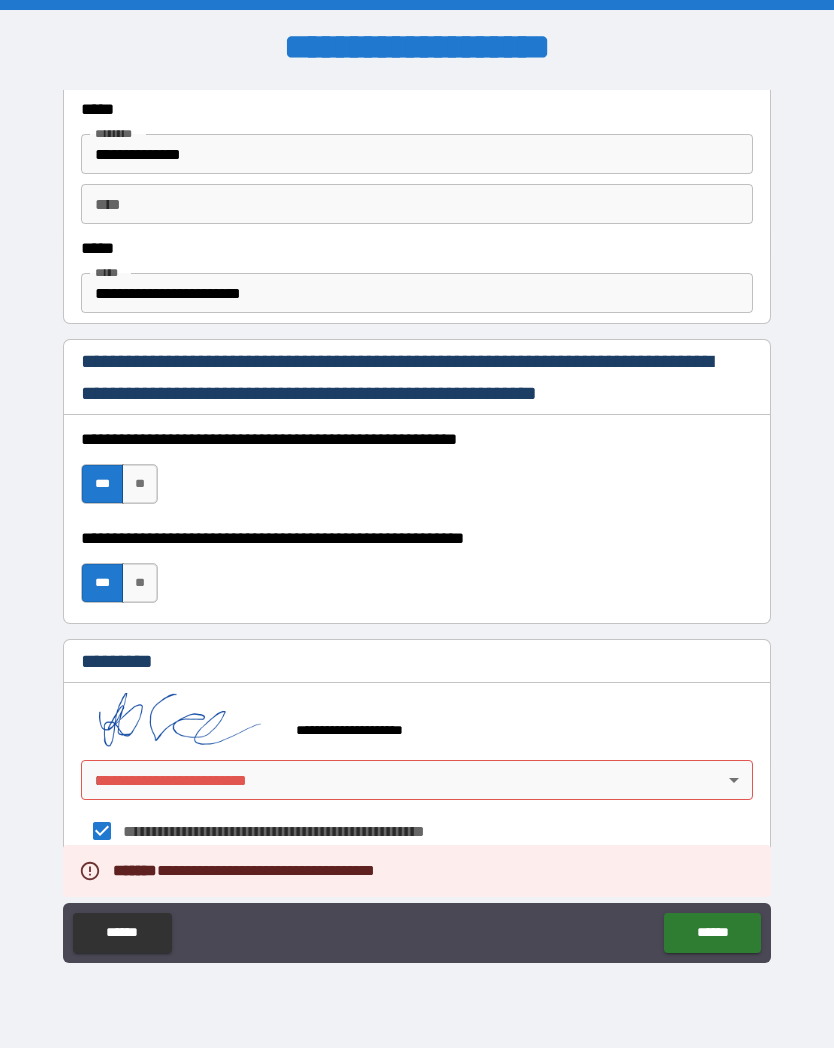 click on "**********" at bounding box center (417, 524) 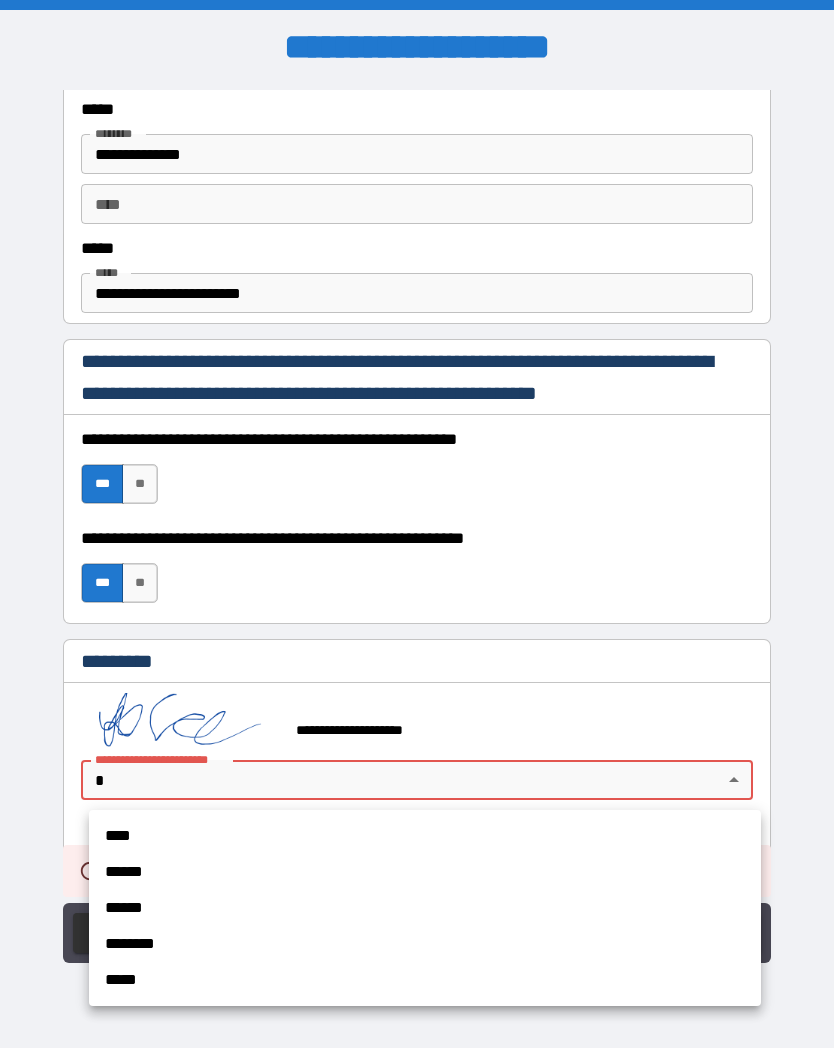 click on "****" at bounding box center (425, 836) 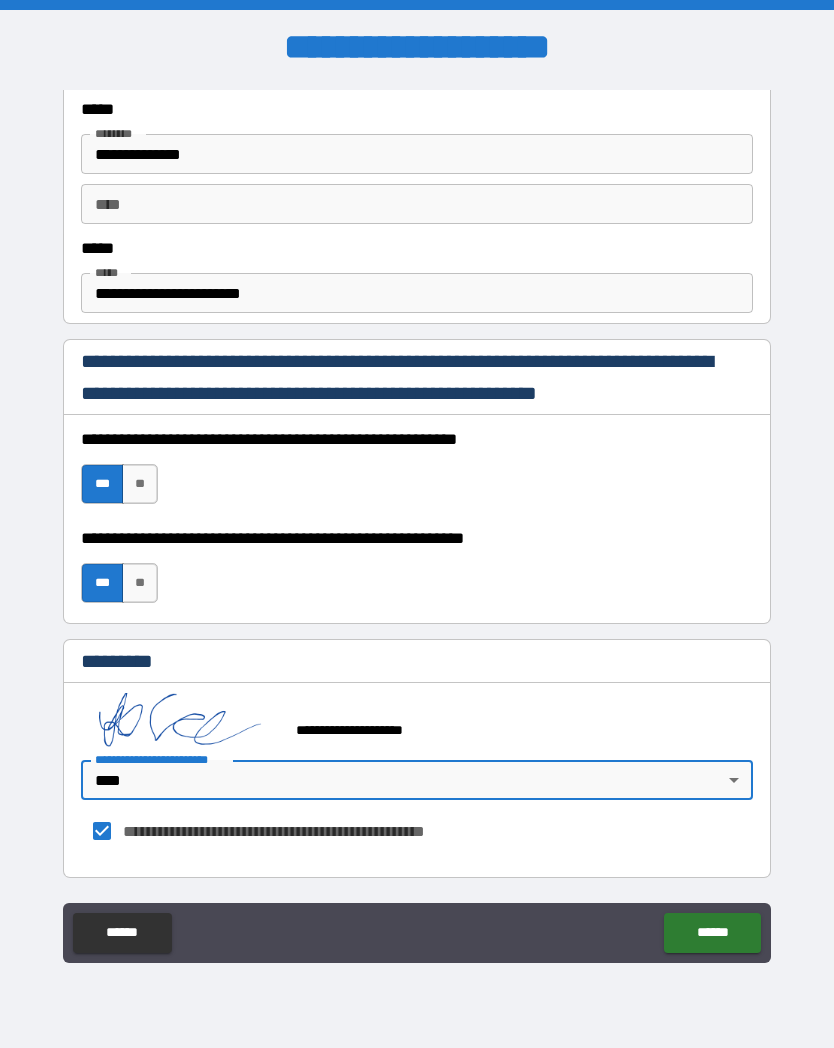 click on "******" at bounding box center [712, 933] 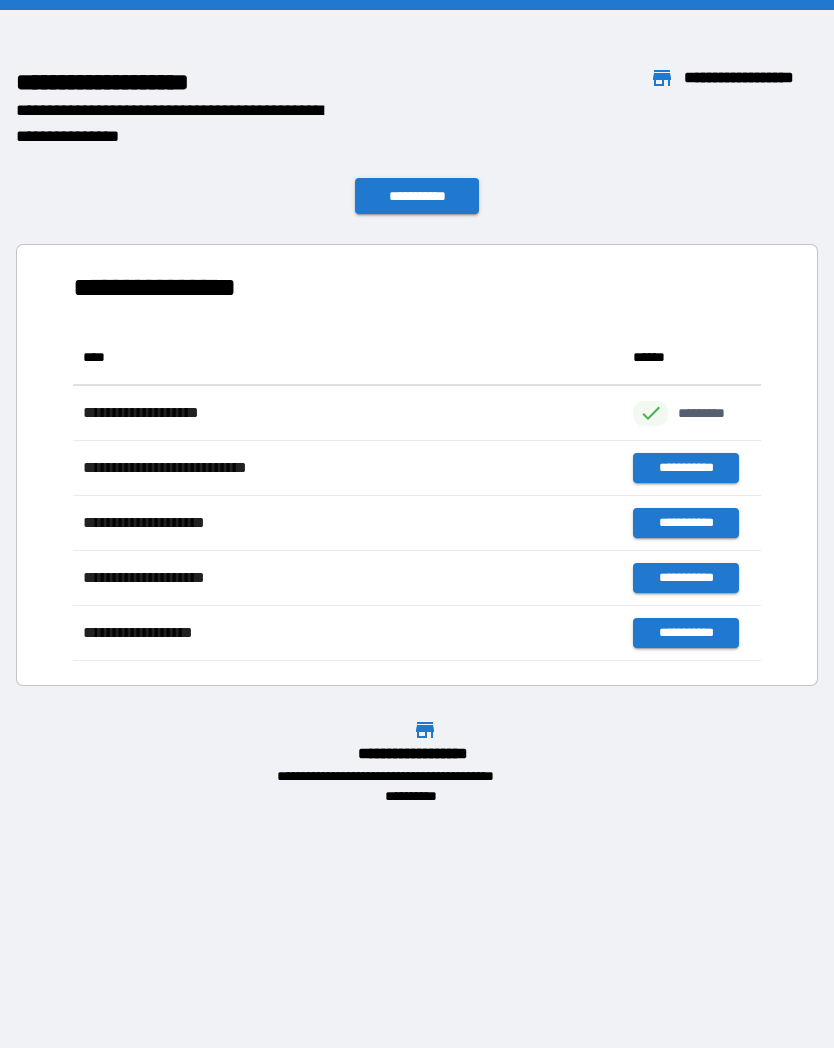 scroll, scrollTop: 1, scrollLeft: 1, axis: both 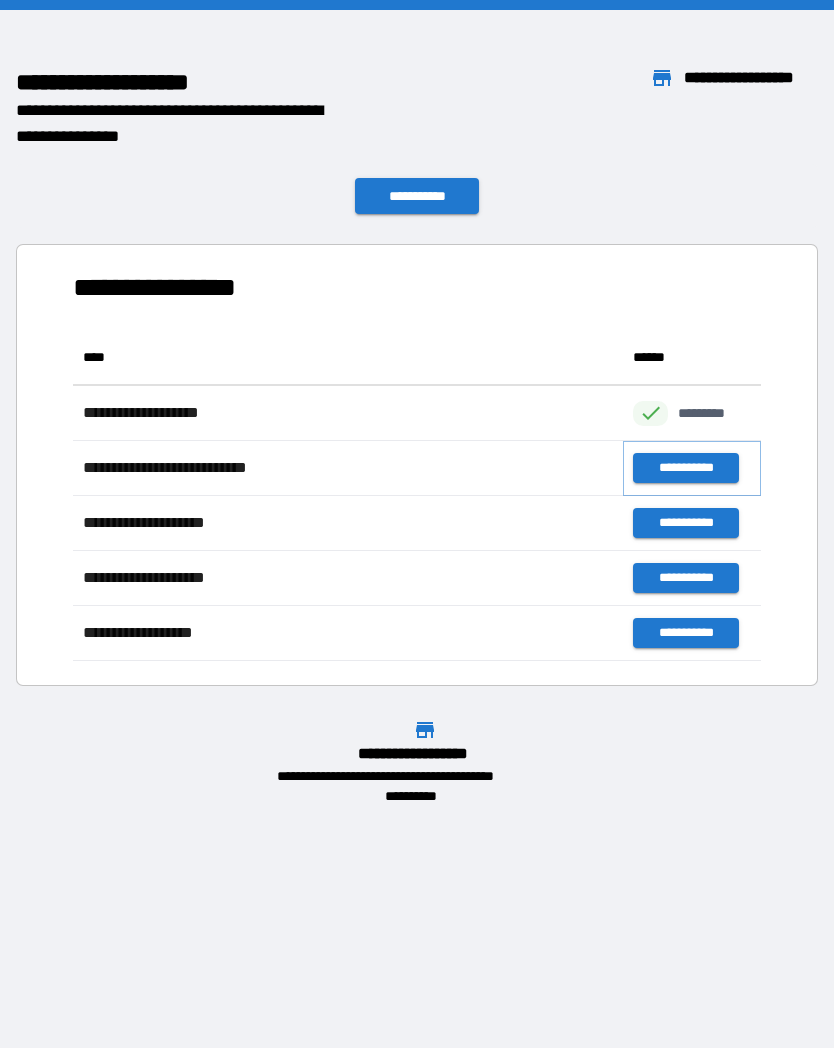 click on "**********" at bounding box center [685, 468] 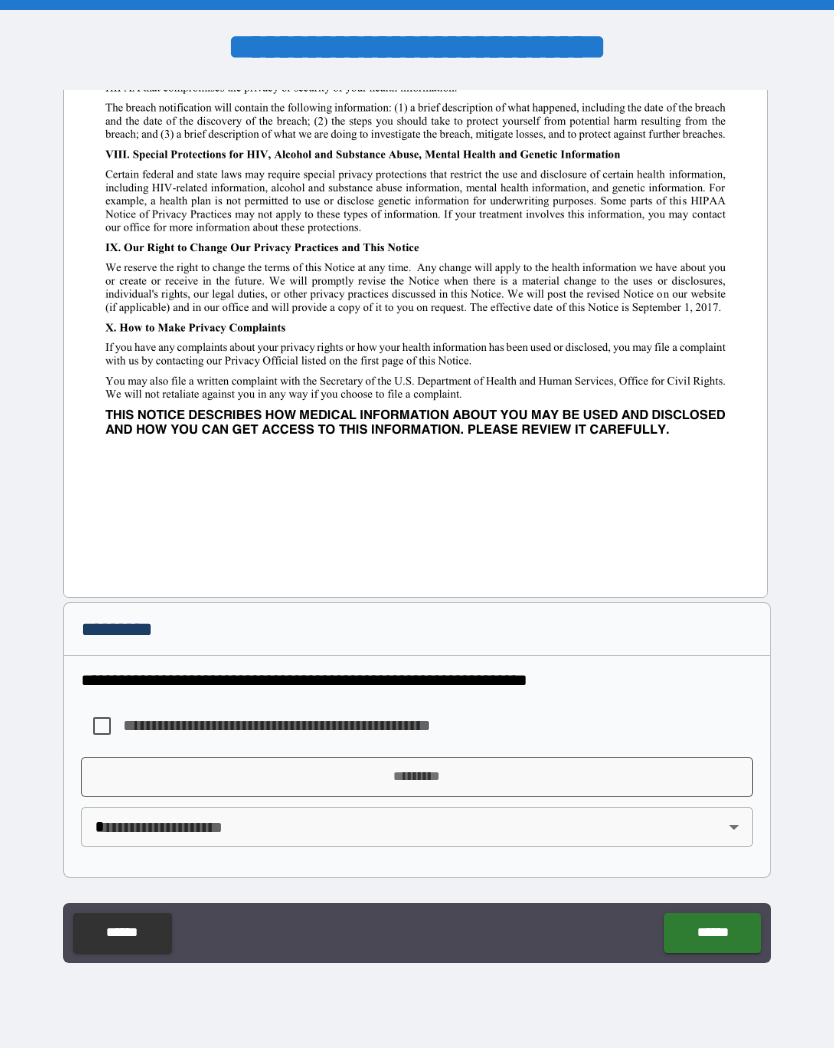 scroll, scrollTop: 2329, scrollLeft: 0, axis: vertical 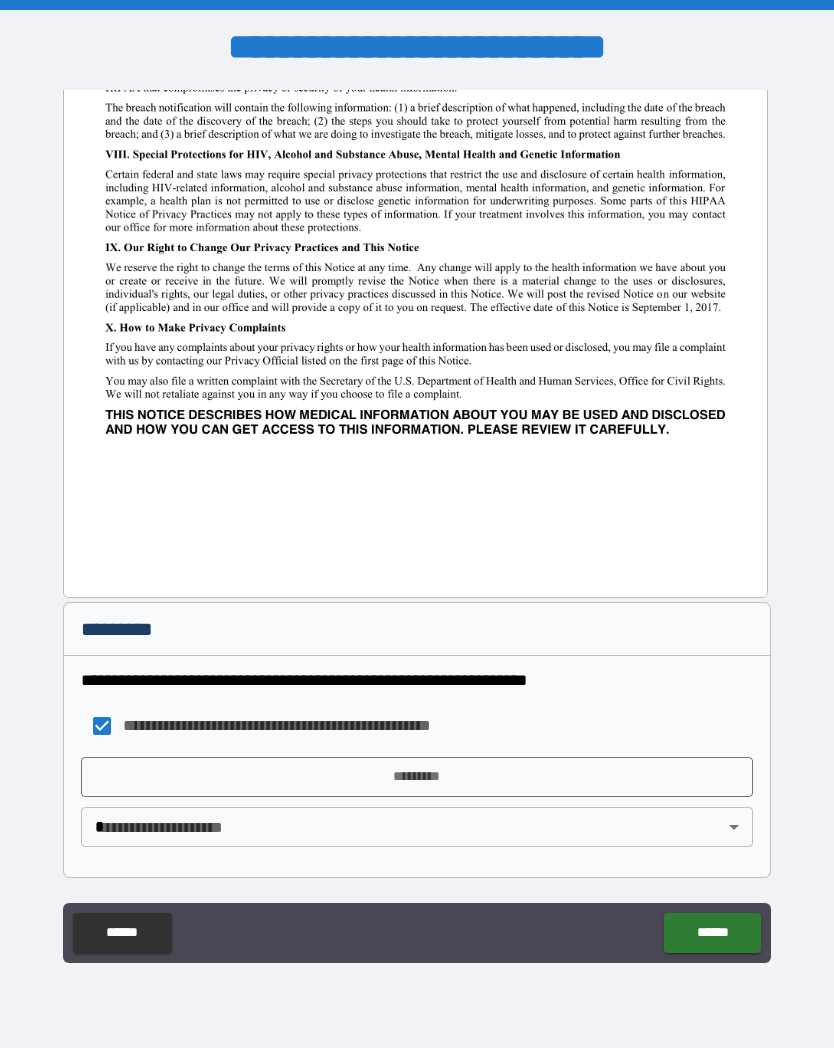 click on "*********" at bounding box center [417, 777] 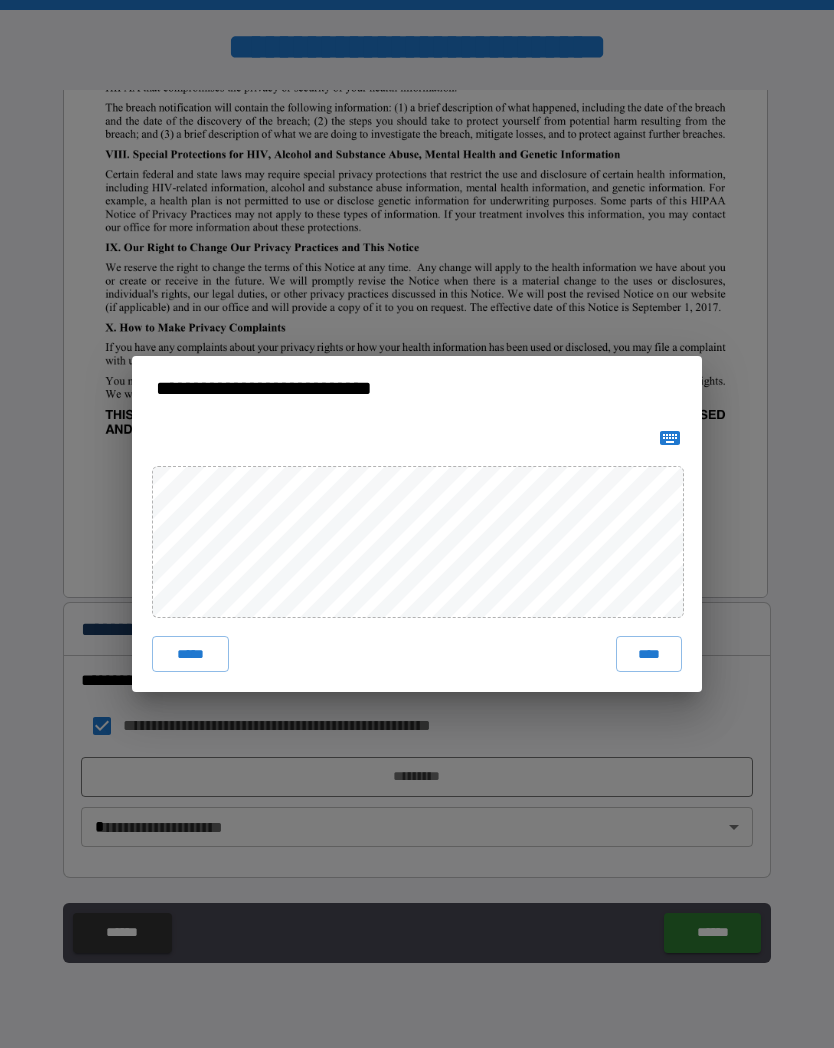 click on "****" at bounding box center [649, 654] 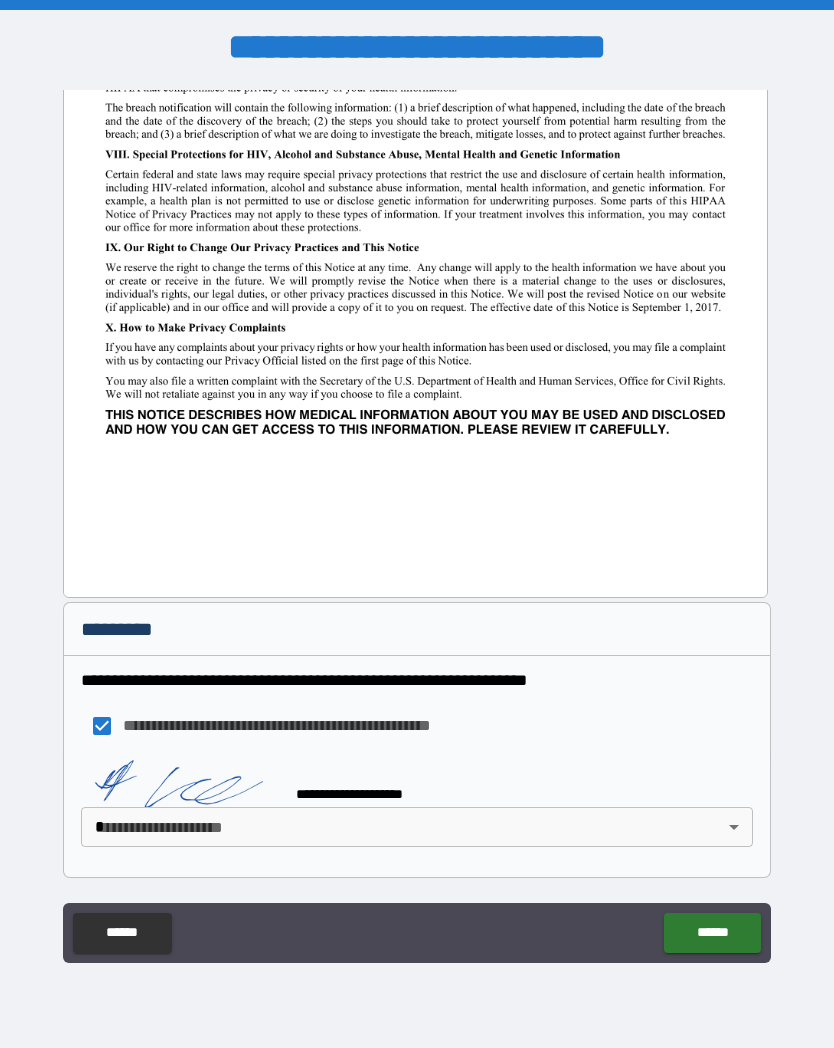 scroll, scrollTop: 2319, scrollLeft: 0, axis: vertical 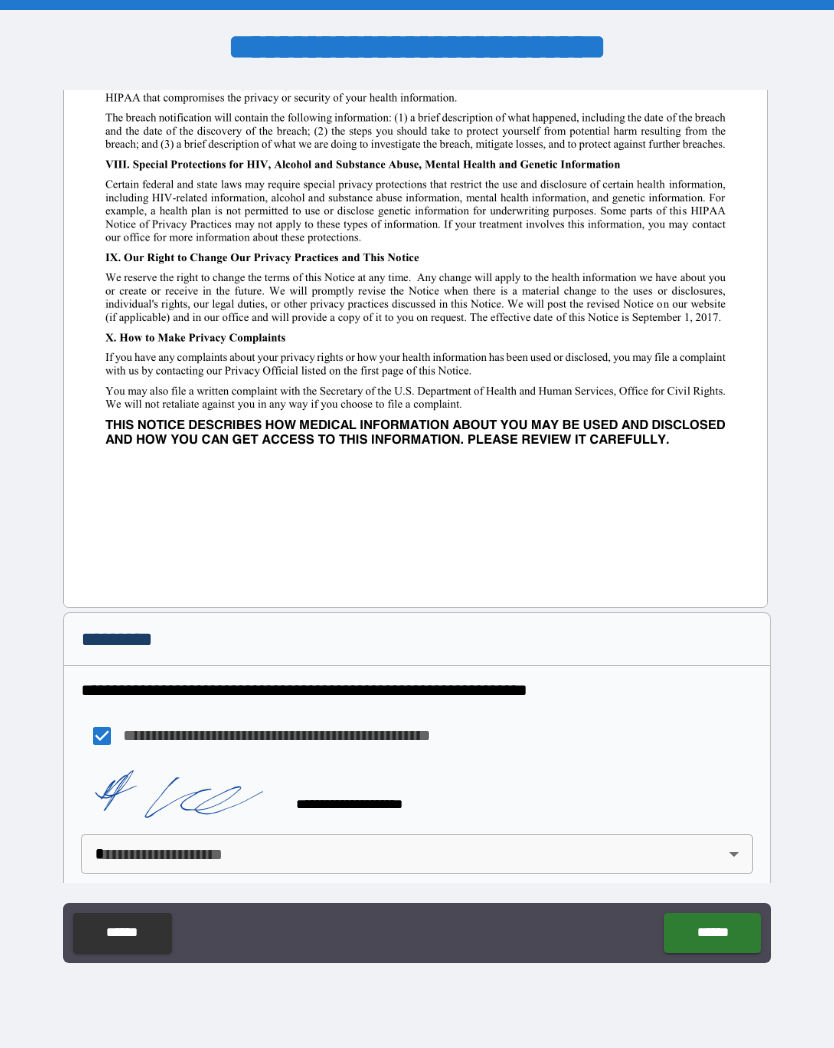 click on "**********" at bounding box center (417, 524) 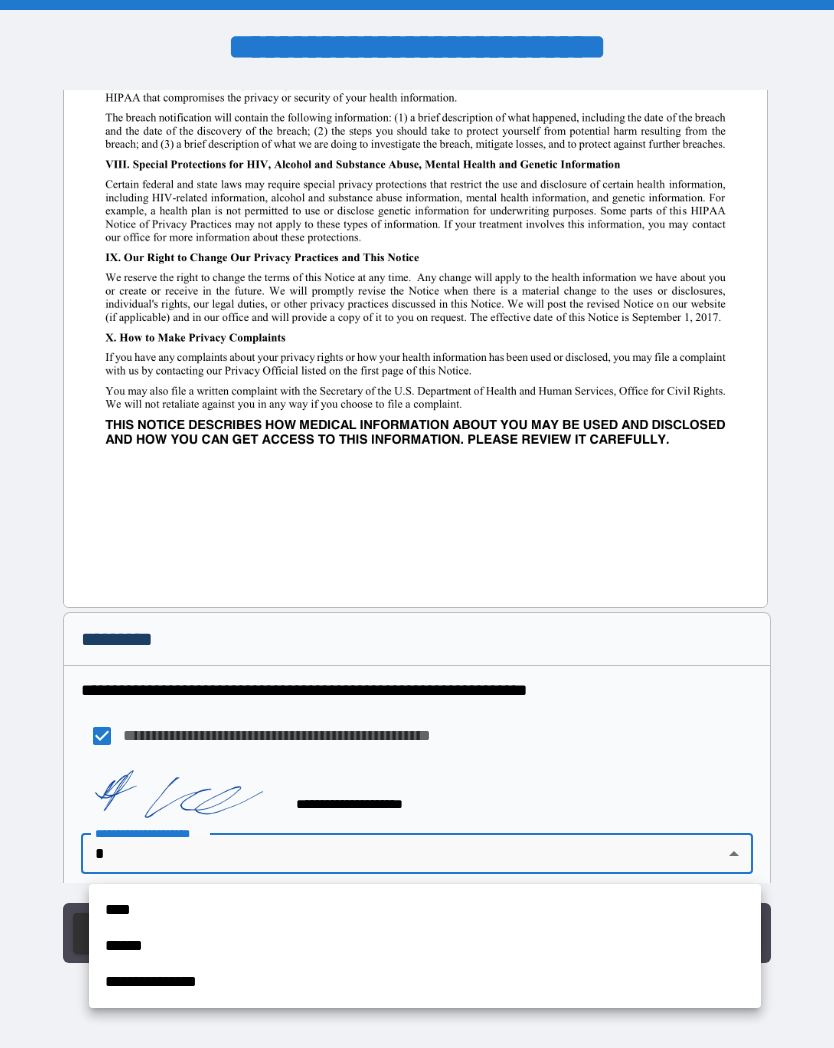 click on "****" at bounding box center [425, 910] 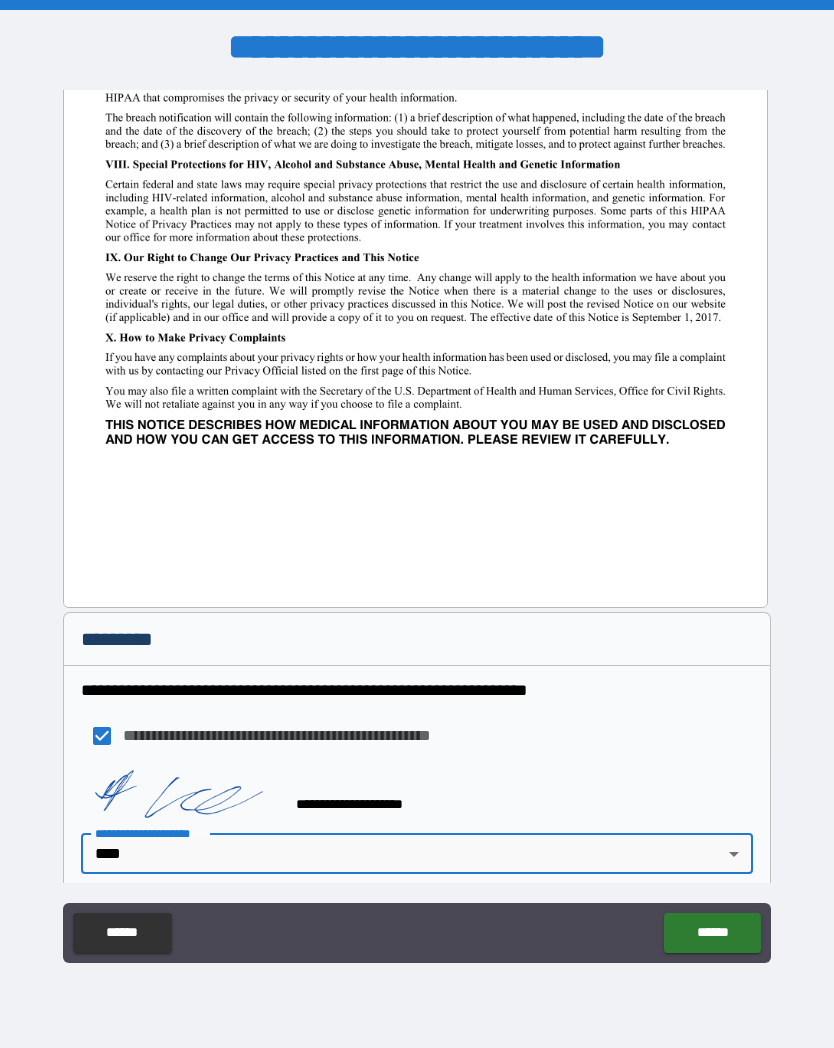 click on "******" at bounding box center (712, 933) 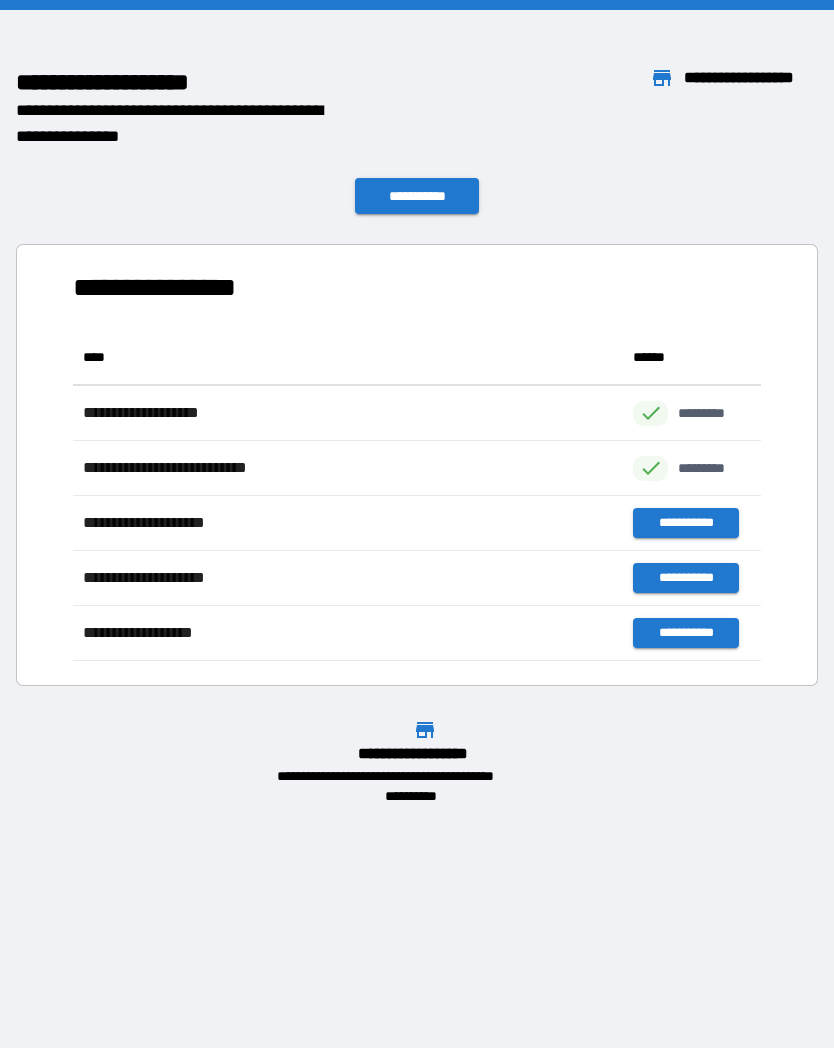 scroll, scrollTop: 331, scrollLeft: 688, axis: both 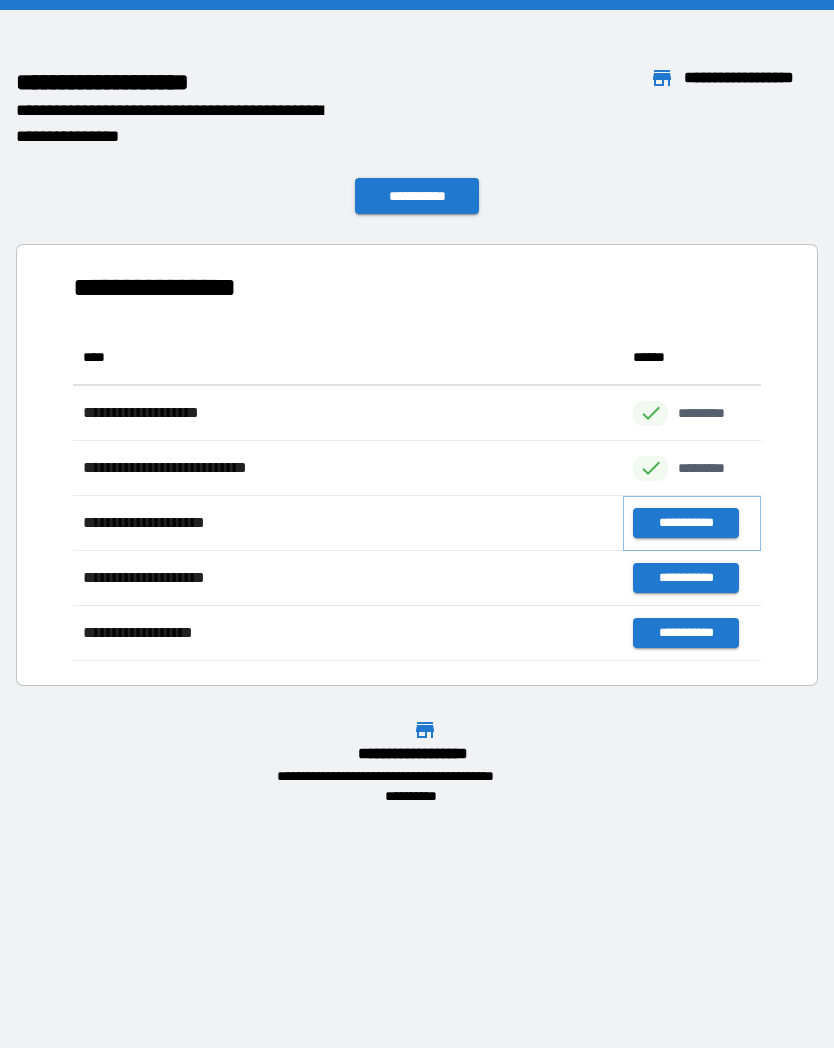 click on "**********" at bounding box center [685, 523] 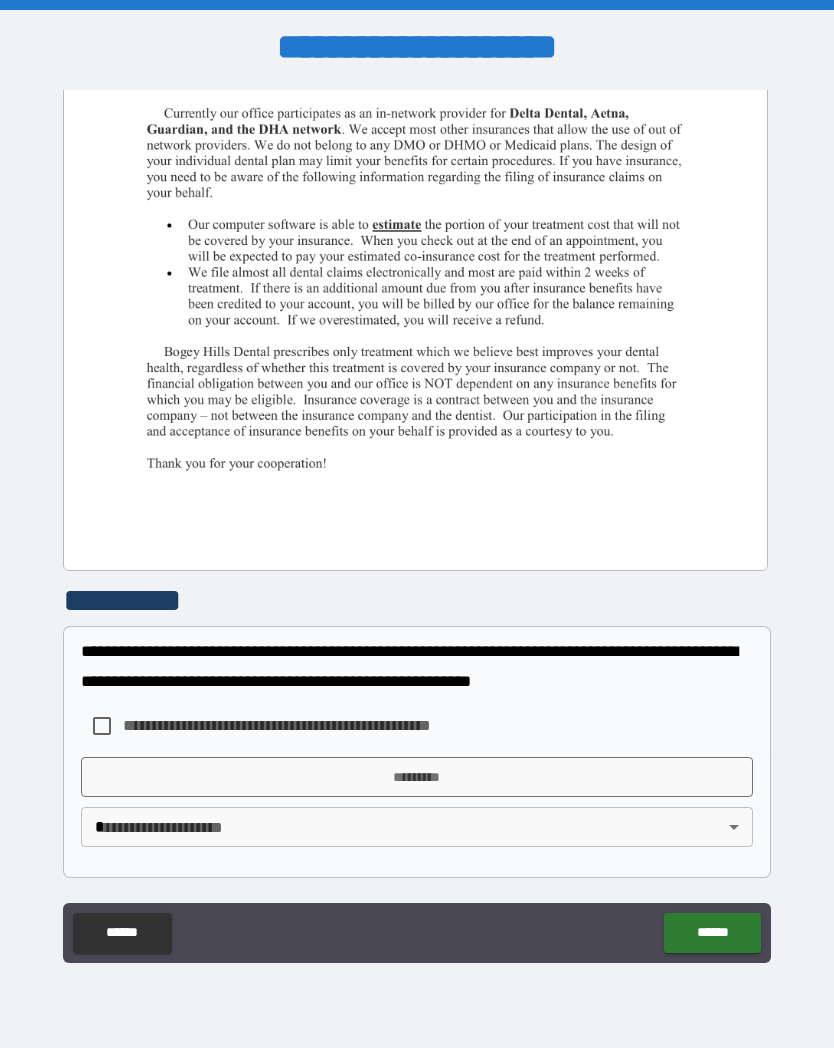 scroll, scrollTop: 462, scrollLeft: 0, axis: vertical 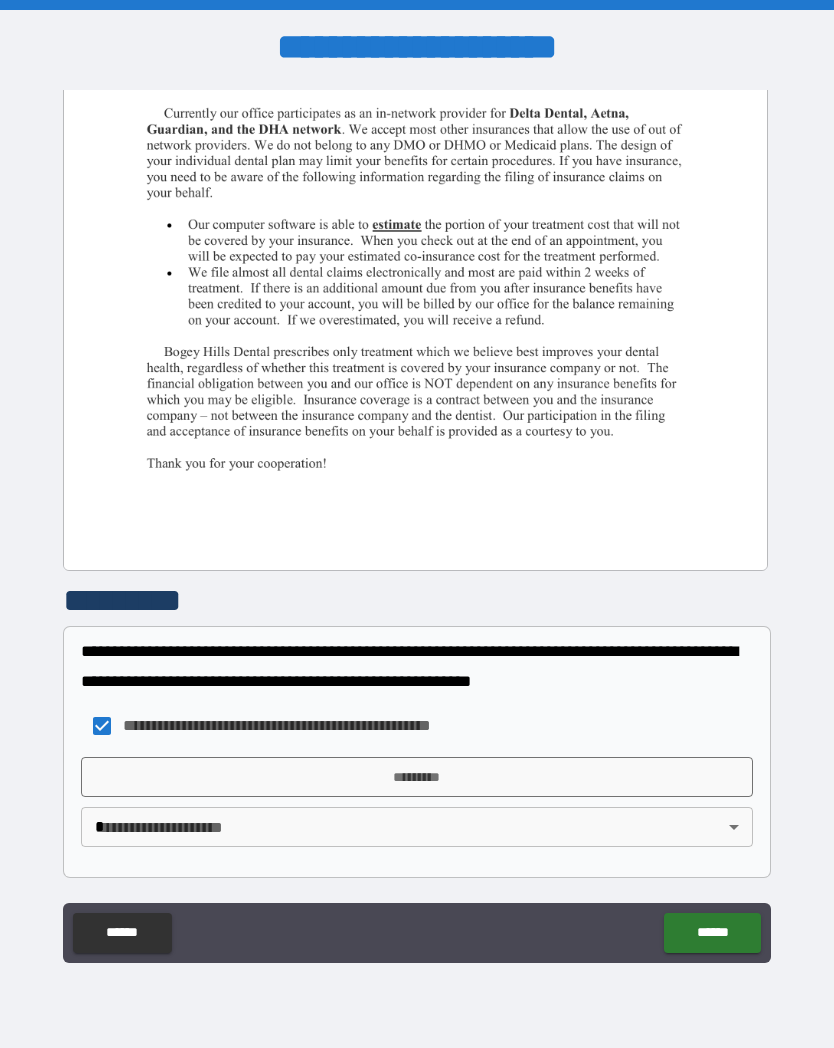 click on "*********" at bounding box center [417, 777] 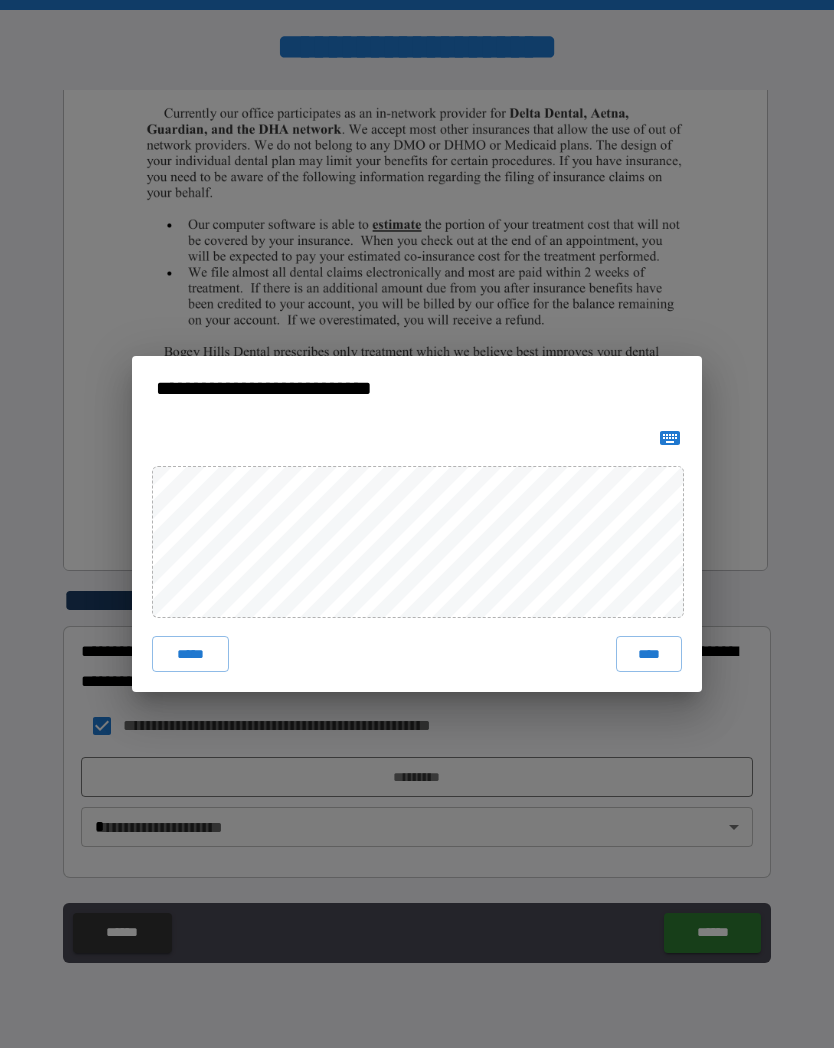 click on "****" at bounding box center [649, 654] 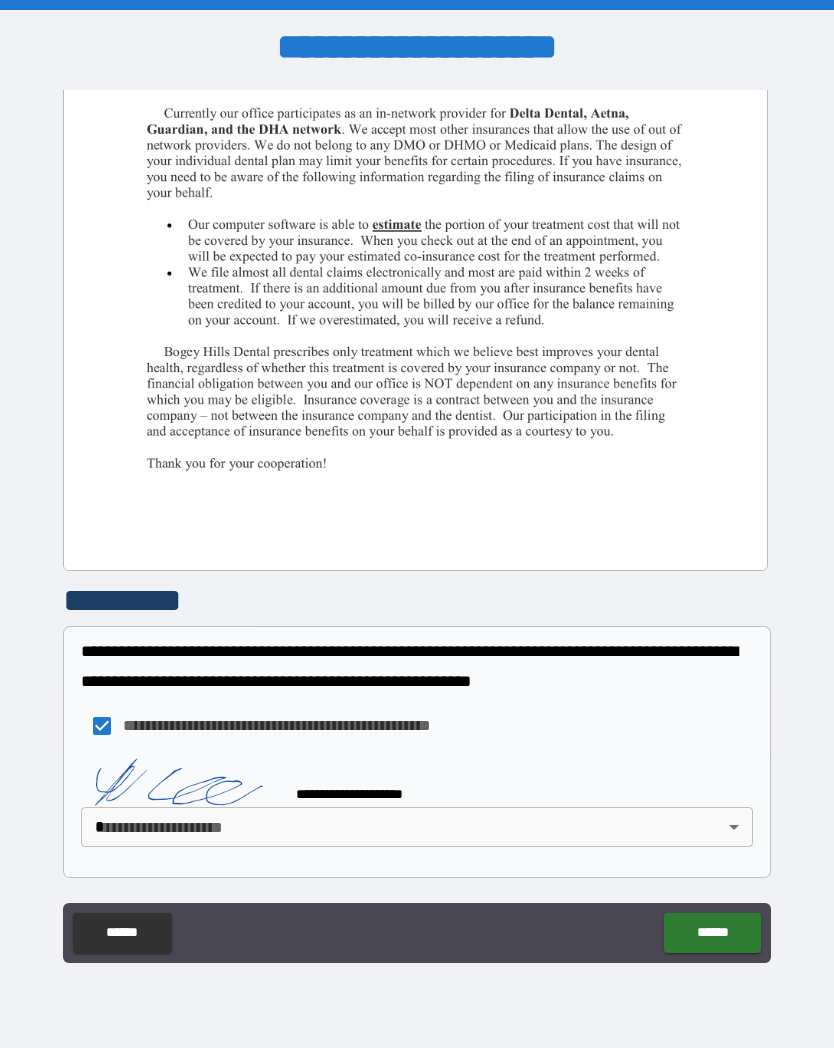 scroll, scrollTop: 452, scrollLeft: 0, axis: vertical 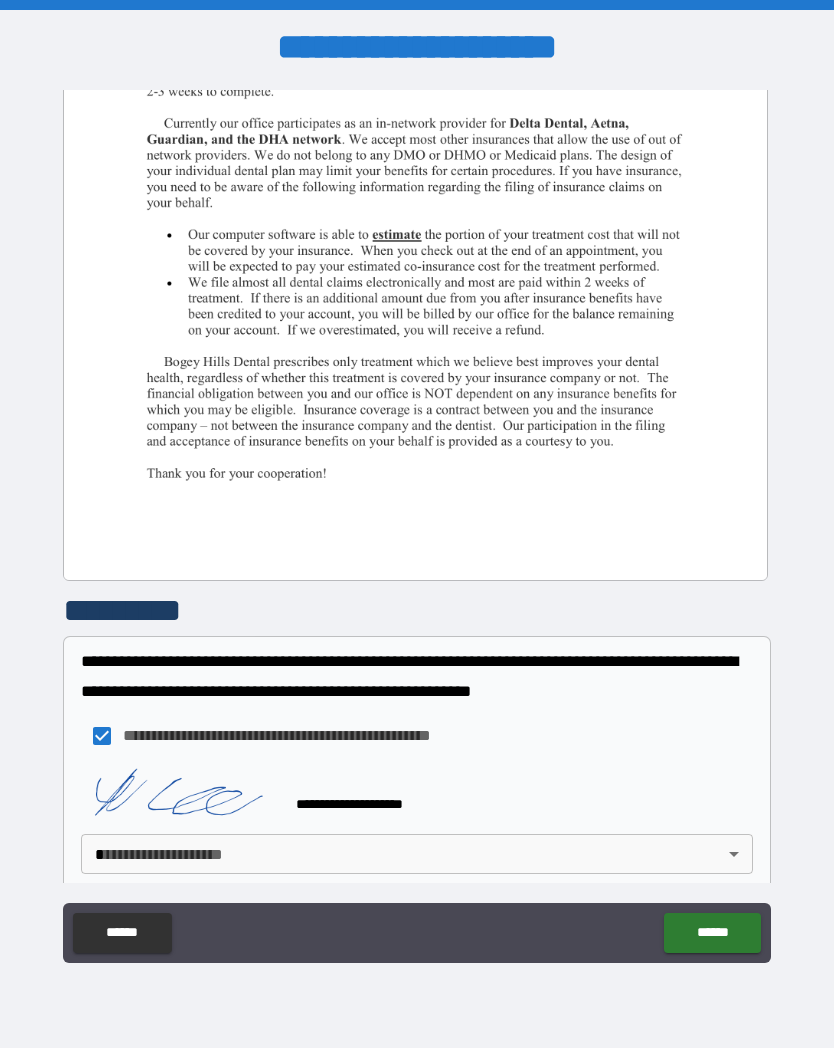 click on "******" at bounding box center [712, 933] 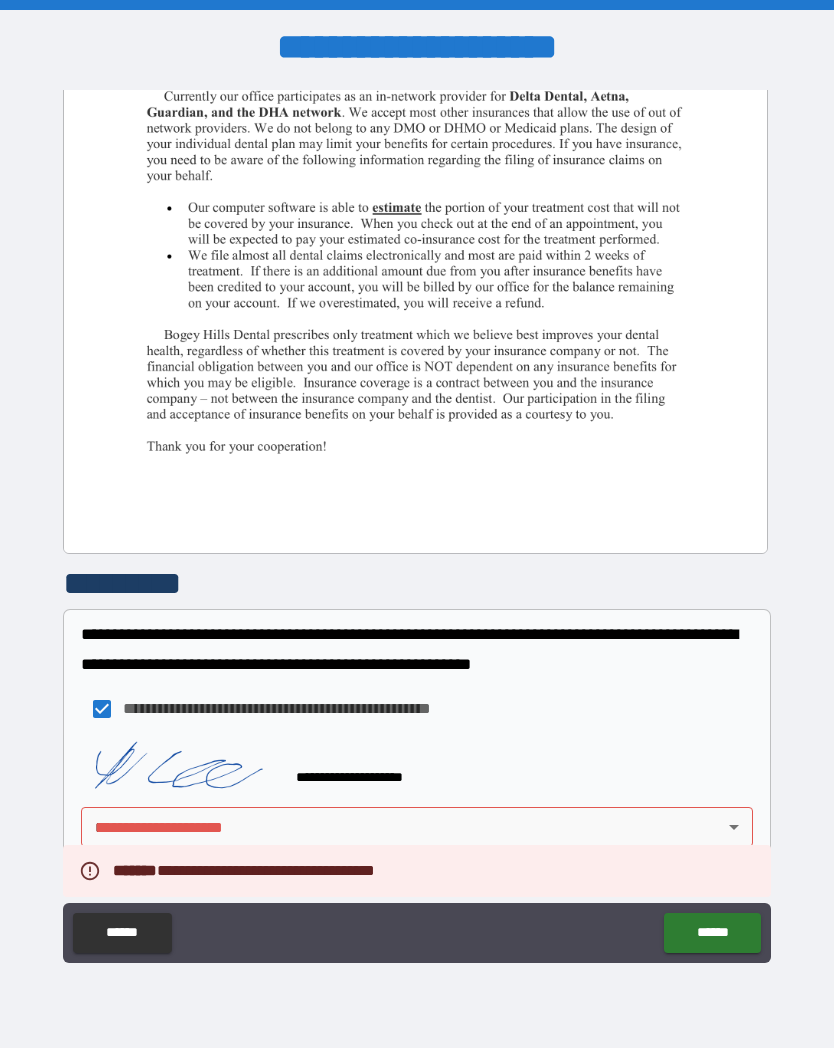 scroll, scrollTop: 479, scrollLeft: 0, axis: vertical 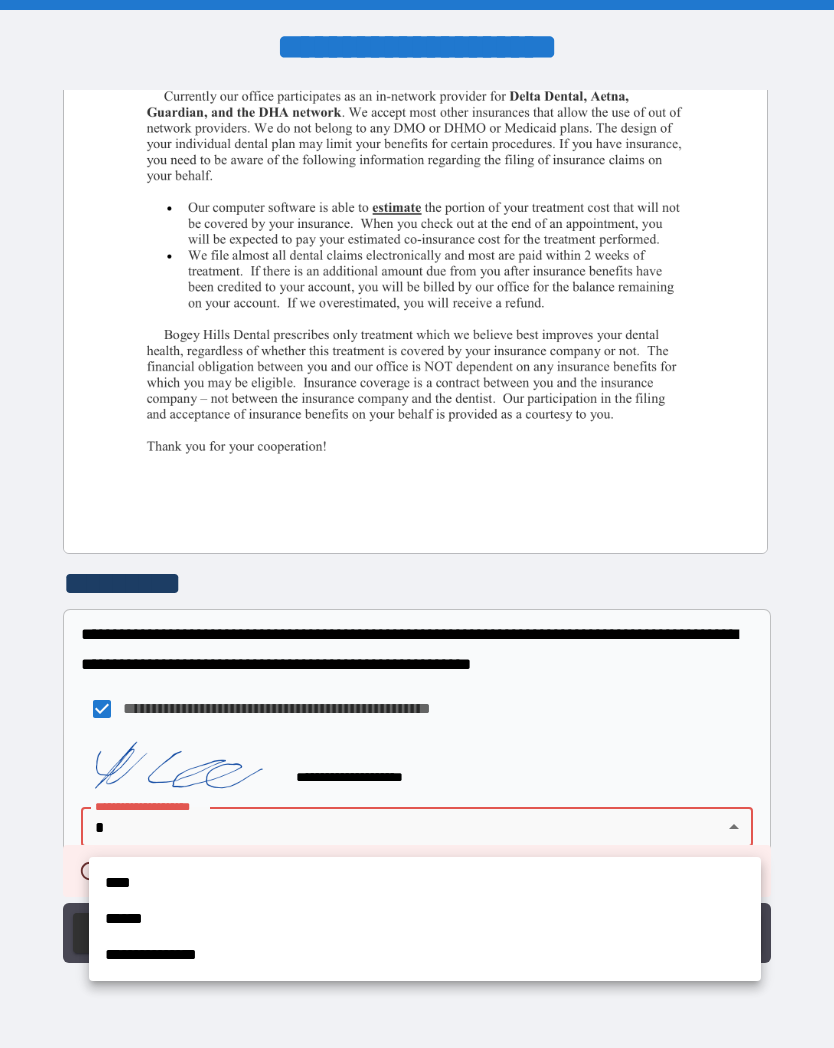 click on "****" at bounding box center [425, 883] 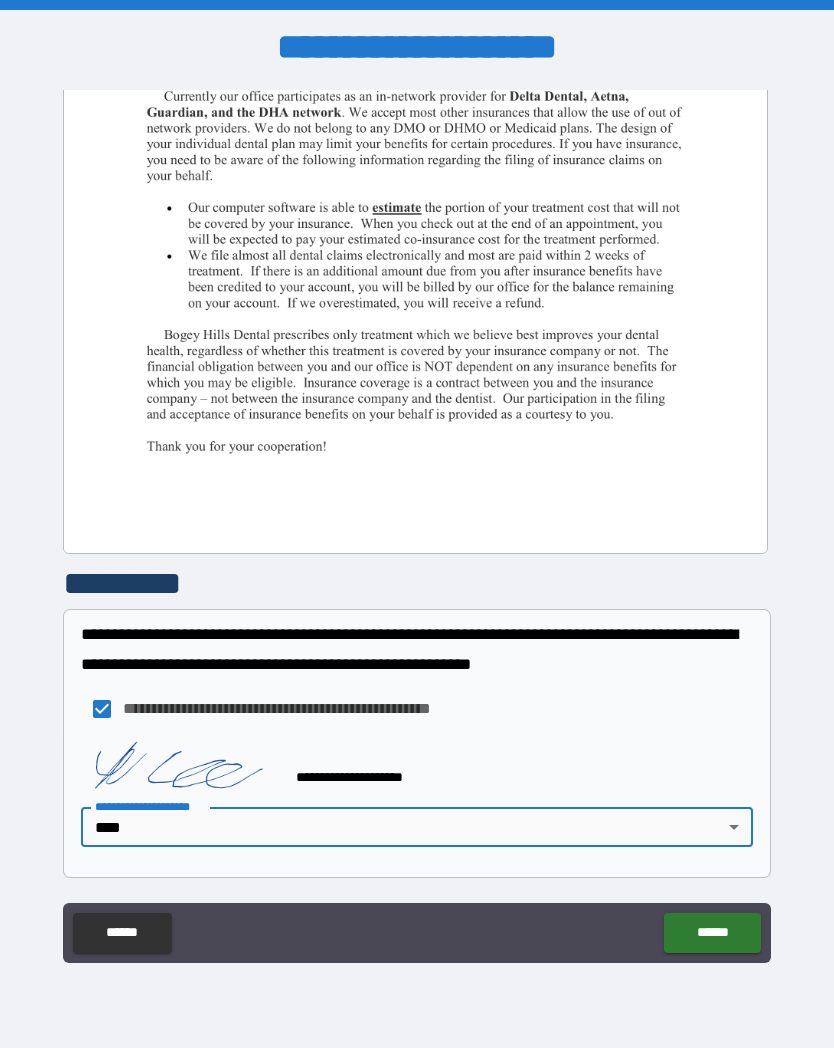 click on "******" at bounding box center (712, 933) 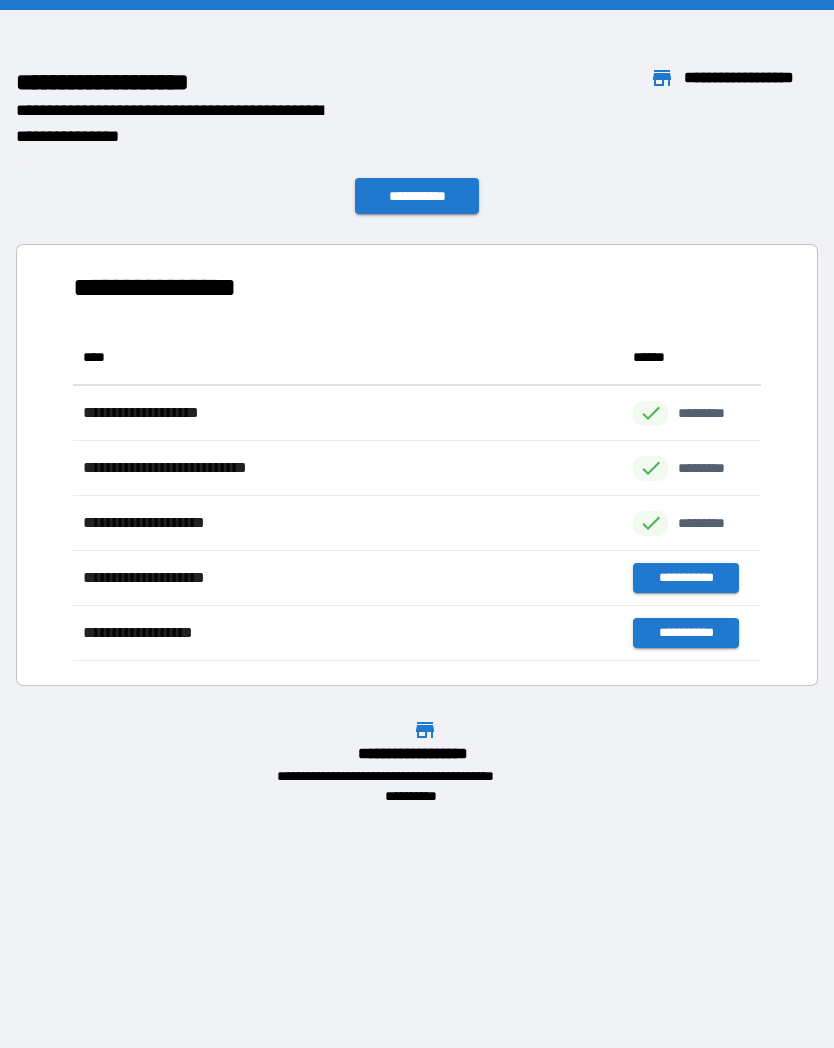 scroll, scrollTop: 1, scrollLeft: 1, axis: both 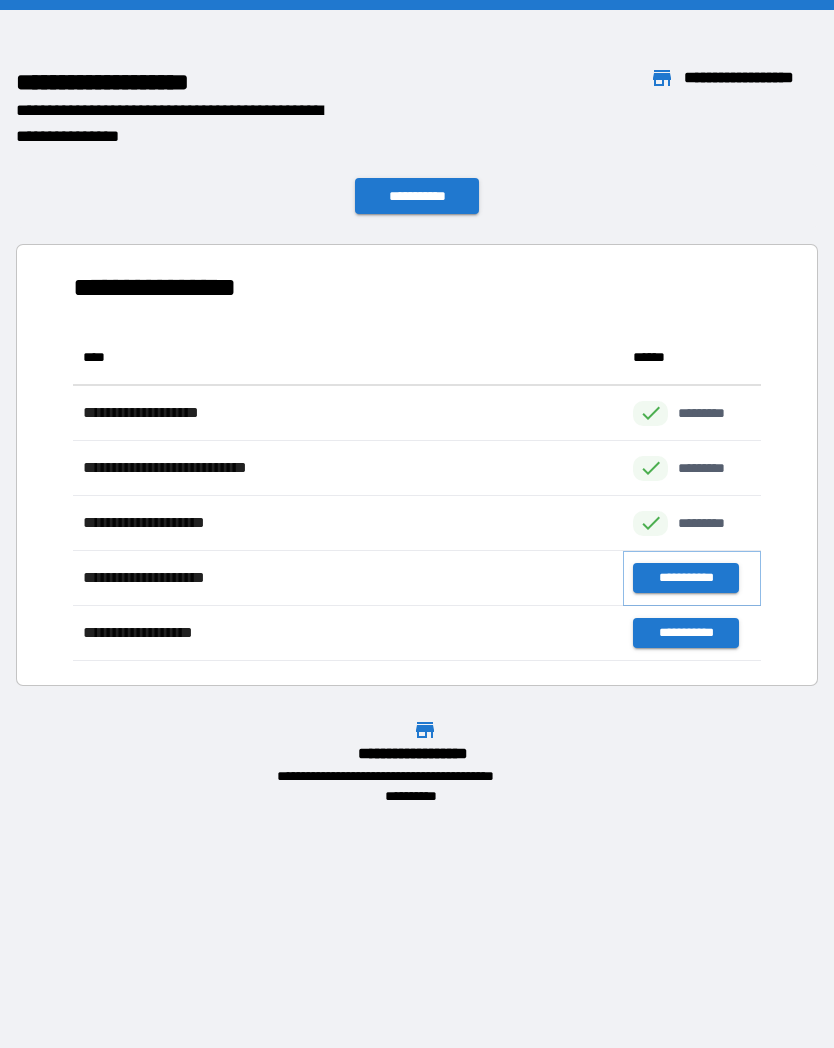 click on "**********" at bounding box center [685, 578] 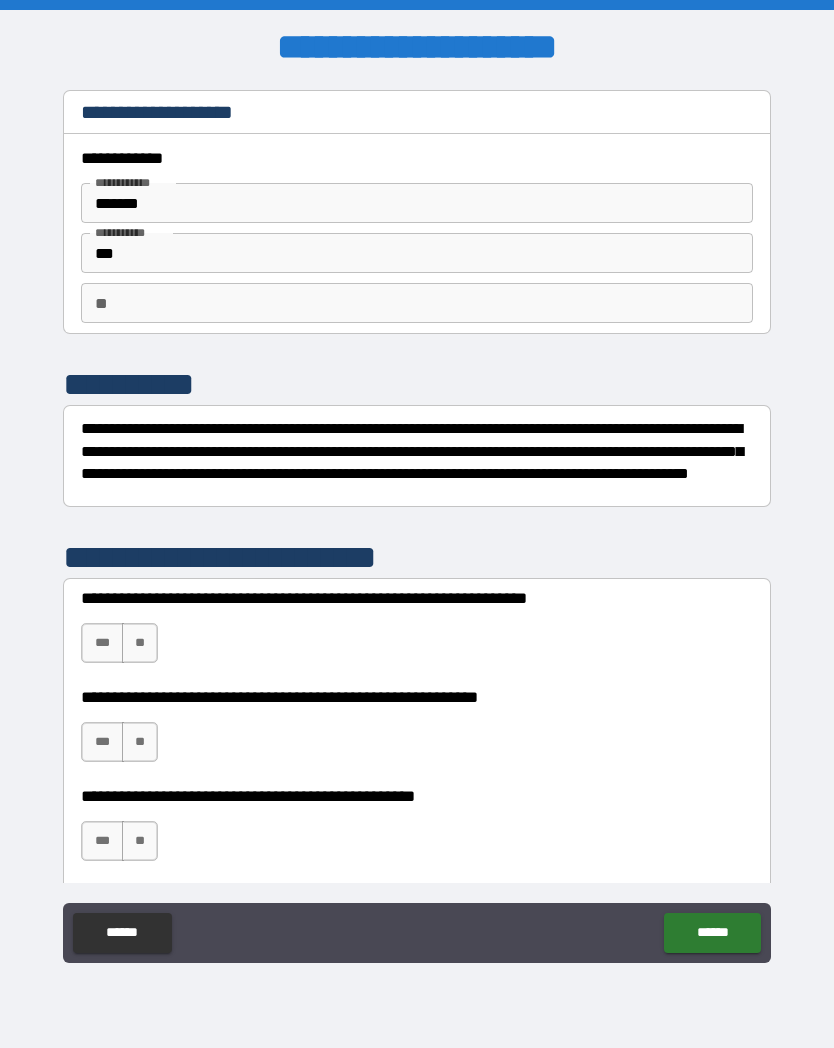click on "**" at bounding box center [417, 303] 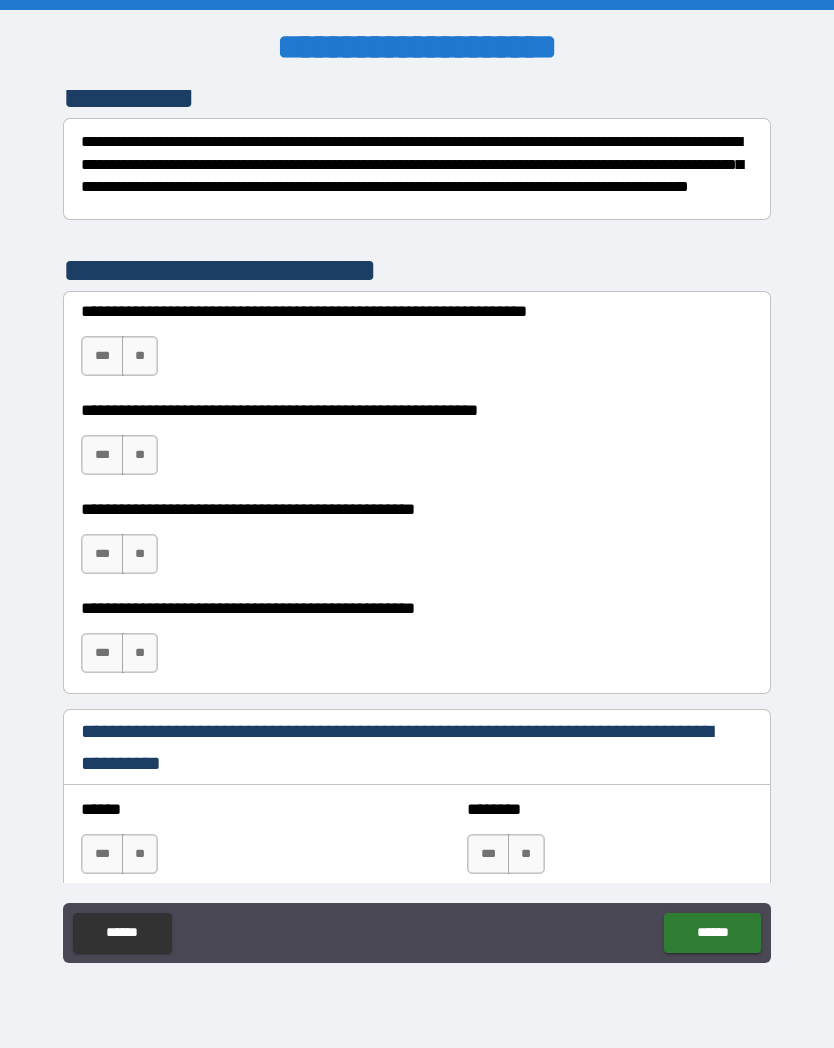 scroll, scrollTop: 288, scrollLeft: 0, axis: vertical 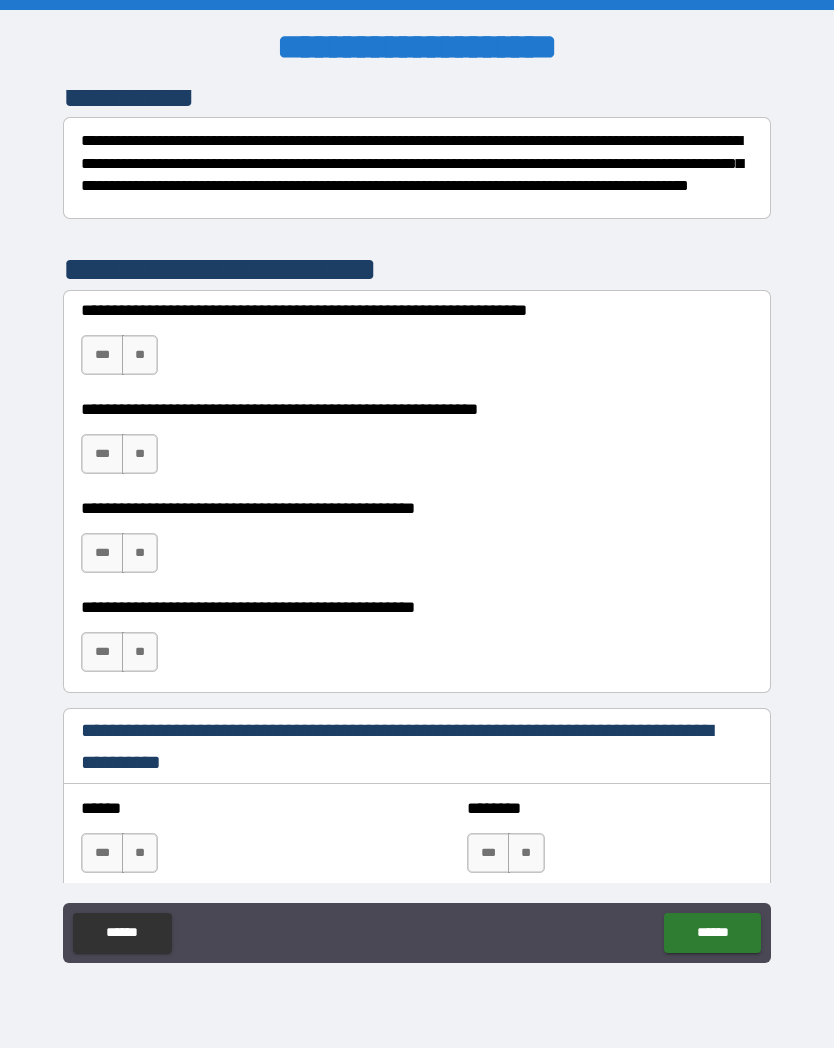type on "*" 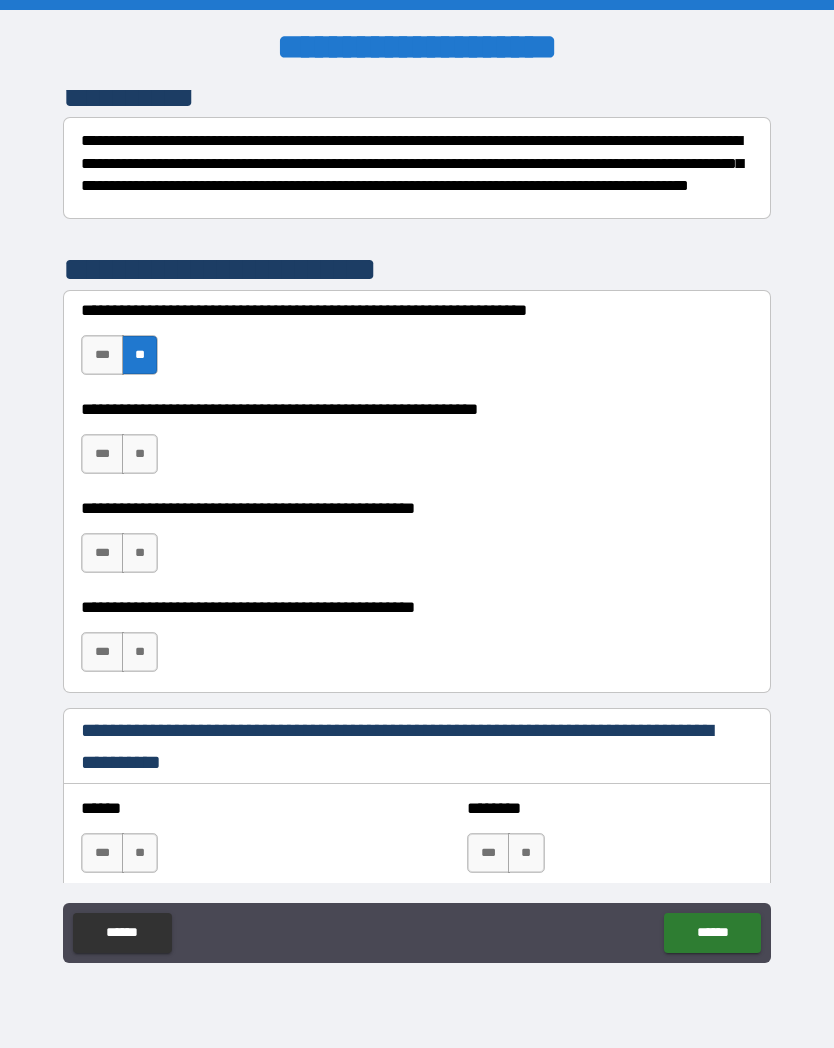 click on "***" at bounding box center [102, 454] 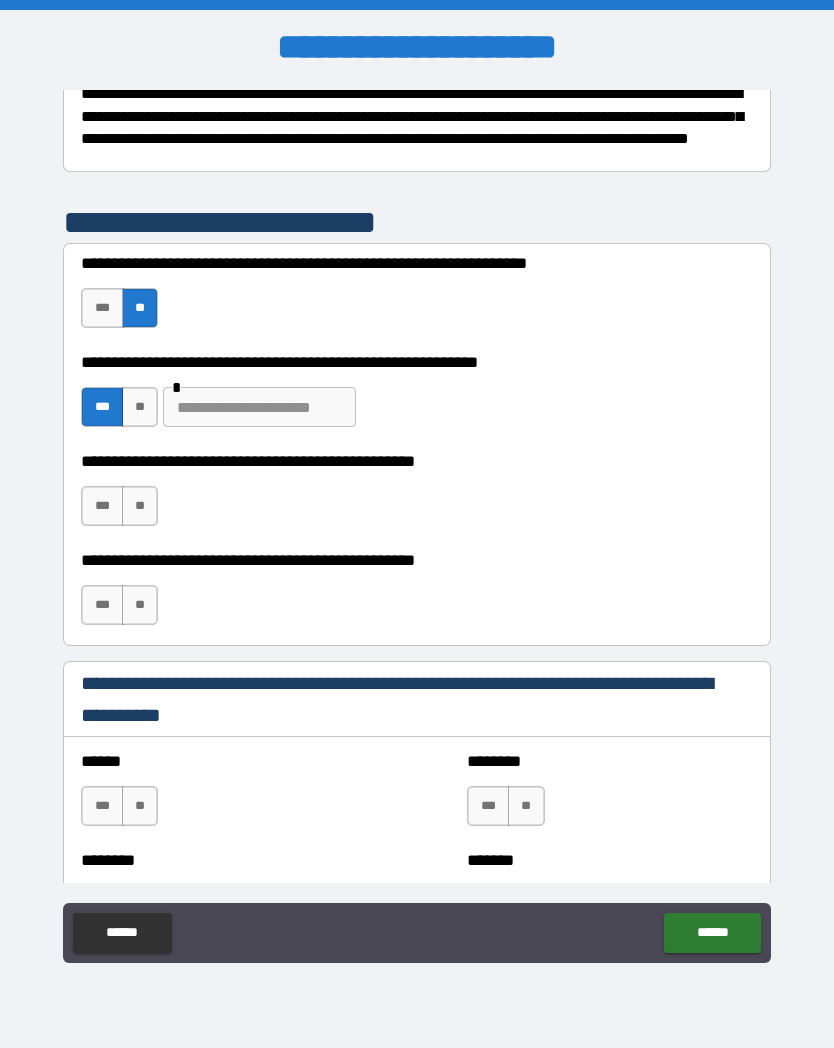scroll, scrollTop: 339, scrollLeft: 0, axis: vertical 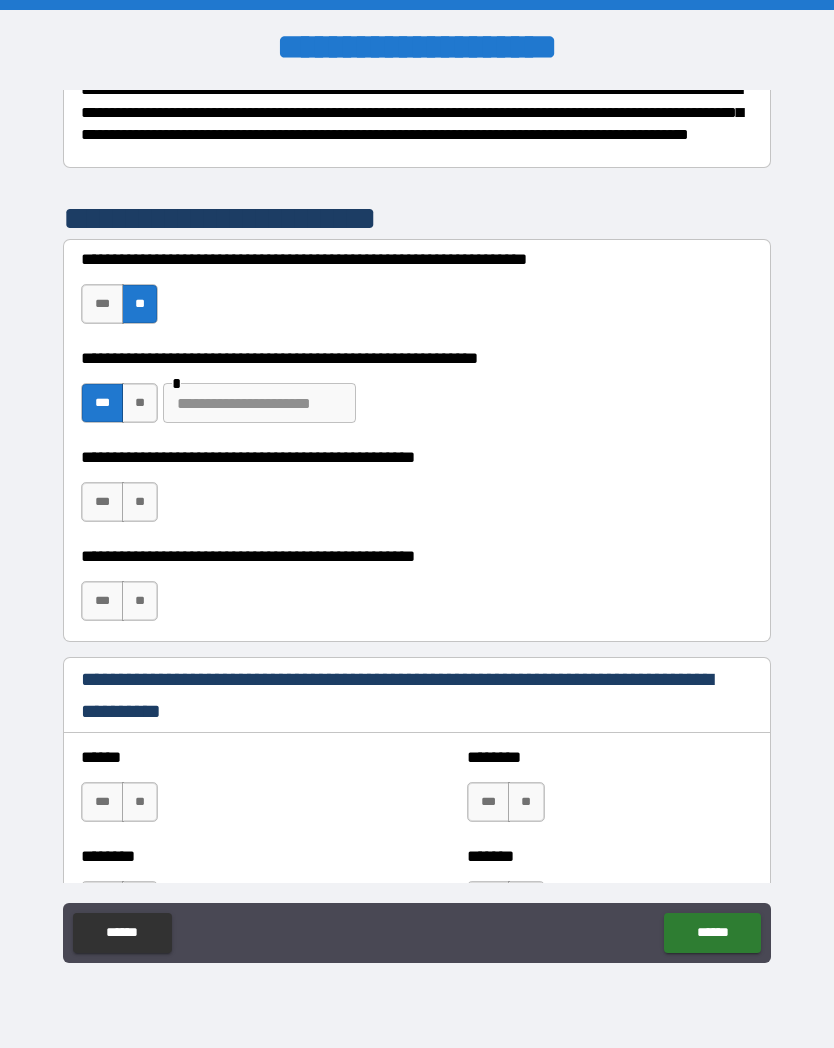 click on "**" at bounding box center [140, 502] 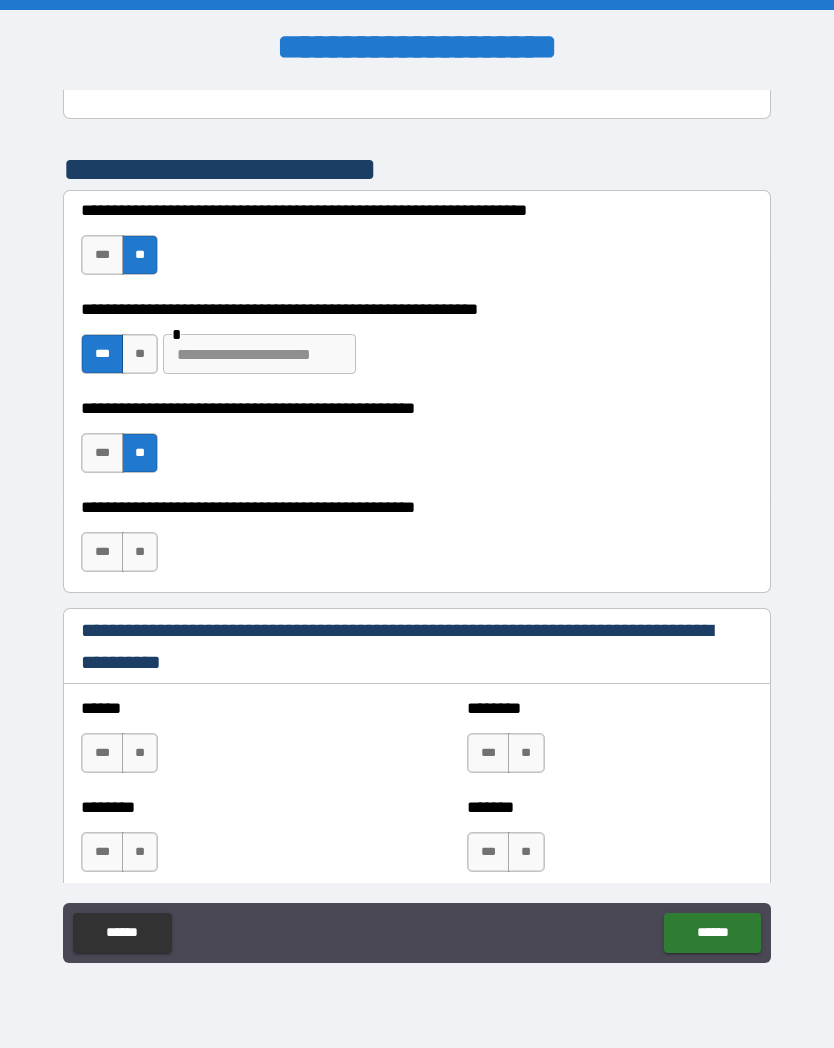 scroll, scrollTop: 391, scrollLeft: 0, axis: vertical 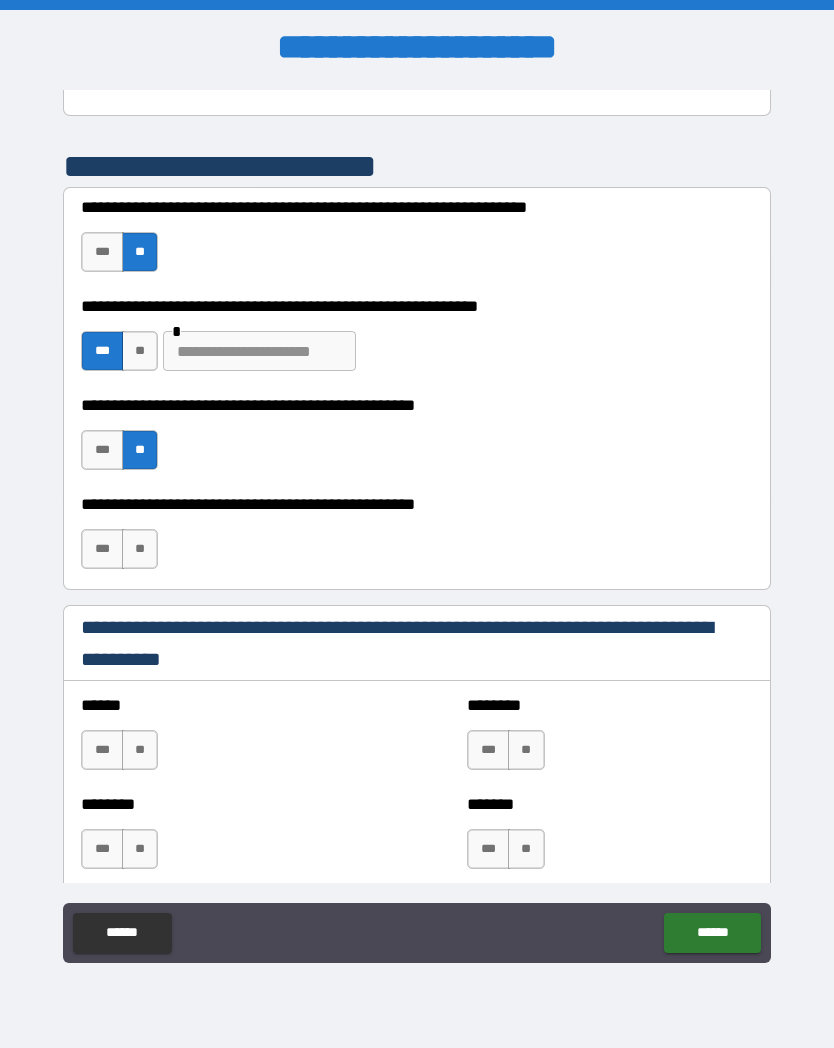 click on "**" at bounding box center [140, 549] 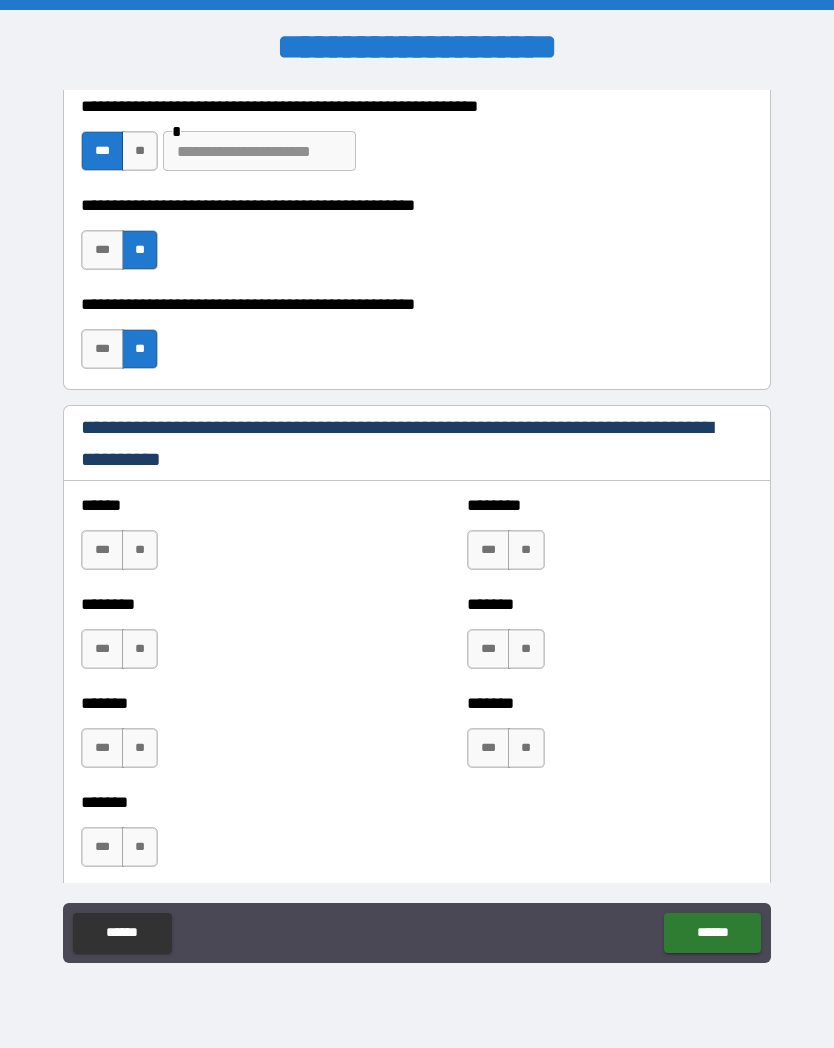 scroll, scrollTop: 600, scrollLeft: 0, axis: vertical 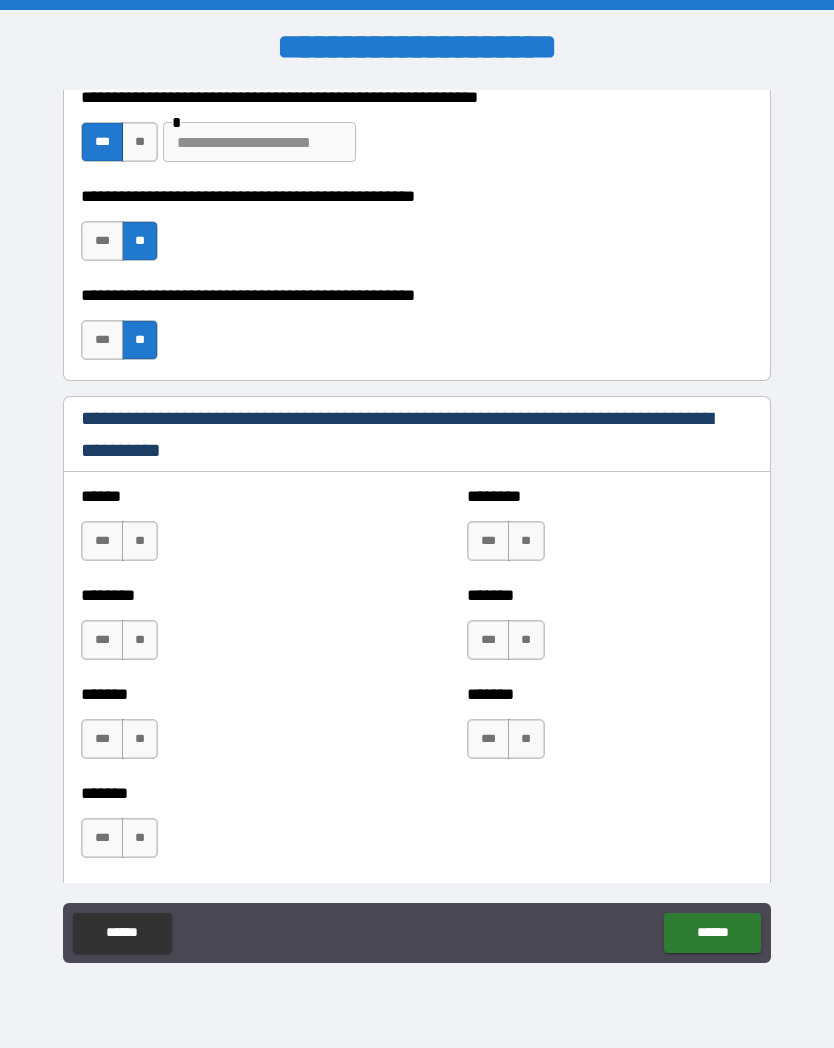 click on "**" at bounding box center (140, 541) 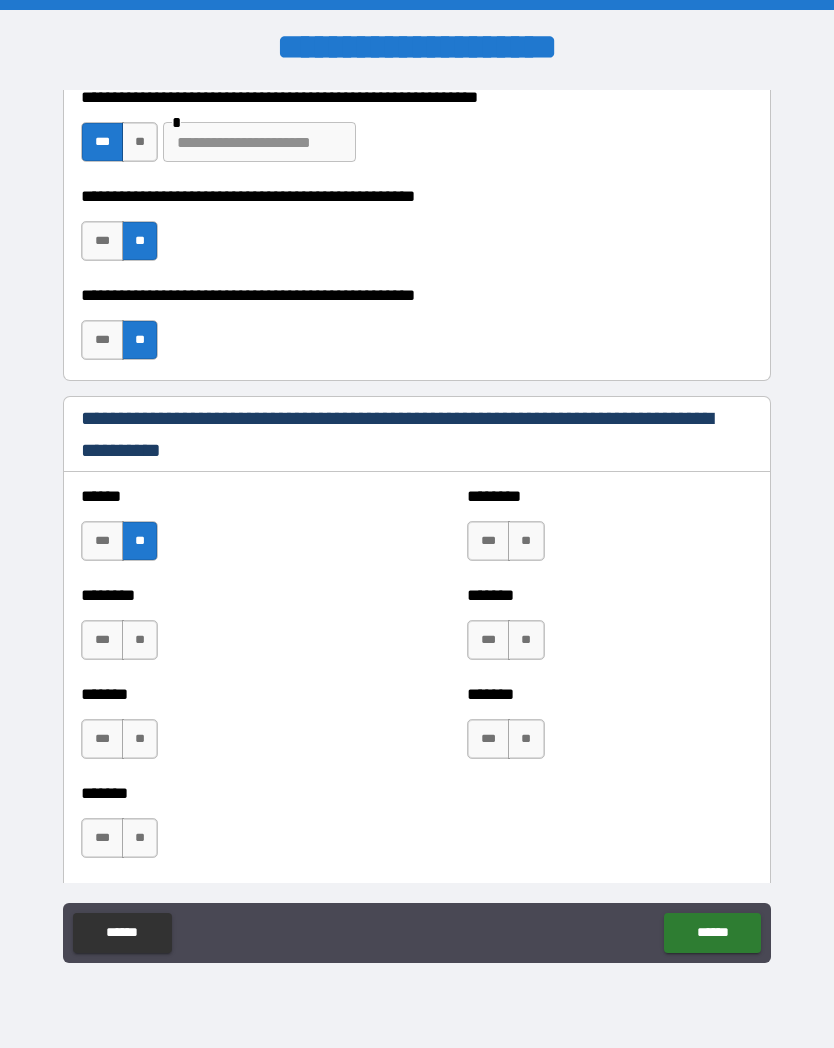click on "**" at bounding box center (140, 640) 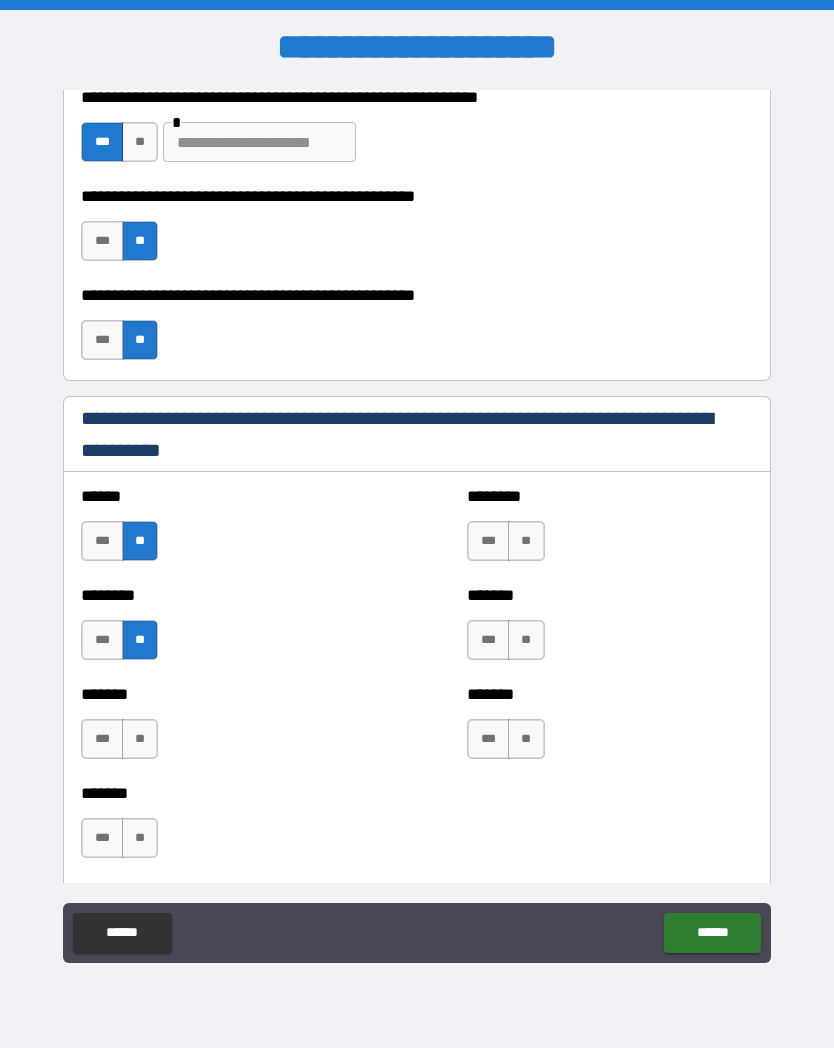 click on "**" at bounding box center (526, 541) 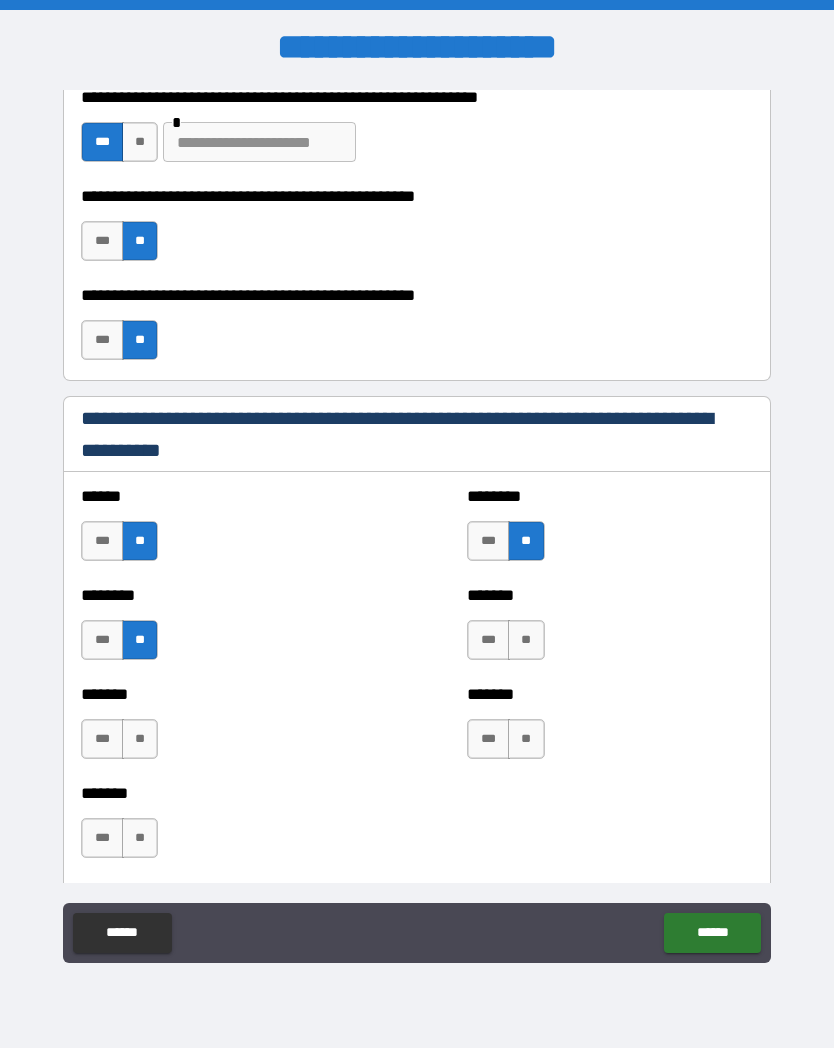 click on "**" at bounding box center (526, 640) 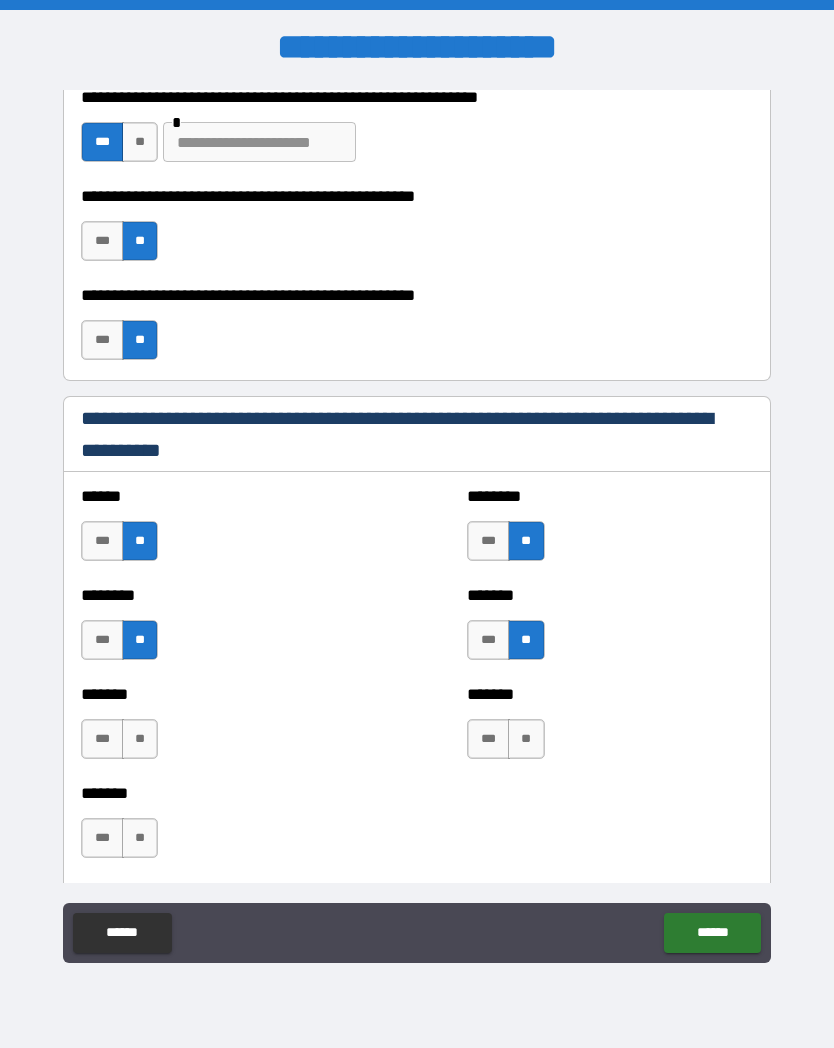 click on "**" at bounding box center [140, 739] 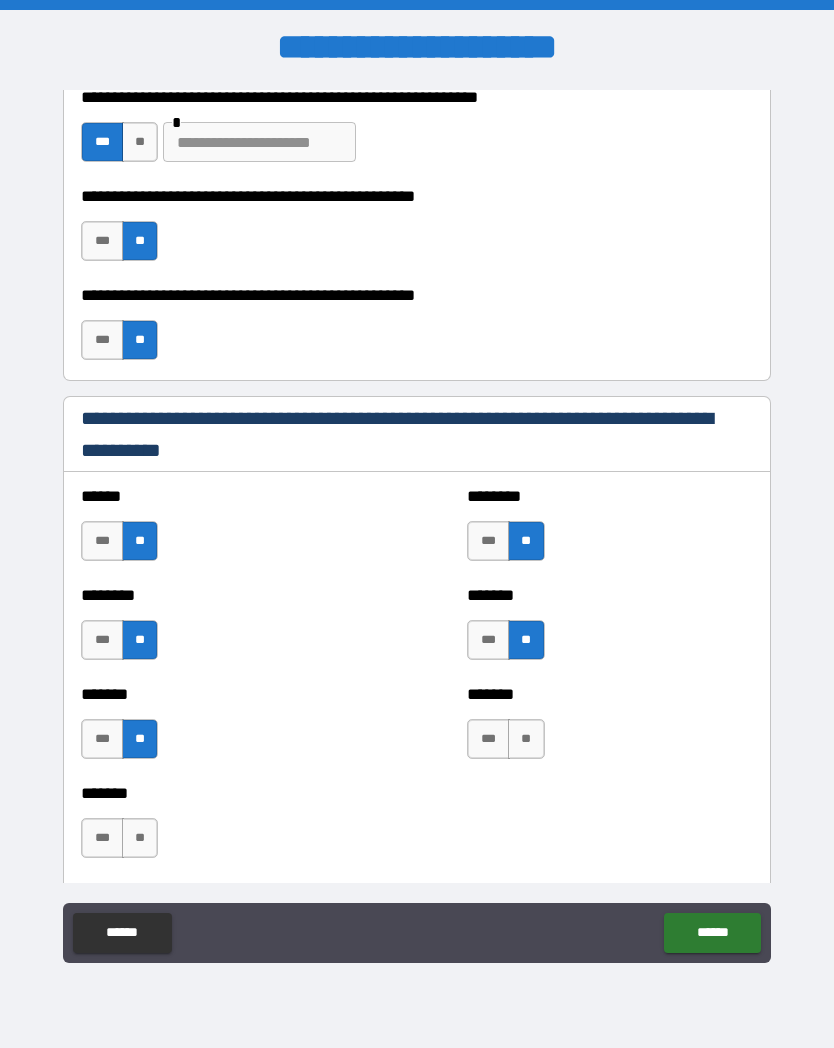 click on "**" at bounding box center (526, 739) 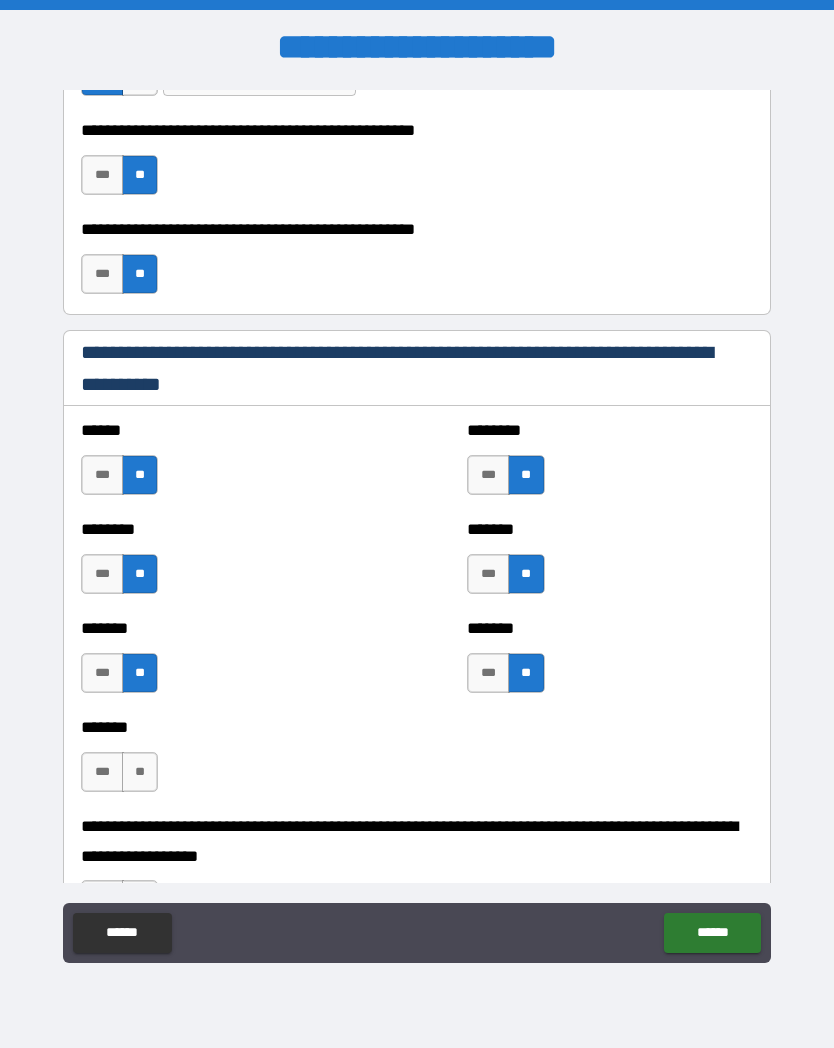 scroll, scrollTop: 740, scrollLeft: 0, axis: vertical 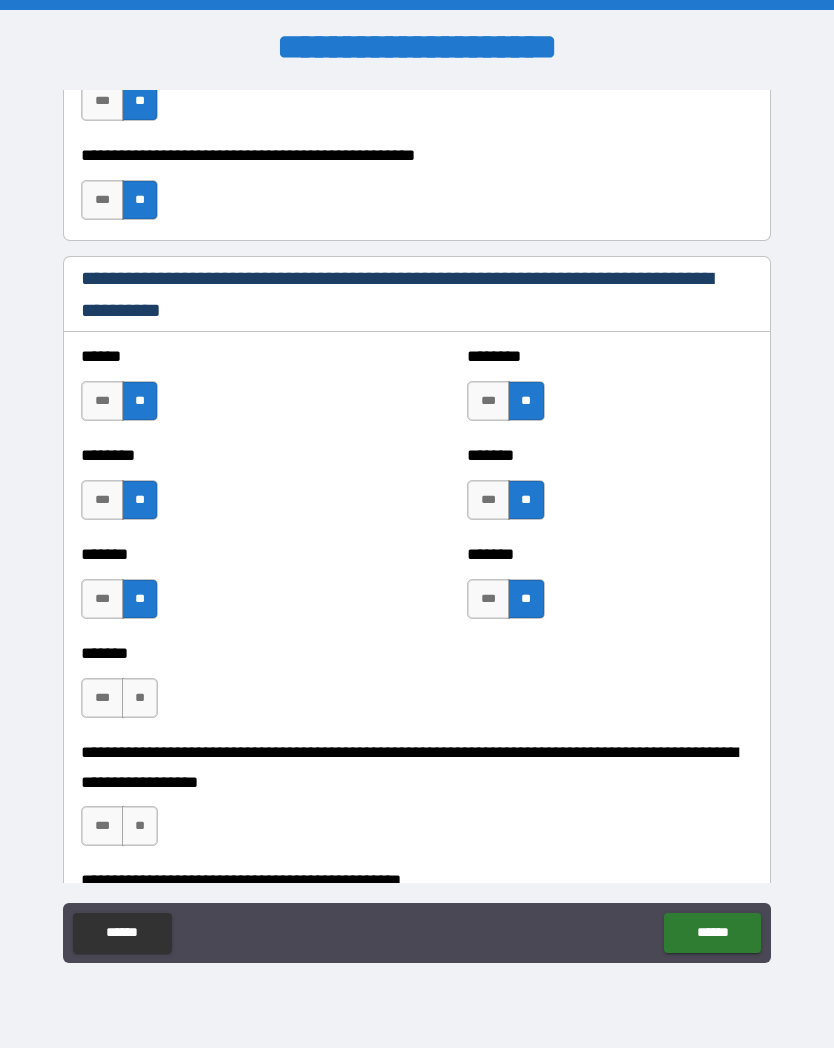 click on "**" at bounding box center [140, 698] 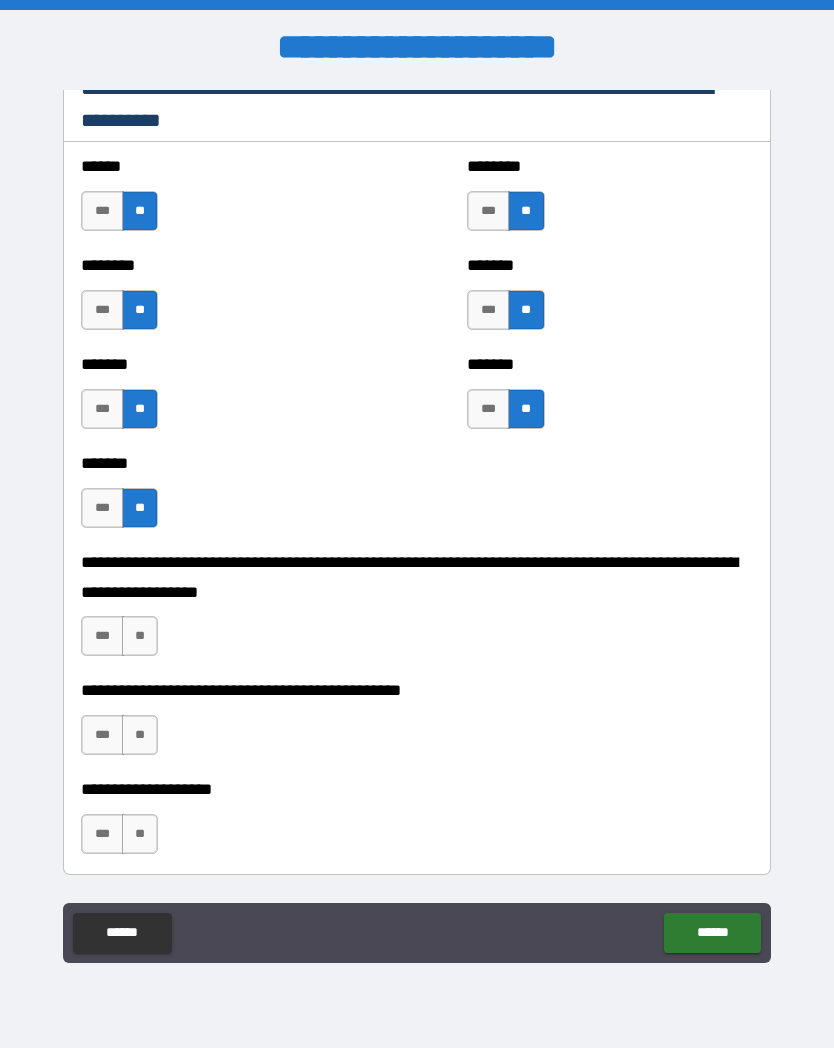 scroll, scrollTop: 933, scrollLeft: 0, axis: vertical 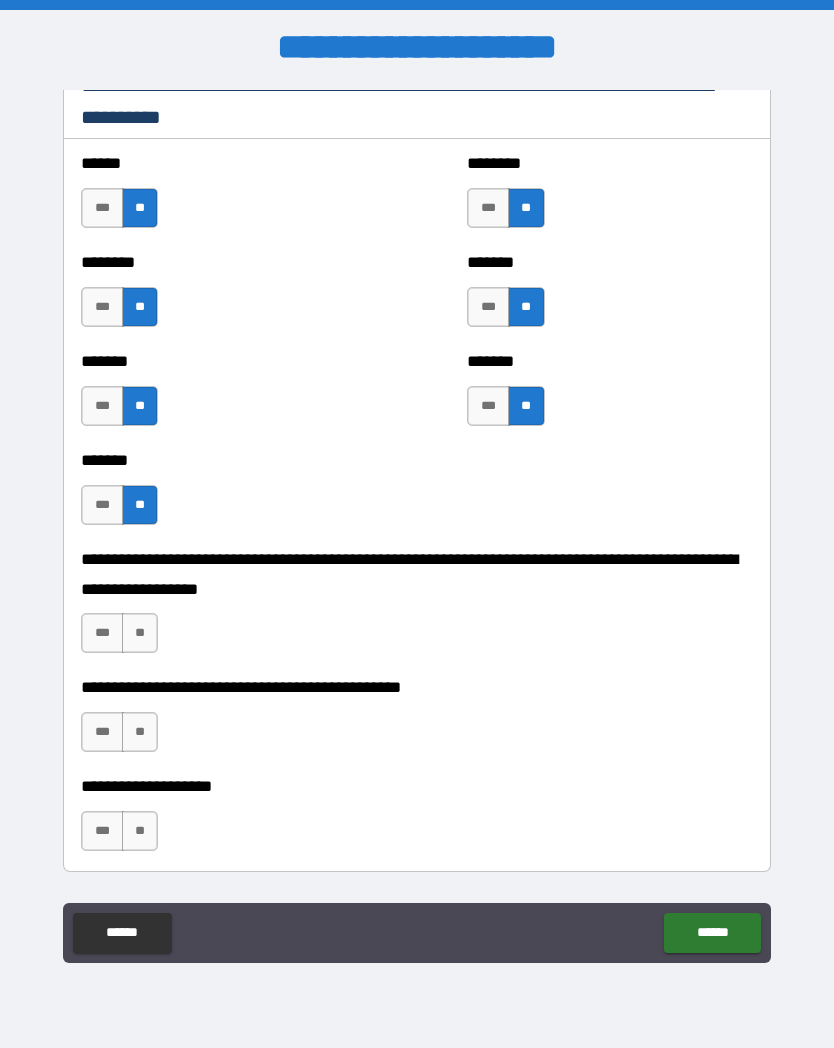 click on "**" at bounding box center [140, 633] 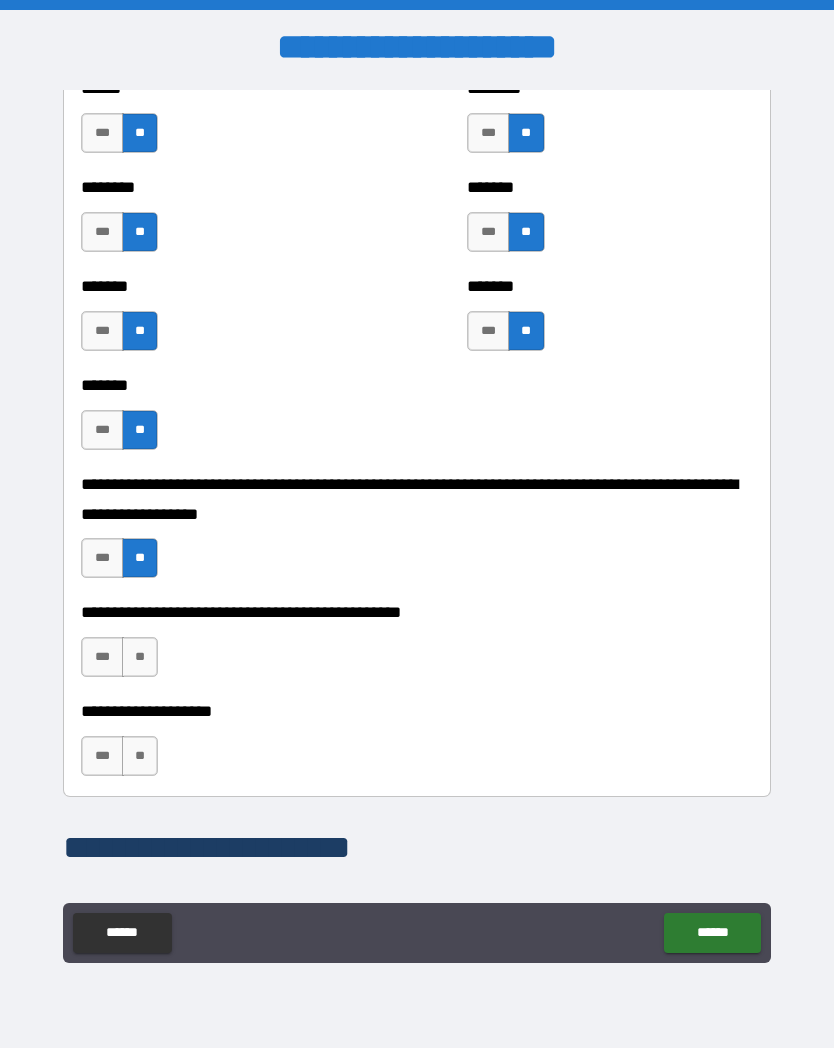 scroll, scrollTop: 1009, scrollLeft: 0, axis: vertical 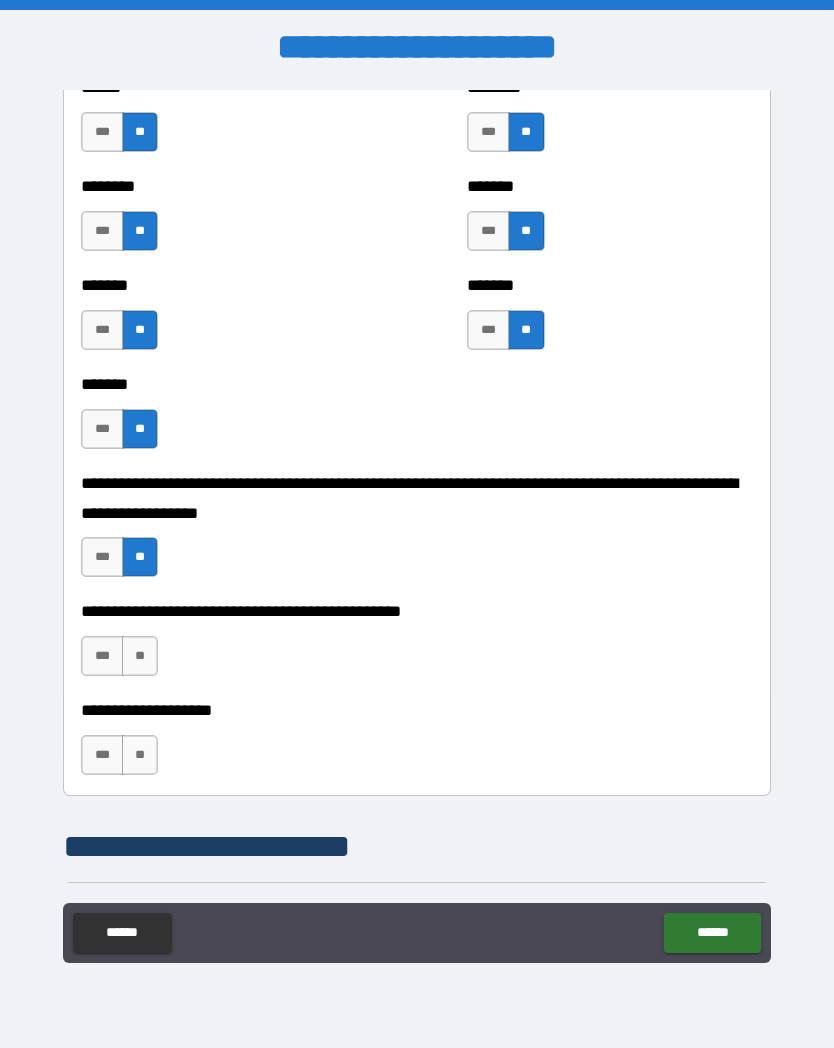 click on "**" at bounding box center (140, 656) 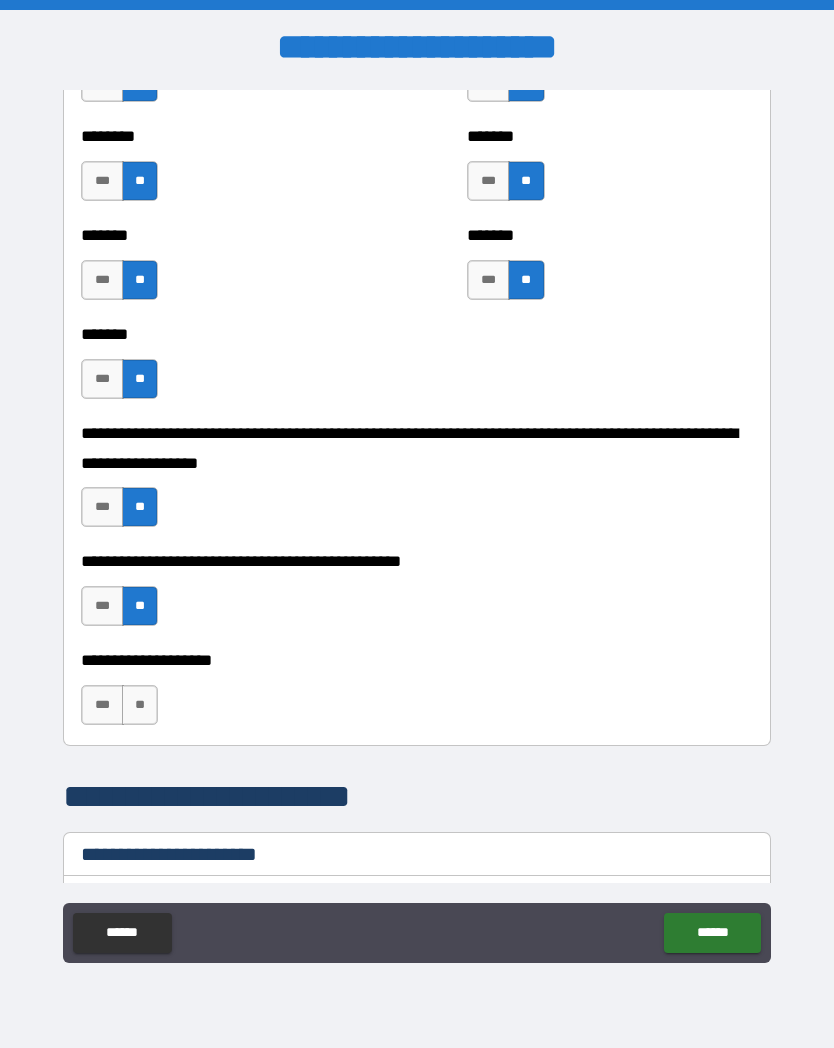 click on "***" at bounding box center (102, 705) 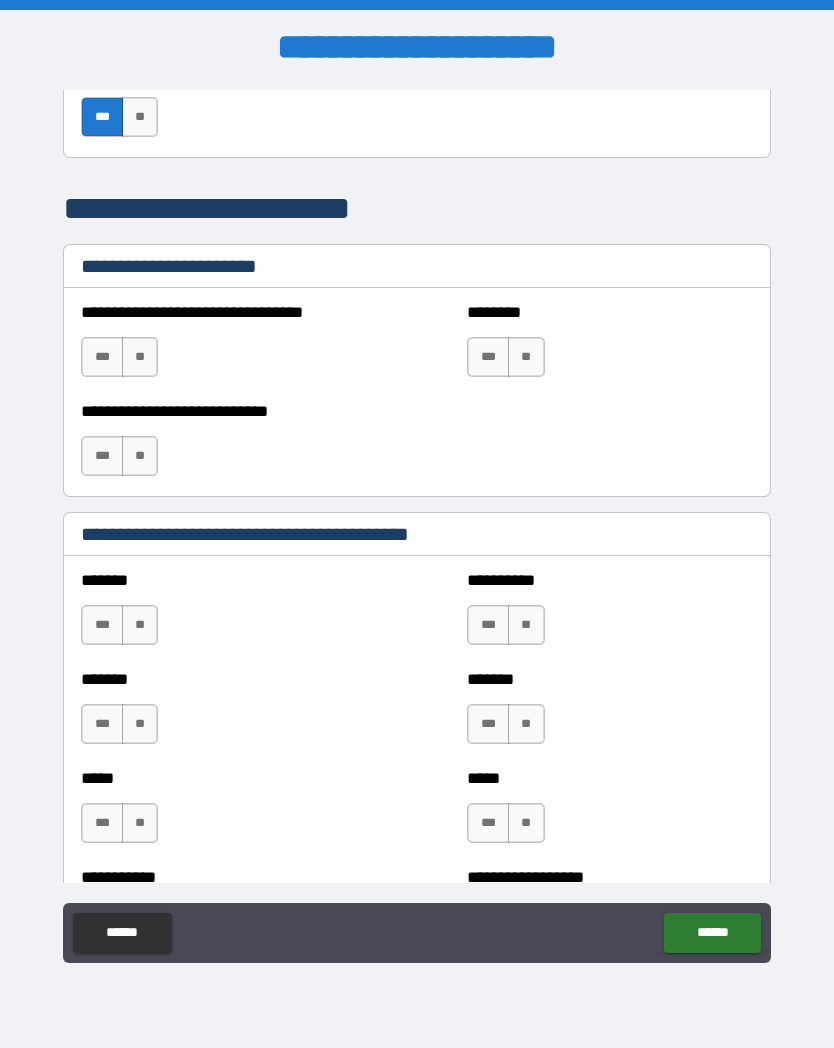 scroll, scrollTop: 1648, scrollLeft: 0, axis: vertical 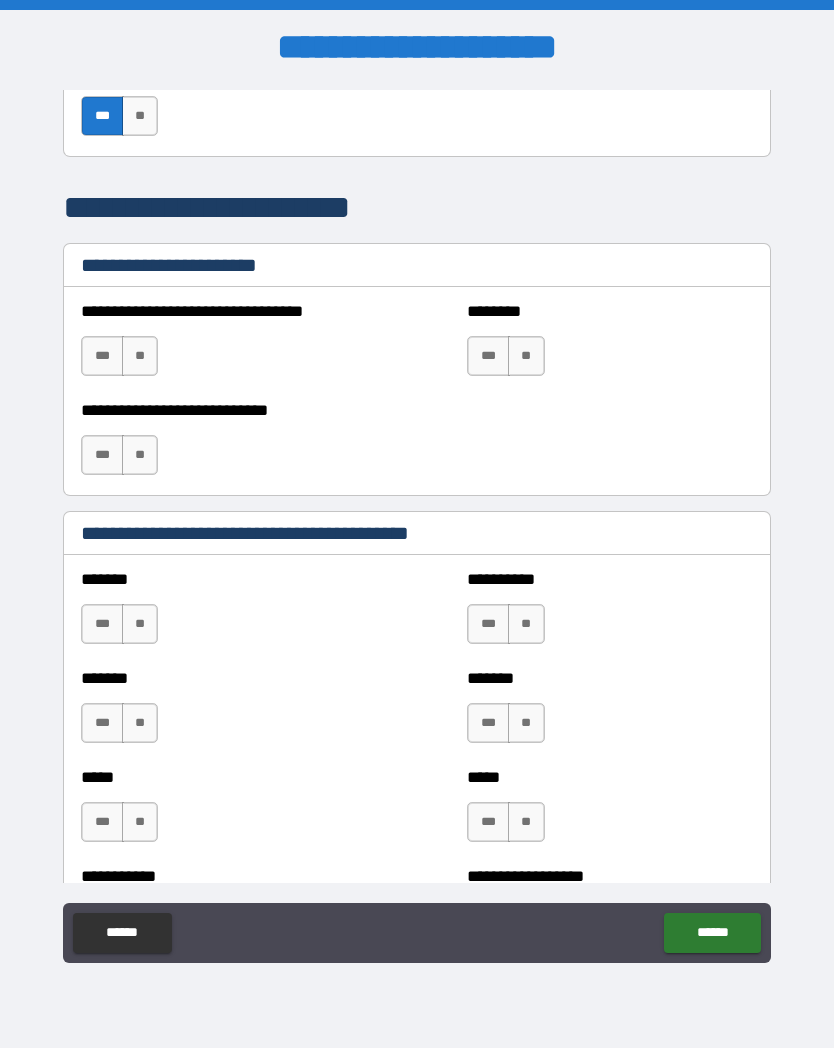 click on "**" at bounding box center [140, 624] 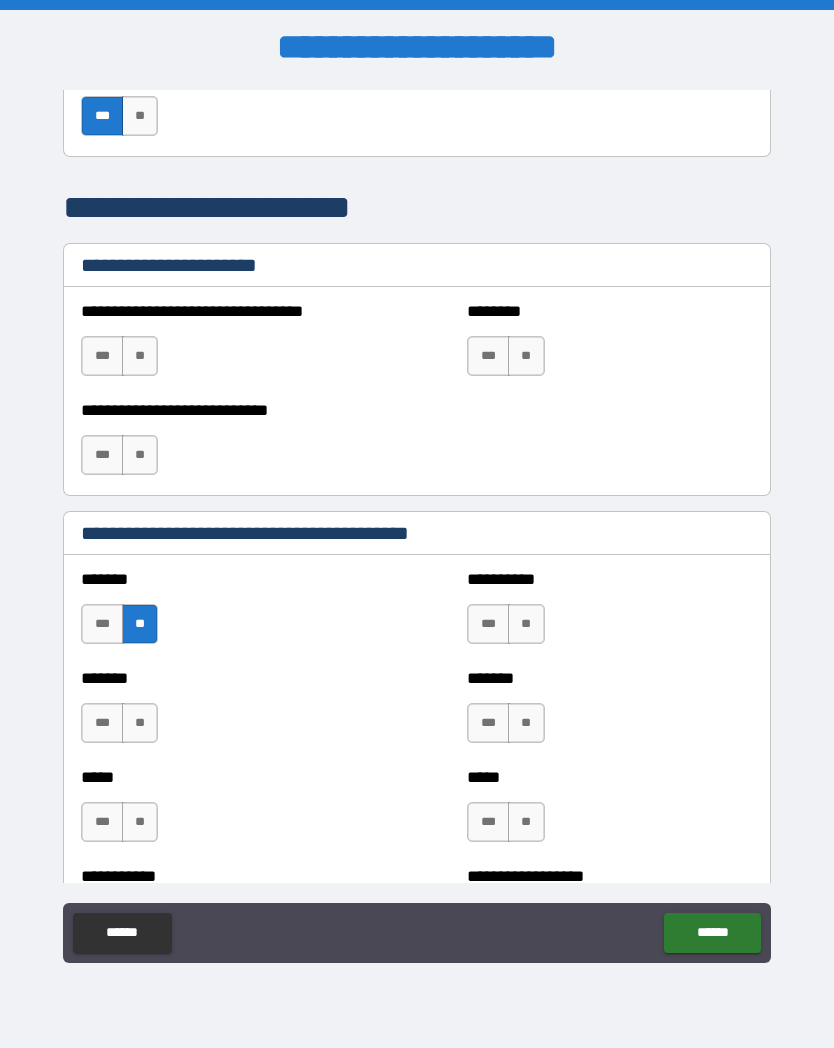 click on "**" at bounding box center (526, 624) 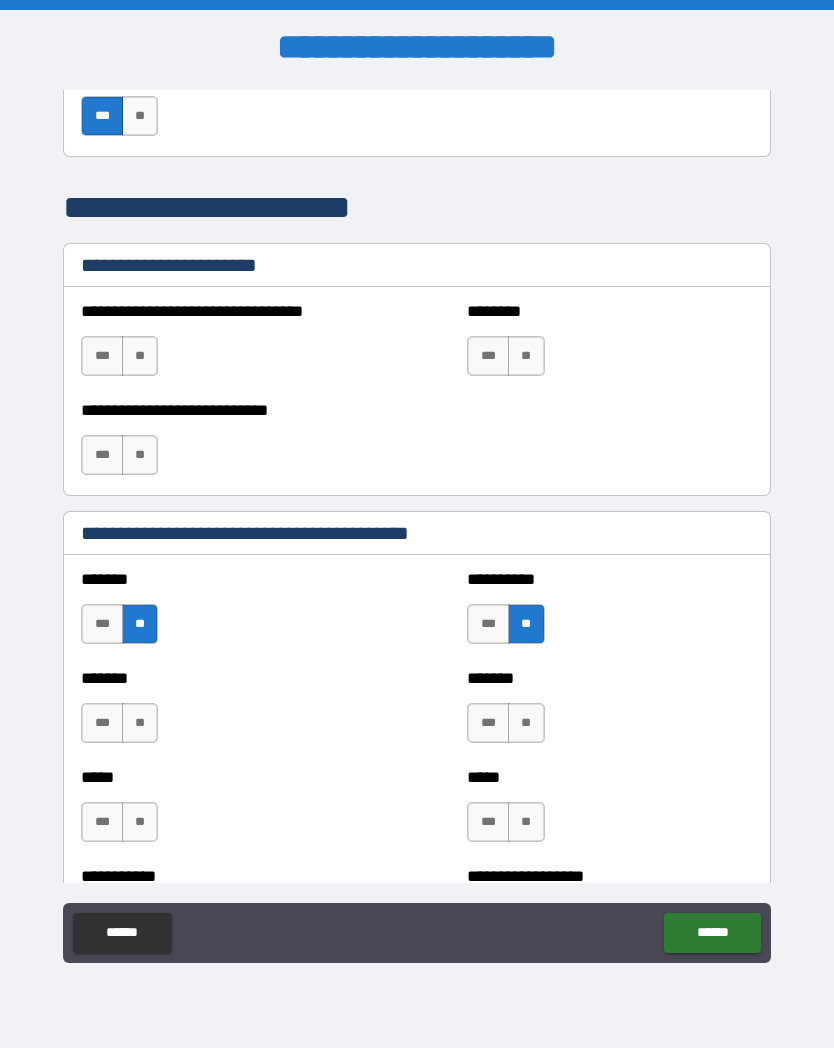 click on "**" at bounding box center [140, 723] 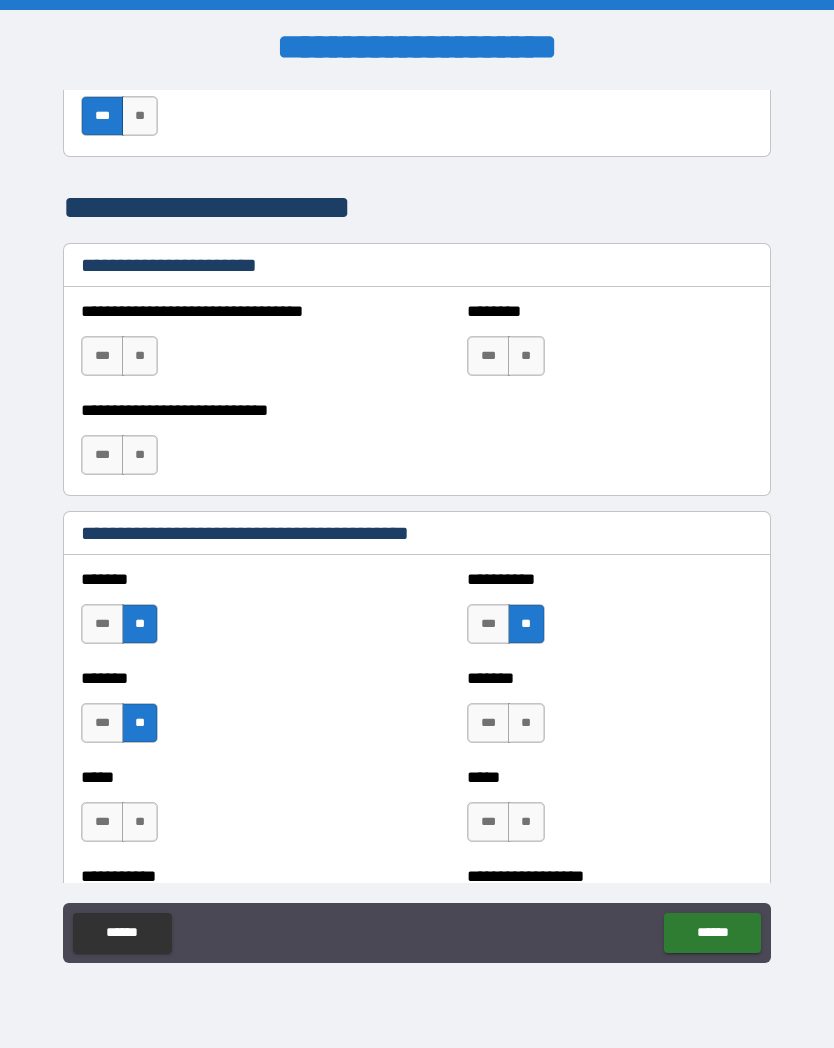 click on "**" at bounding box center [526, 723] 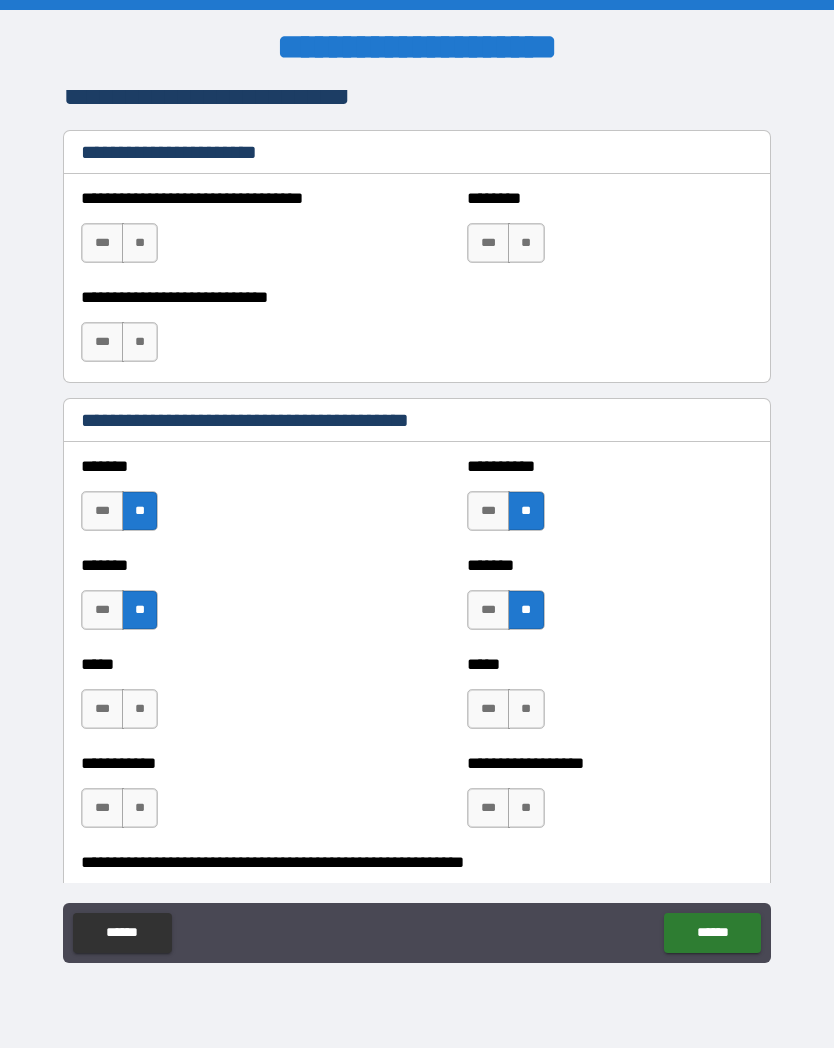 scroll, scrollTop: 1775, scrollLeft: 0, axis: vertical 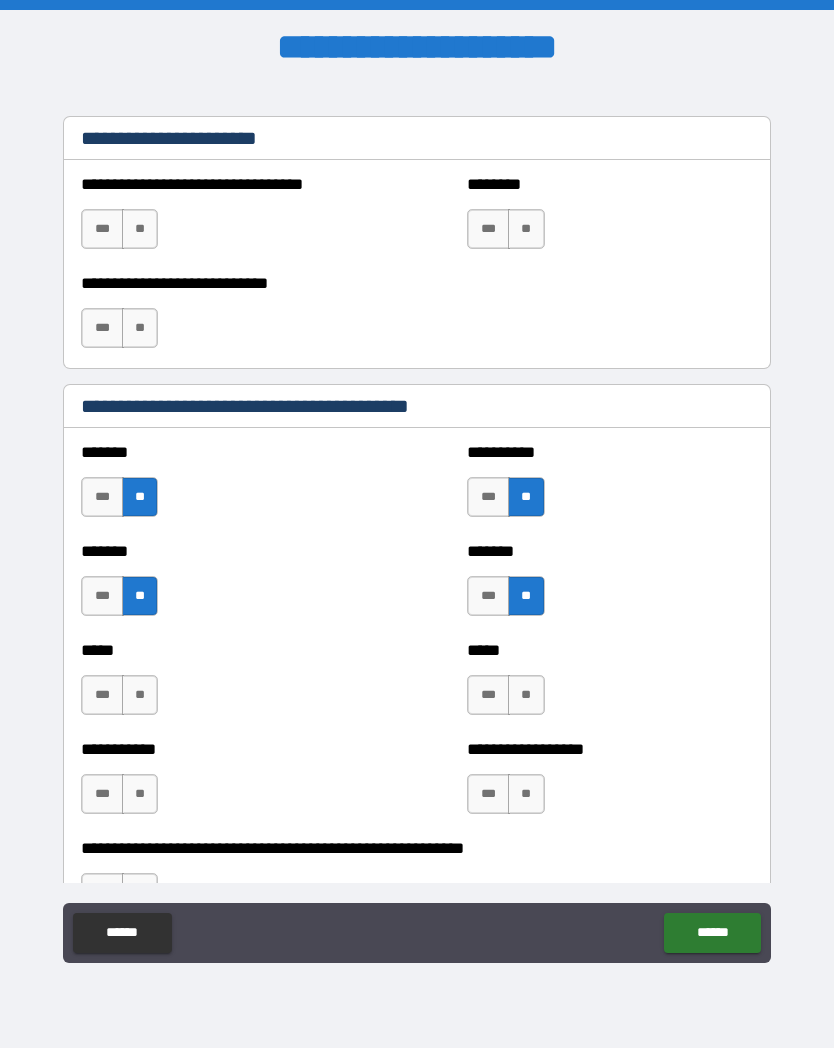 click on "**" at bounding box center [140, 695] 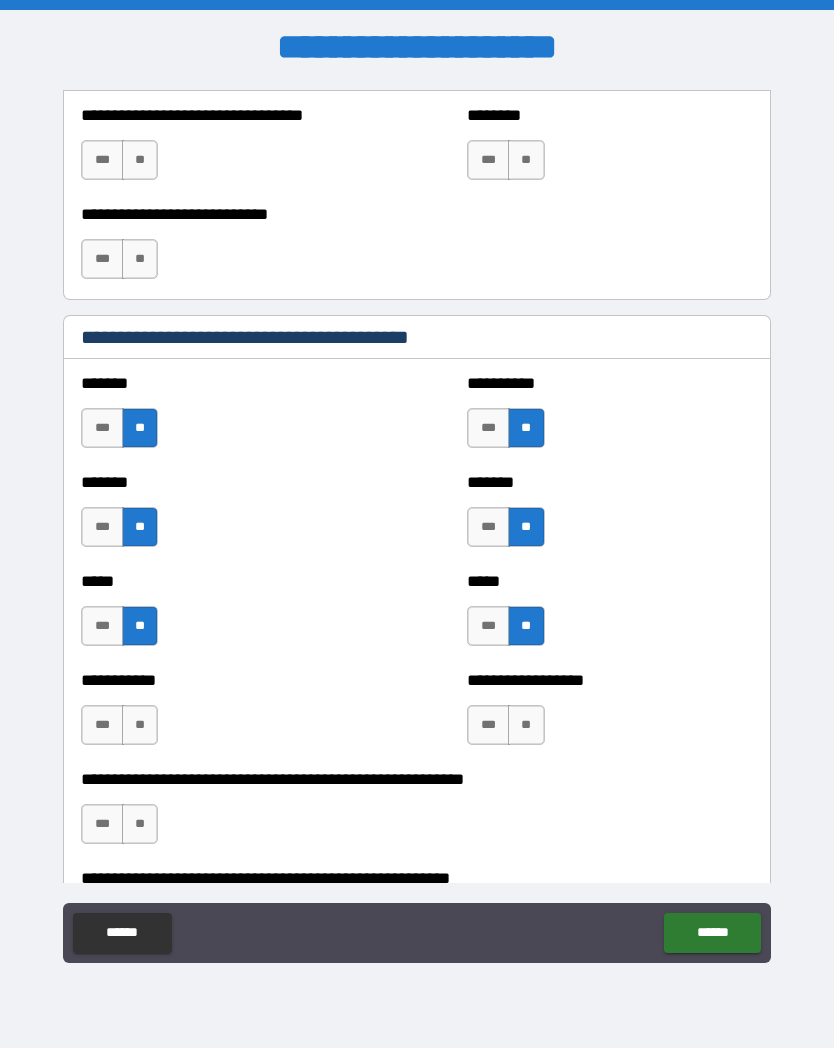 scroll, scrollTop: 1845, scrollLeft: 0, axis: vertical 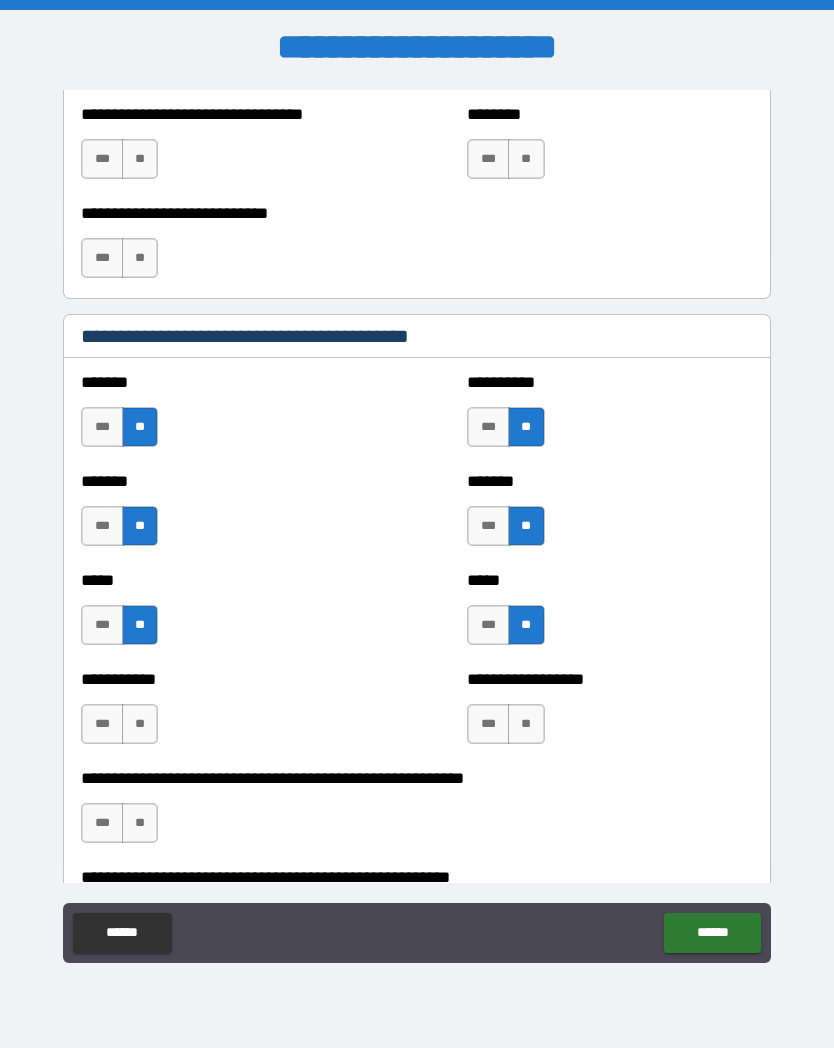click on "**" at bounding box center [140, 724] 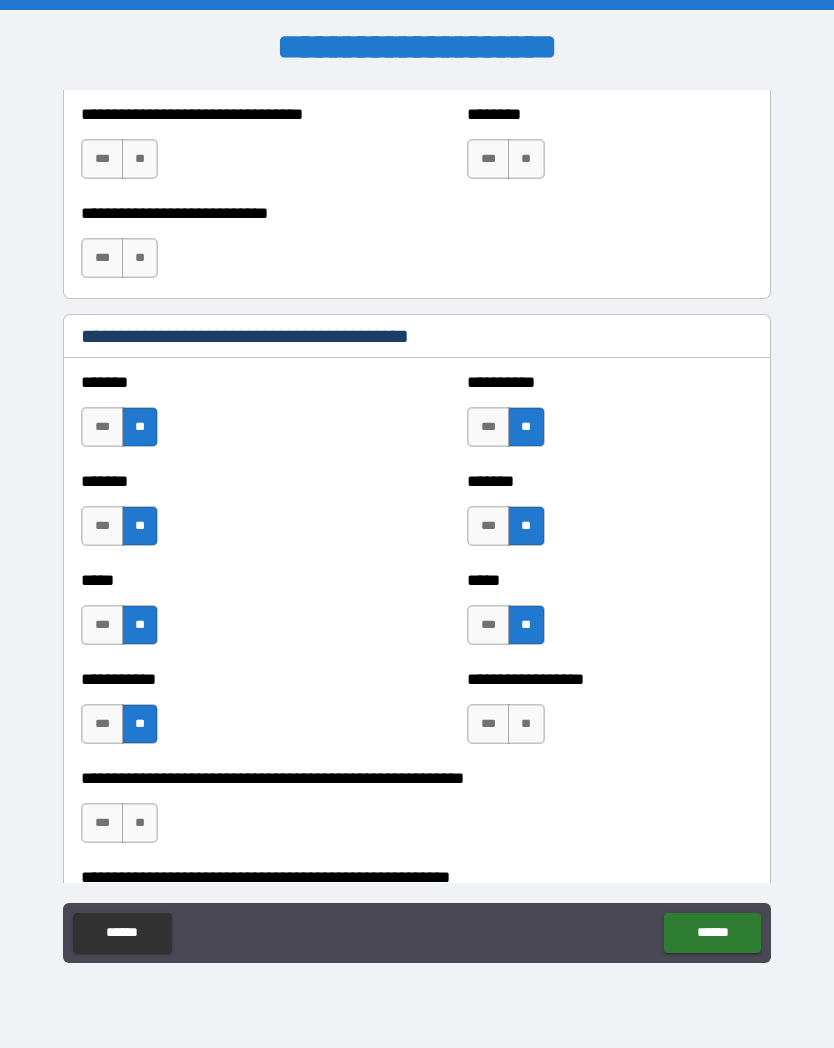 click on "**" at bounding box center [526, 724] 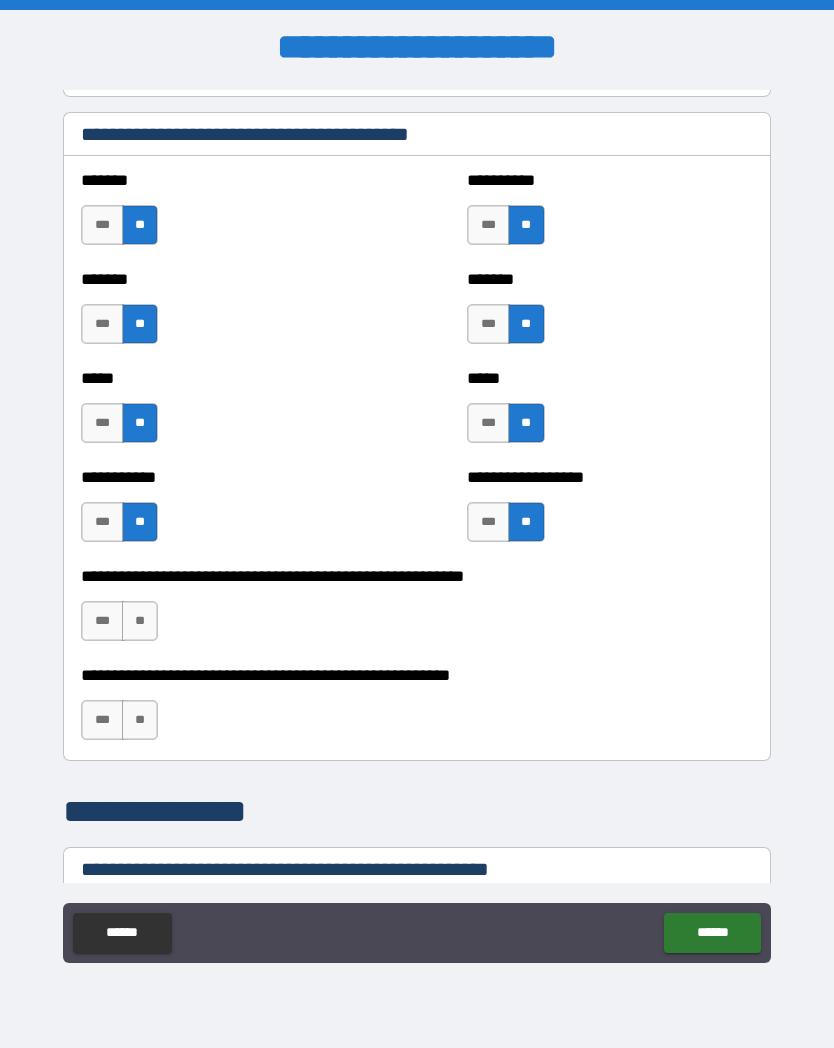 scroll, scrollTop: 2049, scrollLeft: 0, axis: vertical 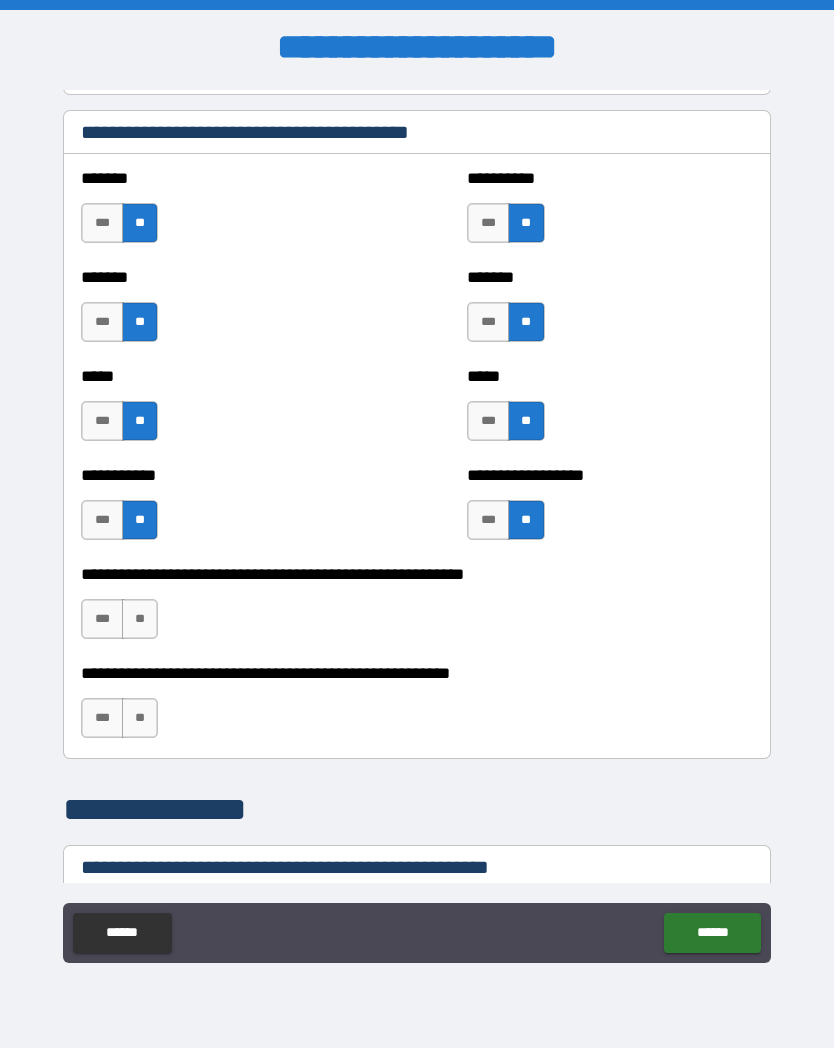 click on "**" at bounding box center (140, 619) 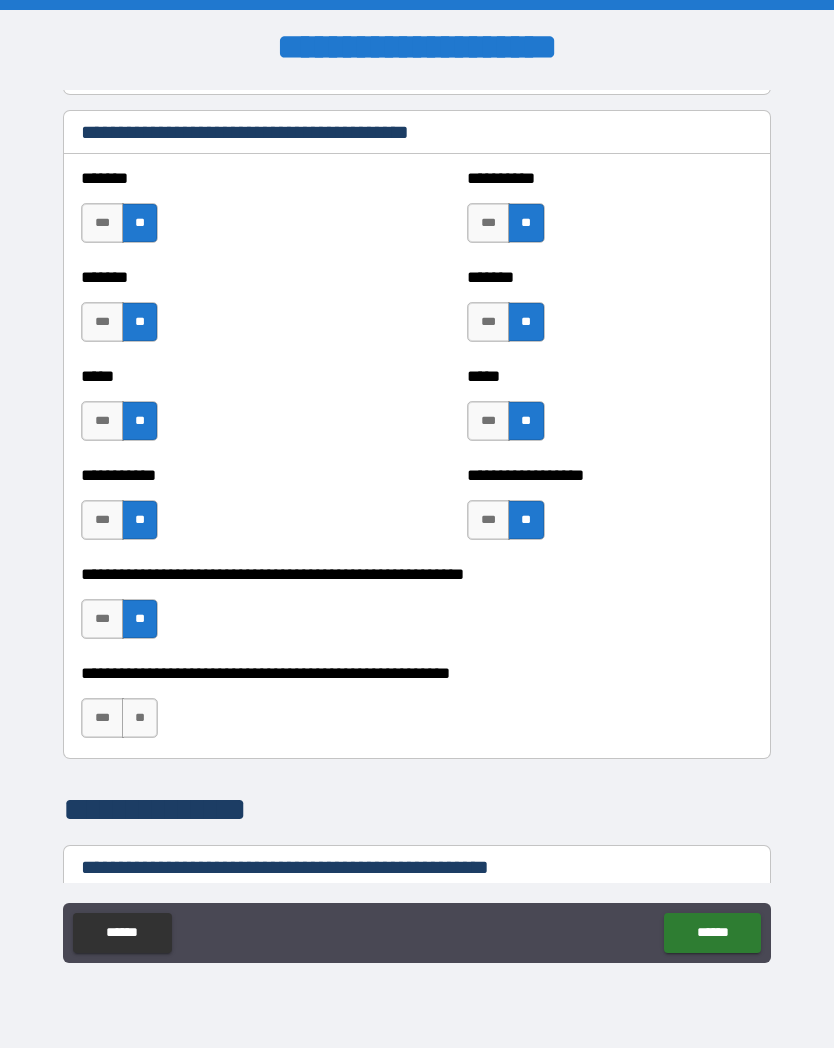 scroll, scrollTop: 2081, scrollLeft: 0, axis: vertical 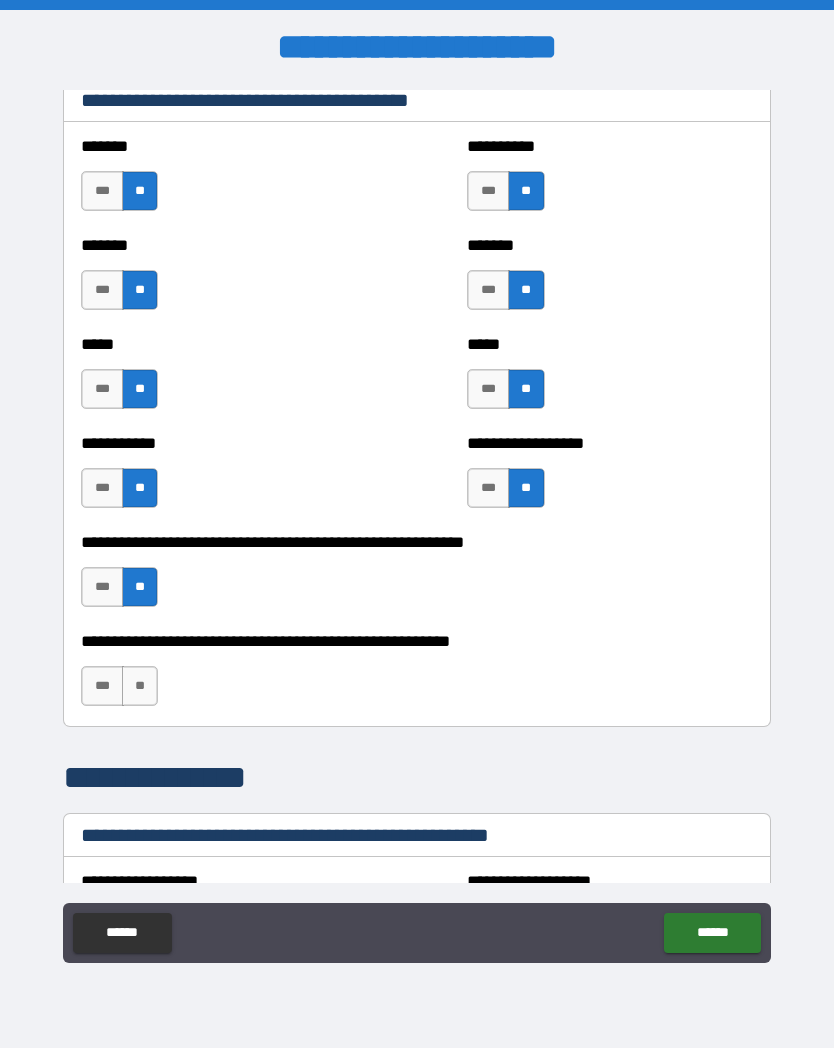 click on "**" at bounding box center (140, 686) 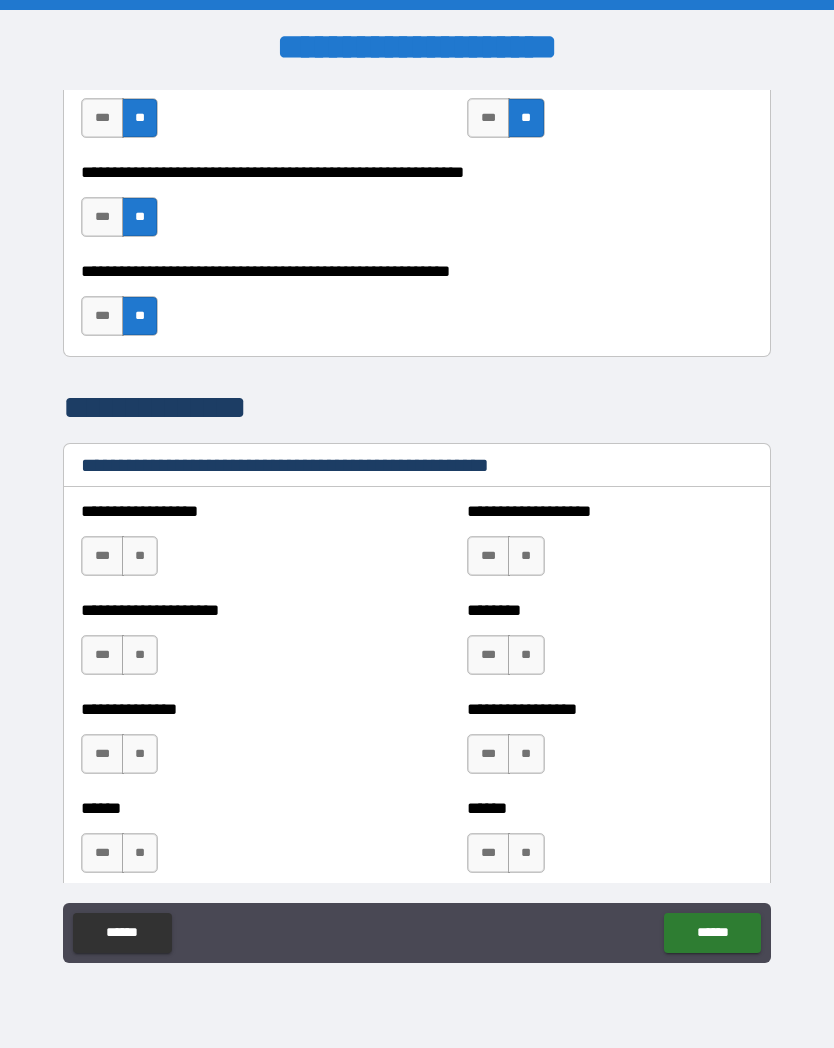 scroll, scrollTop: 2472, scrollLeft: 0, axis: vertical 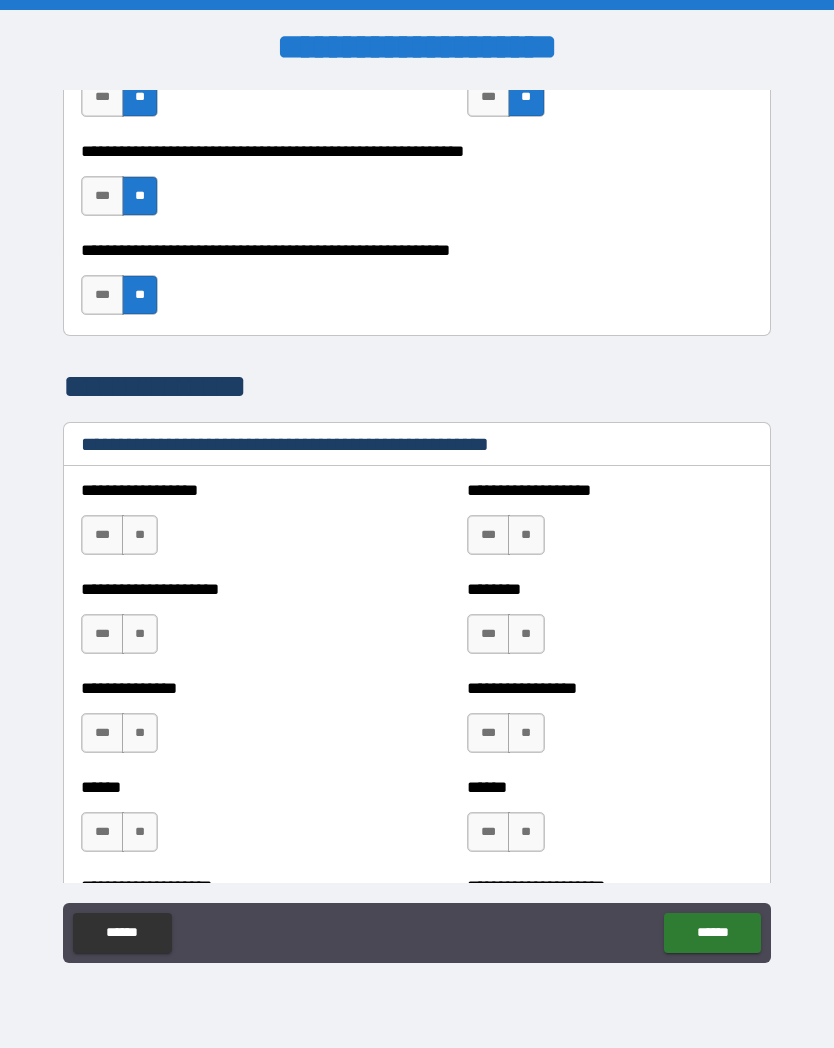 click on "**" at bounding box center (140, 535) 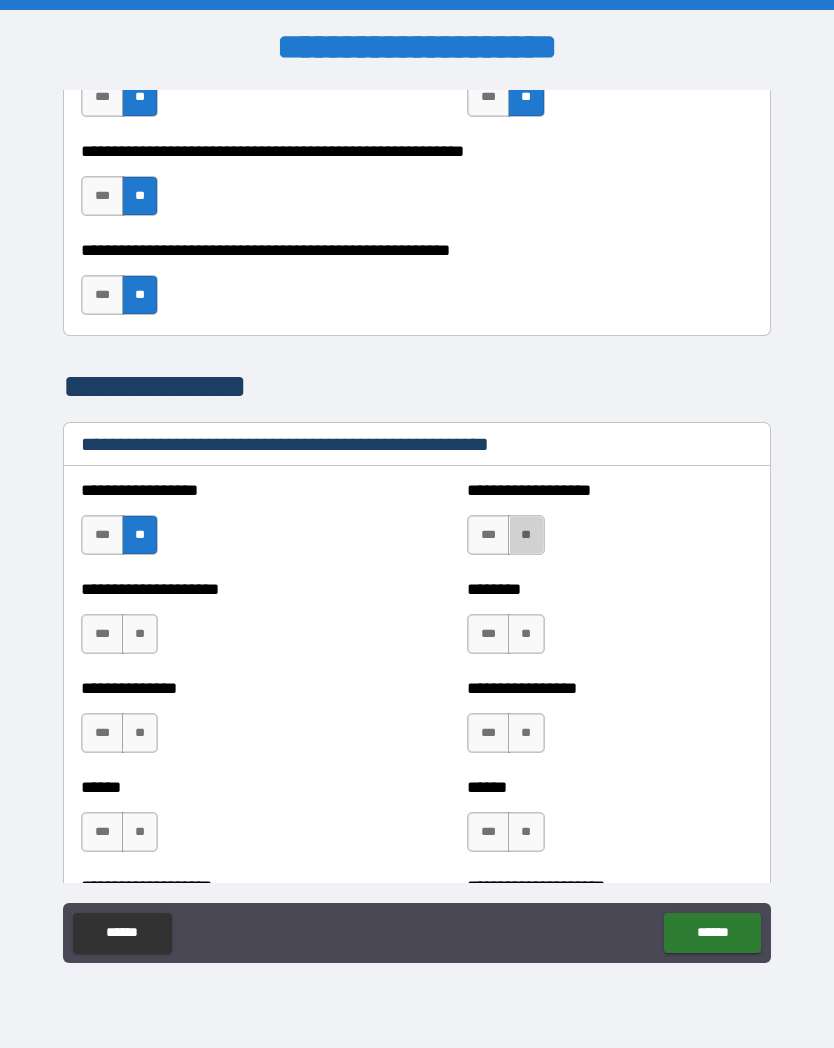 click on "**" at bounding box center [526, 535] 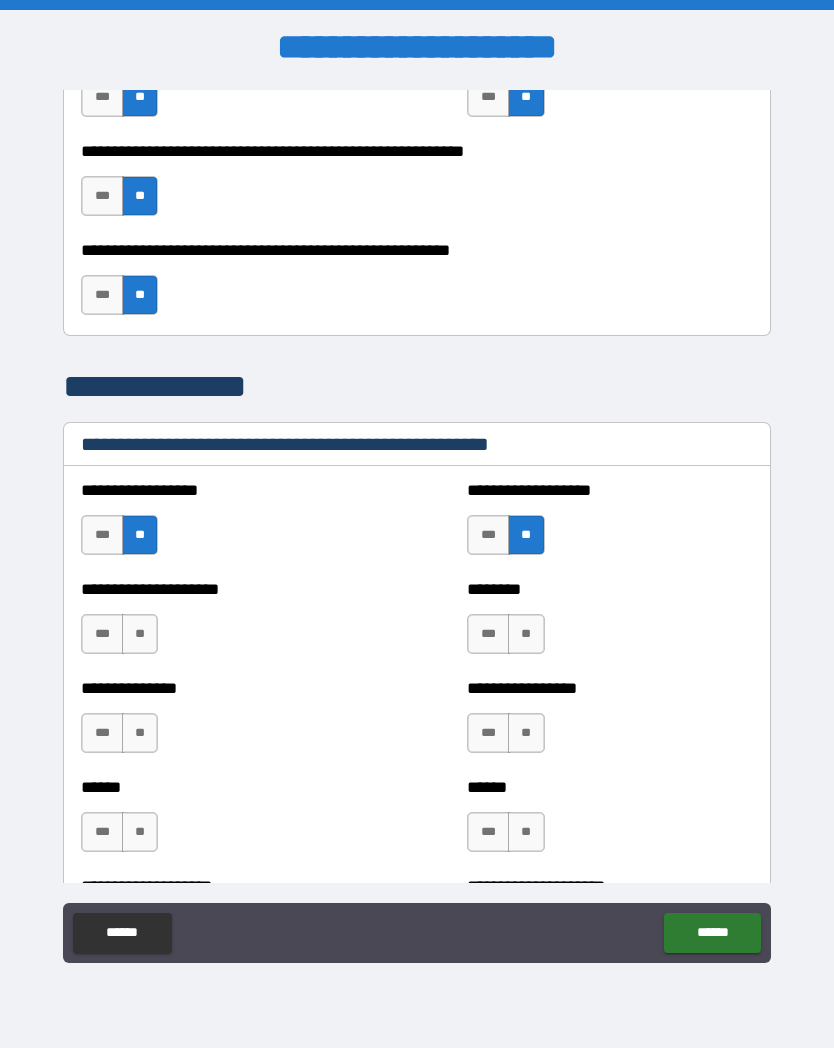 click on "*** **" at bounding box center [122, 639] 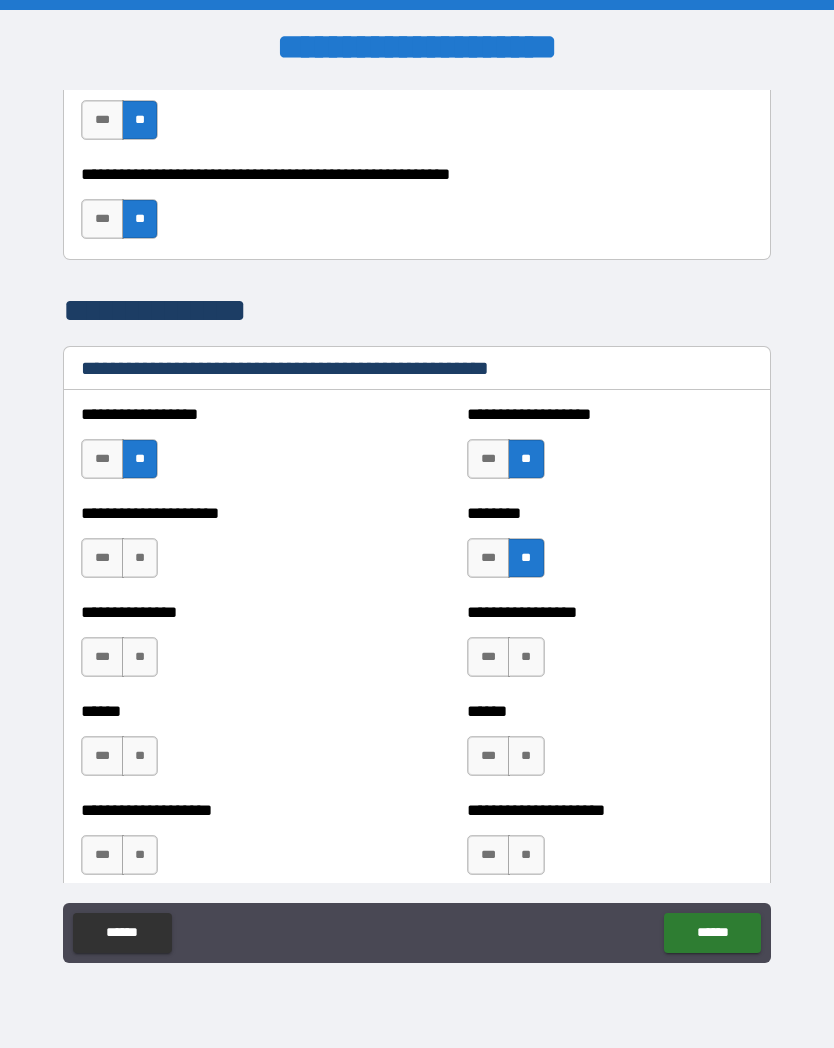 scroll, scrollTop: 2549, scrollLeft: 0, axis: vertical 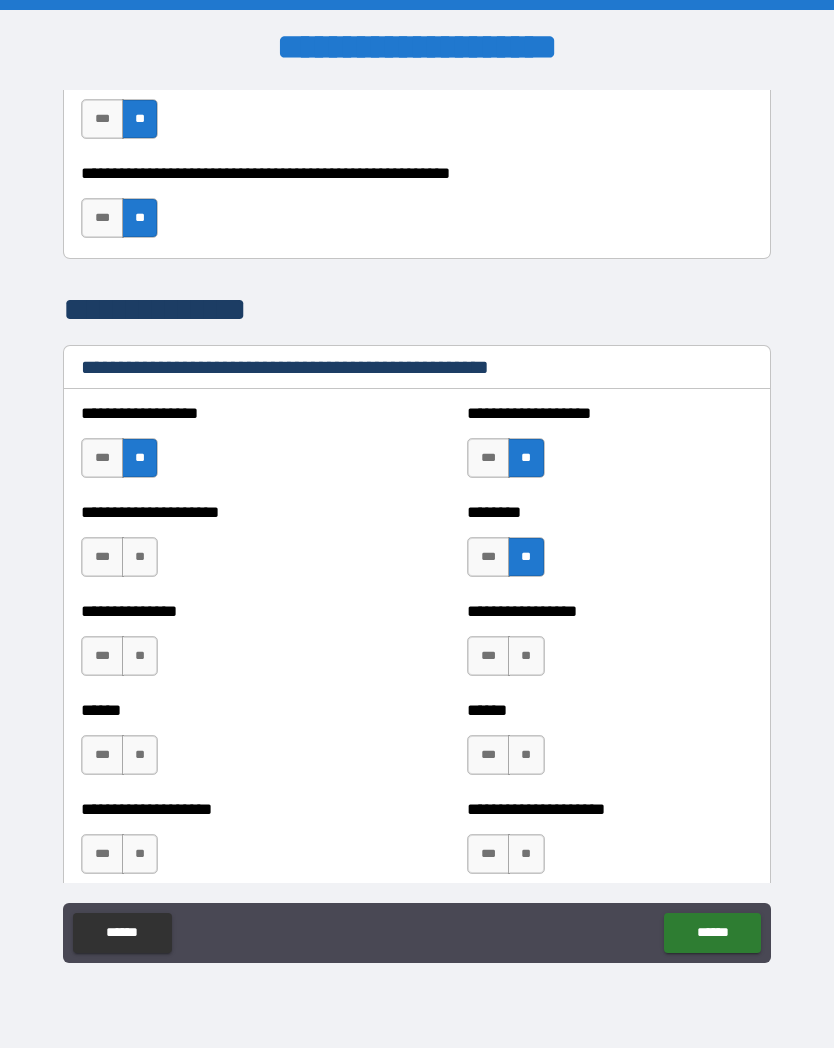 click on "**" at bounding box center [140, 656] 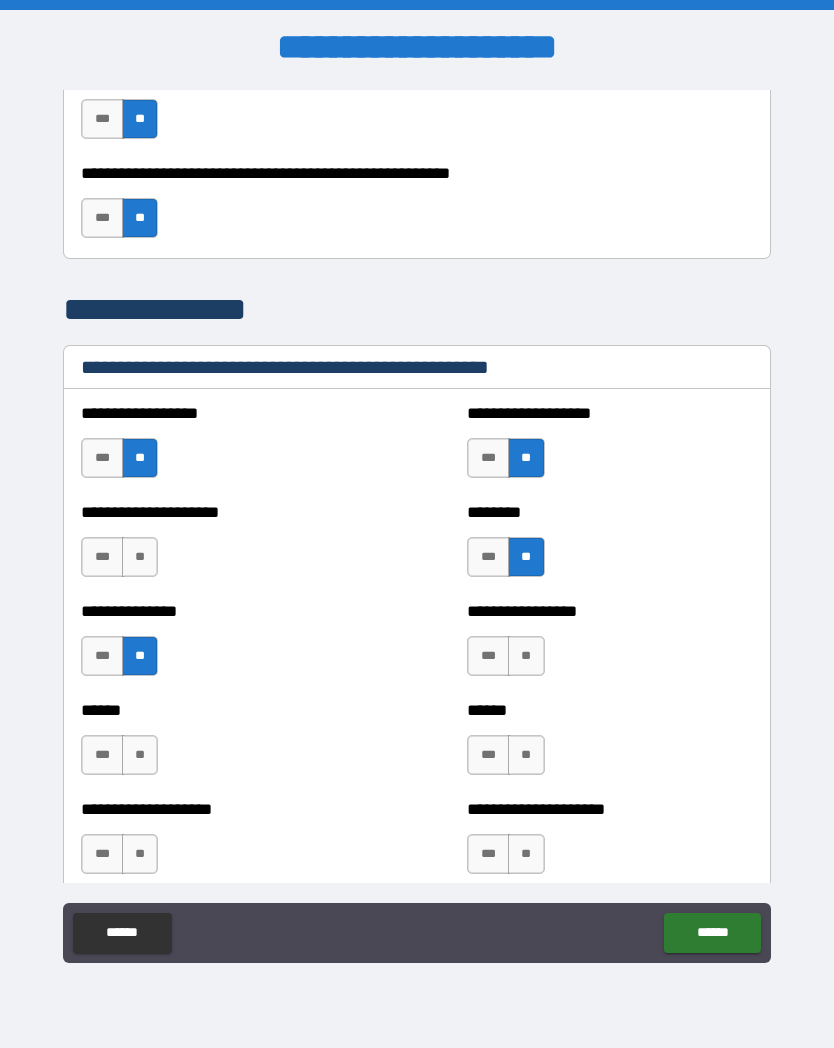click on "**" at bounding box center (526, 656) 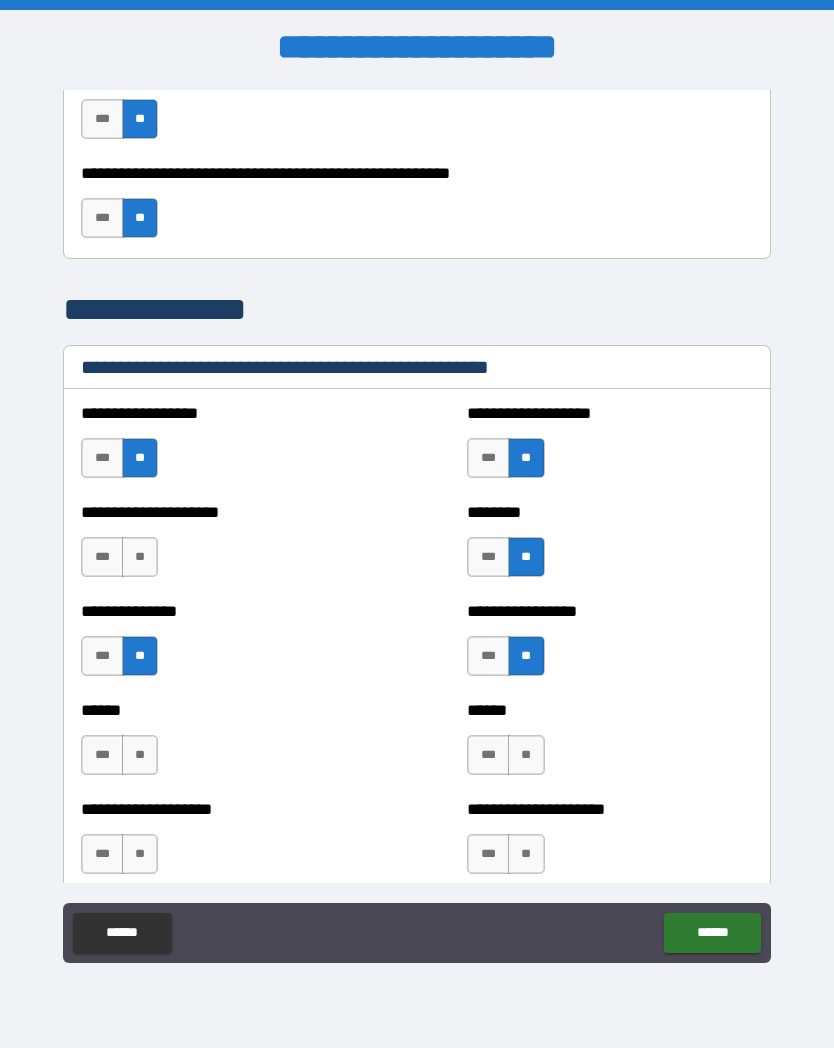 click on "**" at bounding box center (140, 557) 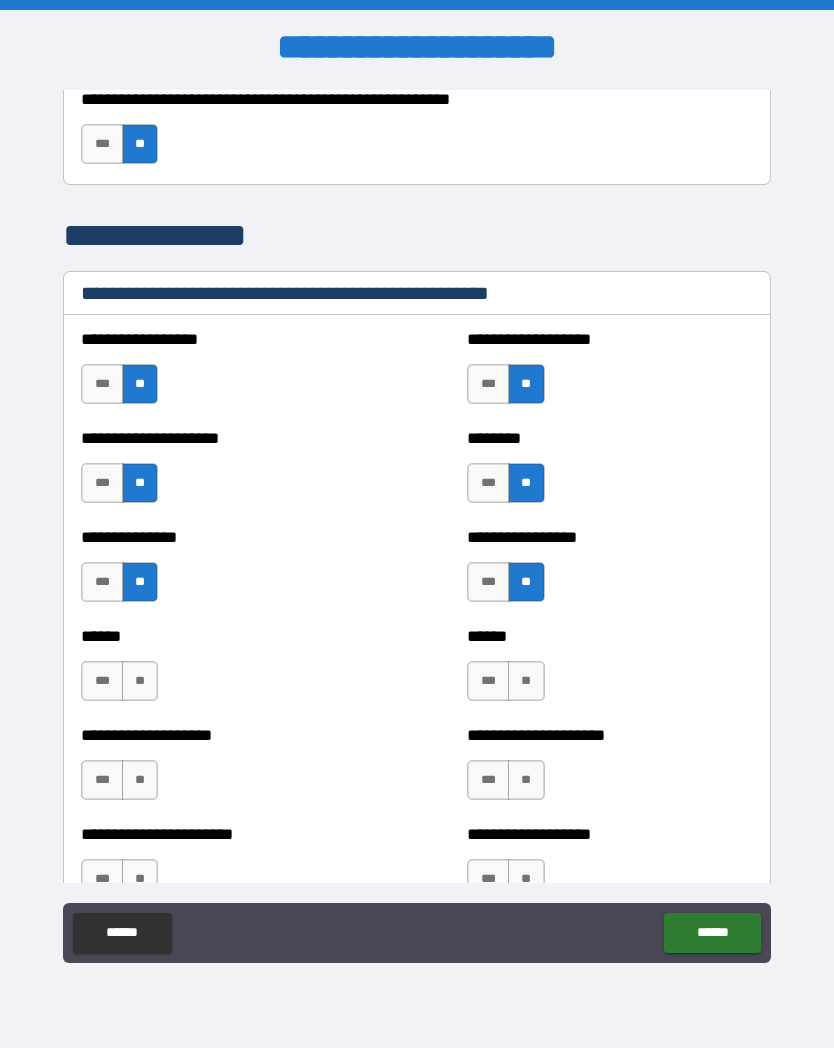 scroll, scrollTop: 2627, scrollLeft: 0, axis: vertical 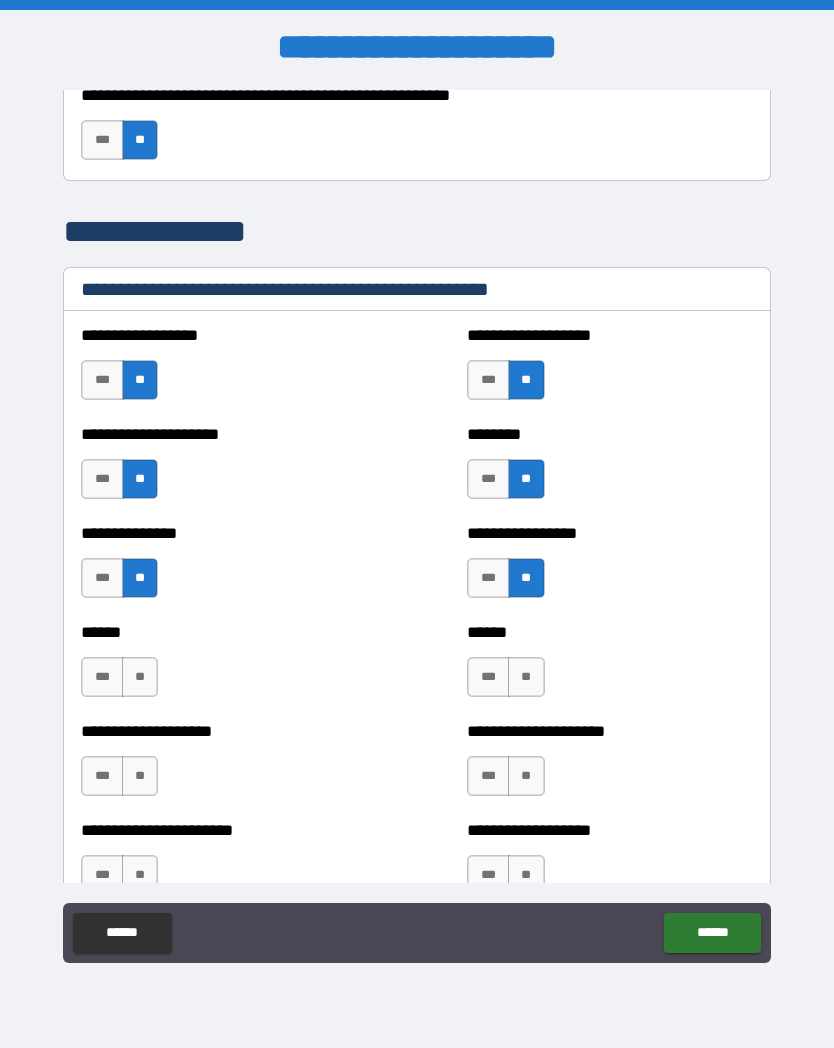 click on "**" at bounding box center [526, 677] 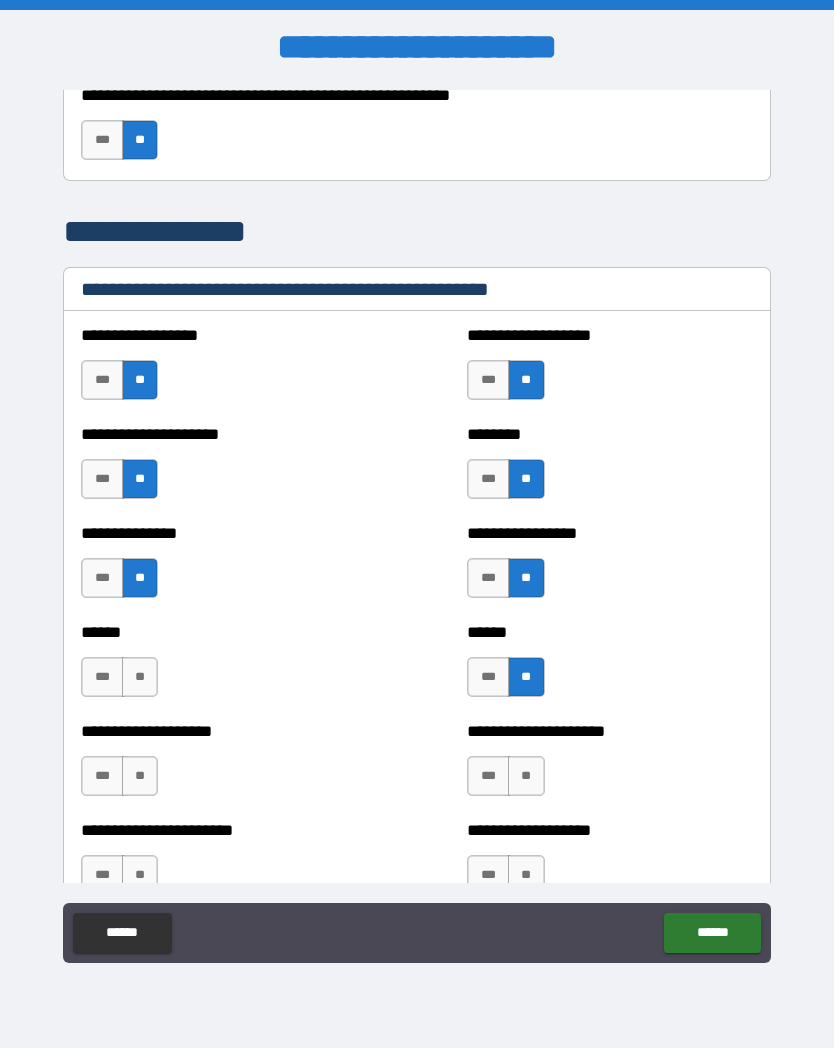 click on "**" at bounding box center (140, 677) 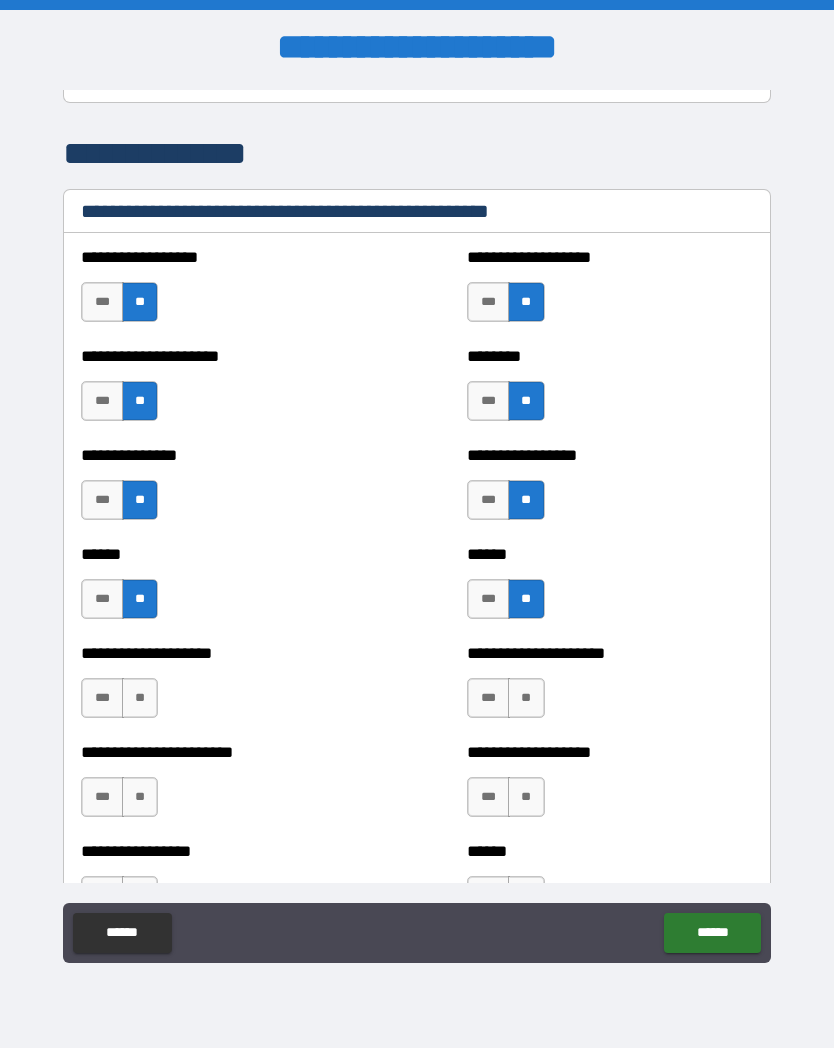 scroll, scrollTop: 2706, scrollLeft: 0, axis: vertical 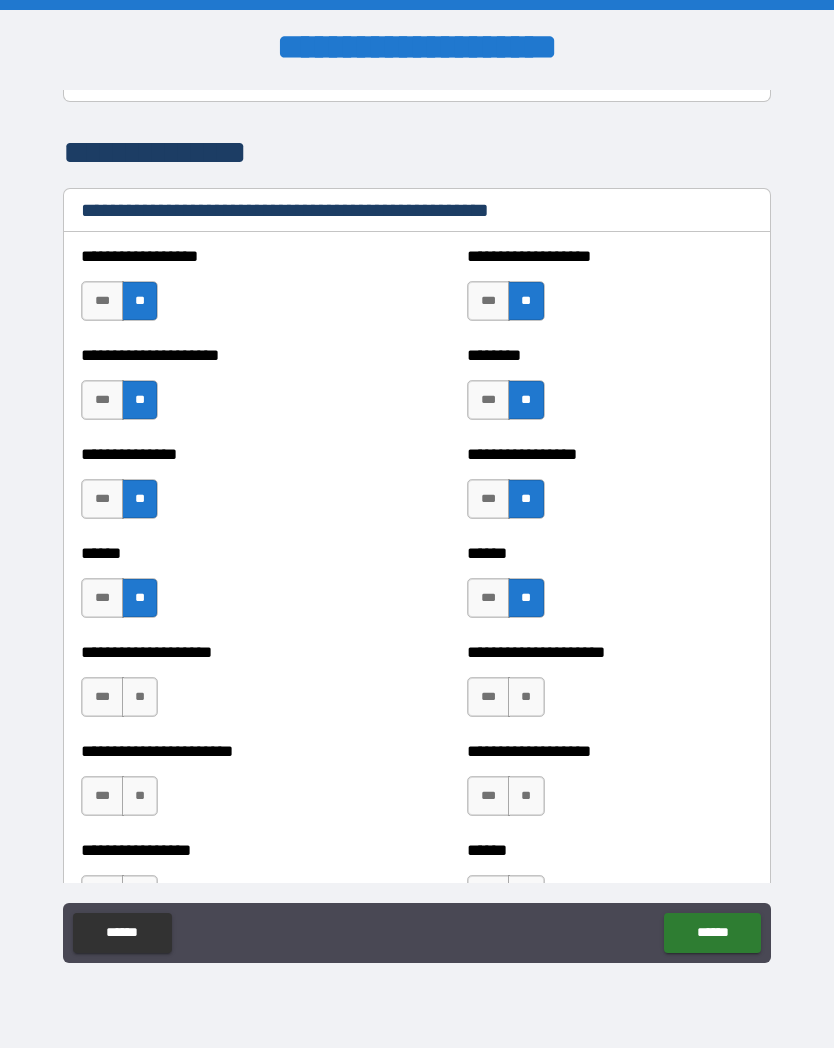 click on "**" at bounding box center (140, 697) 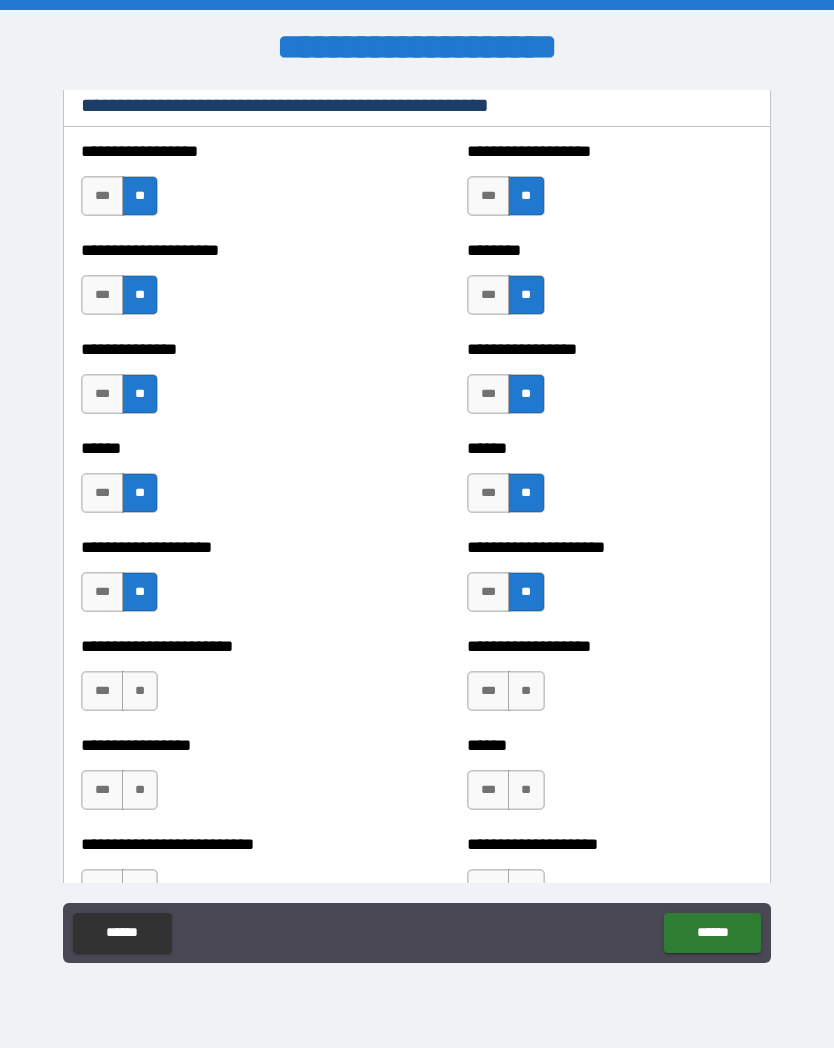 scroll, scrollTop: 2814, scrollLeft: 0, axis: vertical 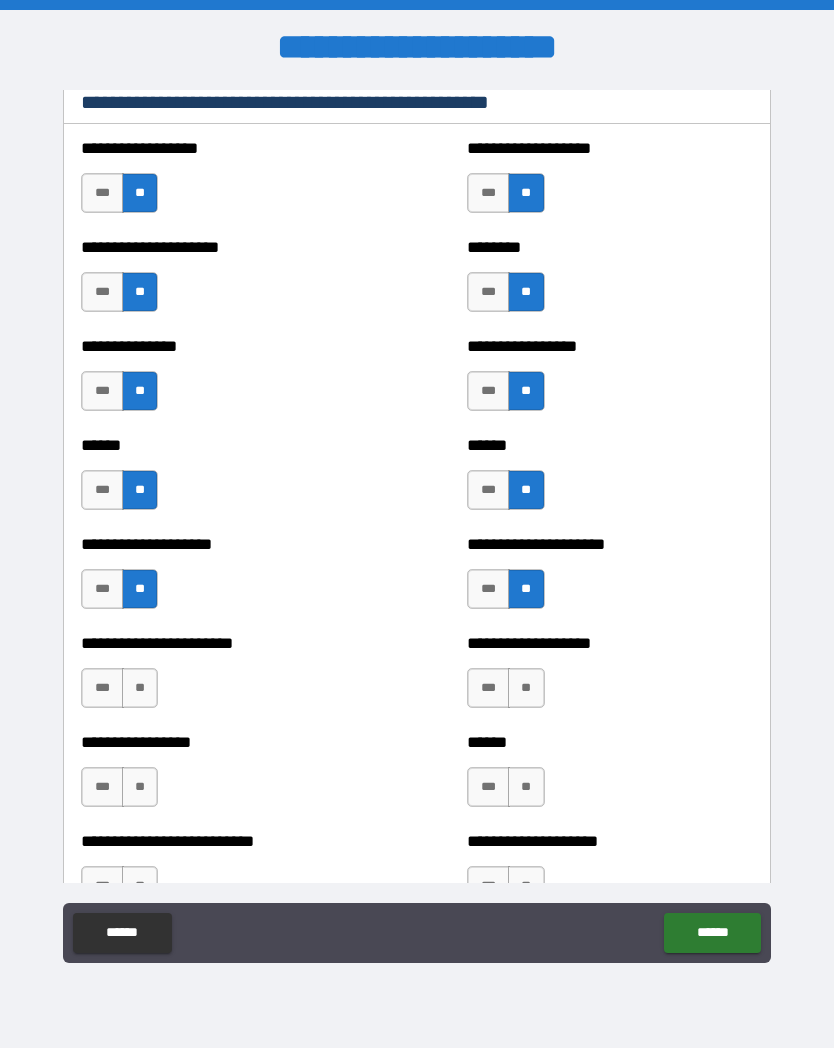 click on "**" at bounding box center [140, 688] 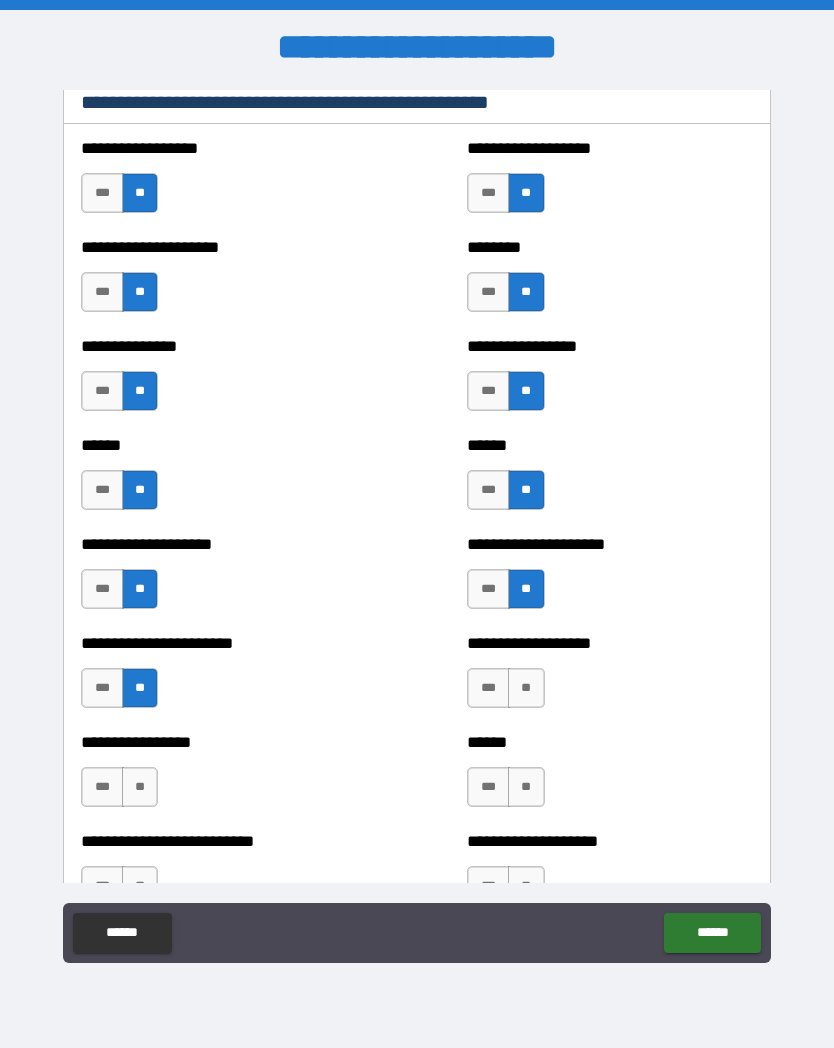 click on "**" at bounding box center (526, 688) 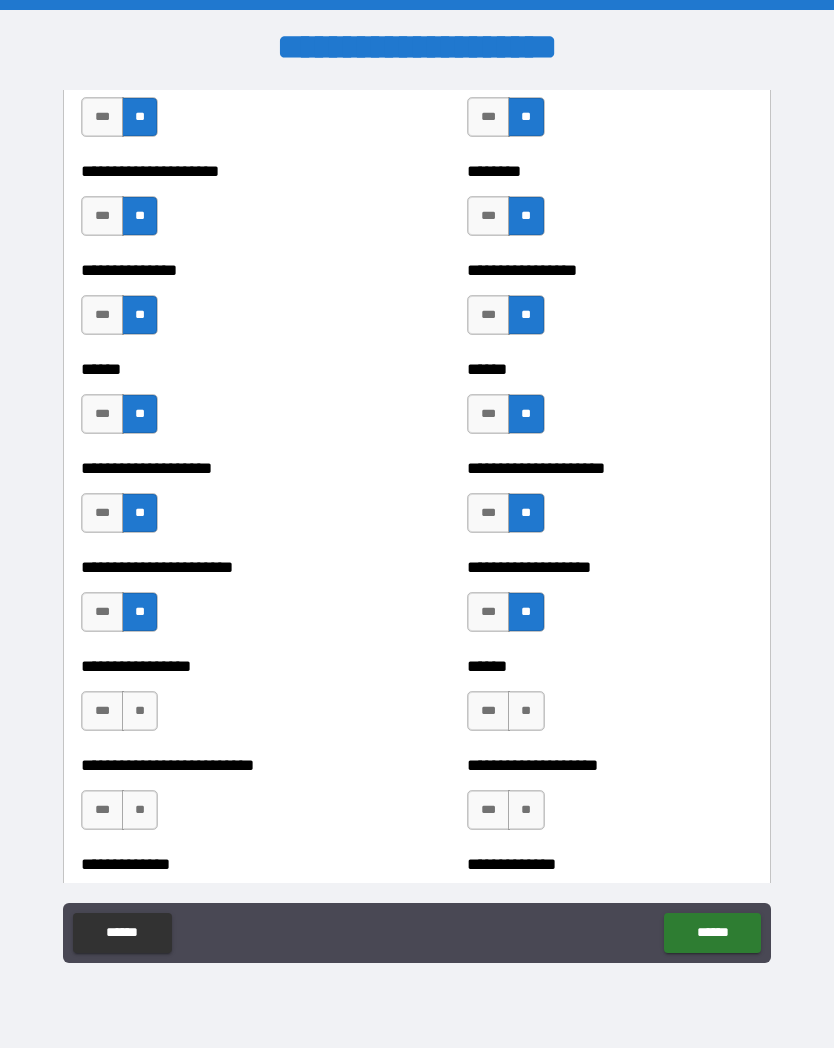 scroll, scrollTop: 2908, scrollLeft: 0, axis: vertical 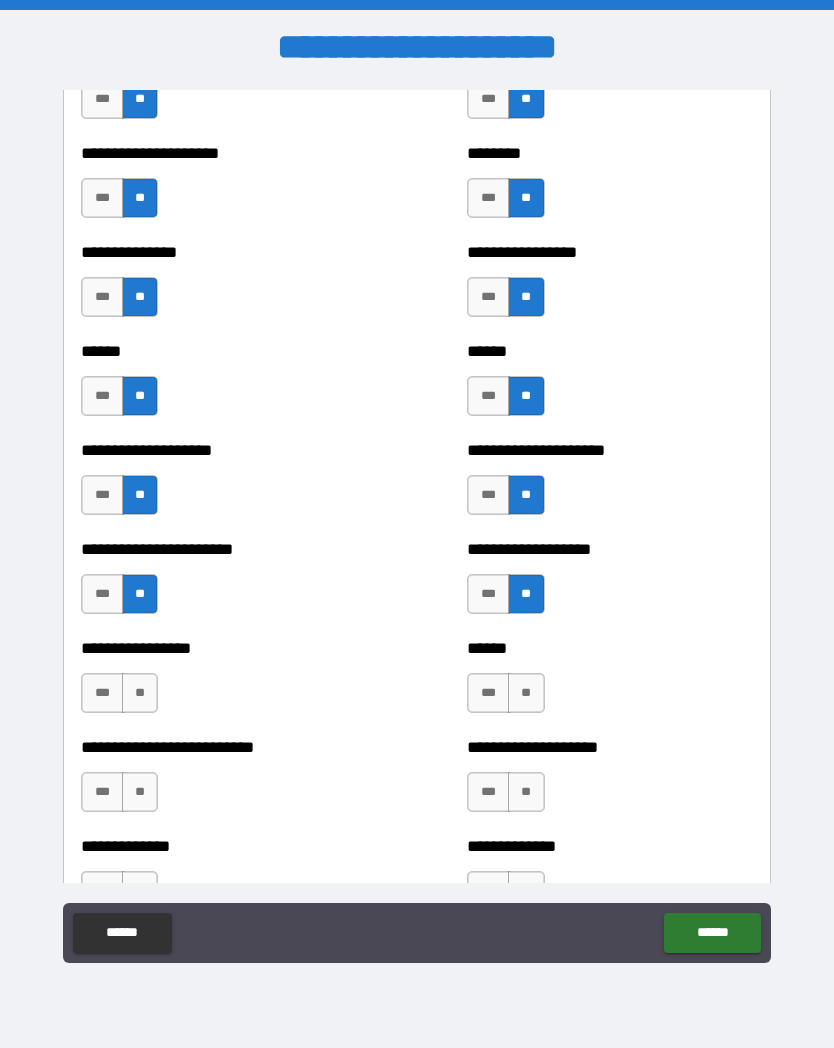click on "**" at bounding box center (140, 693) 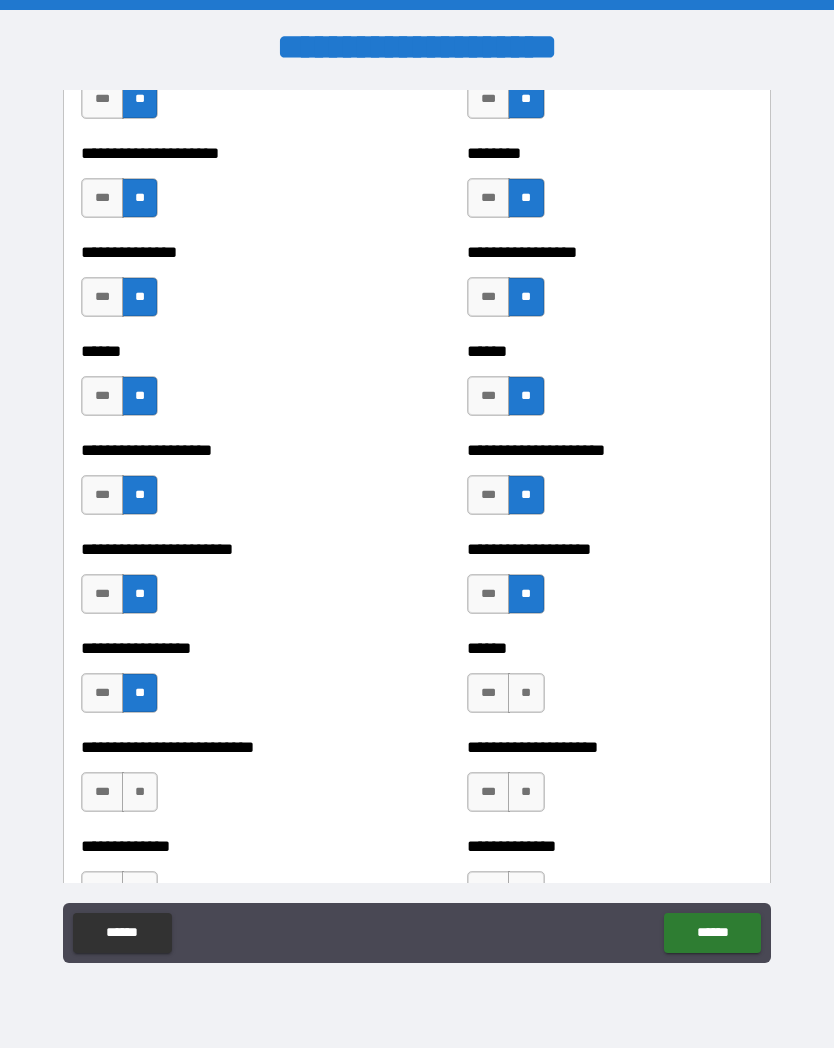 click on "**" at bounding box center [526, 693] 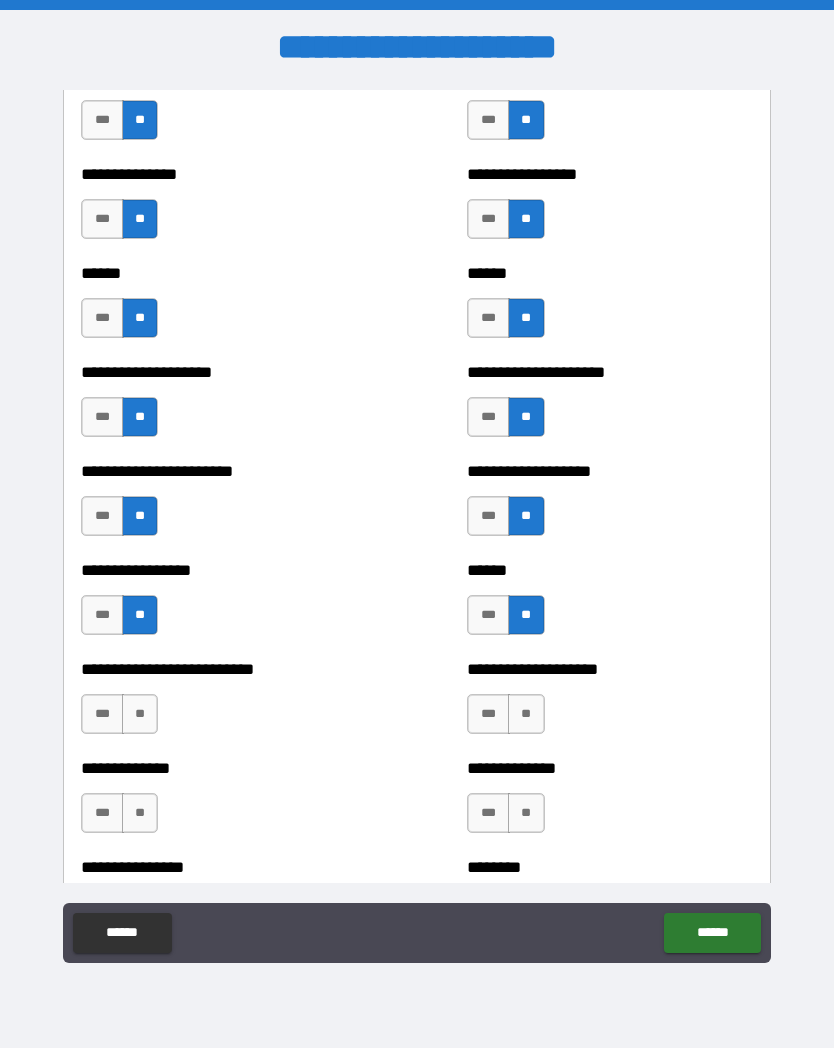 scroll, scrollTop: 2997, scrollLeft: 0, axis: vertical 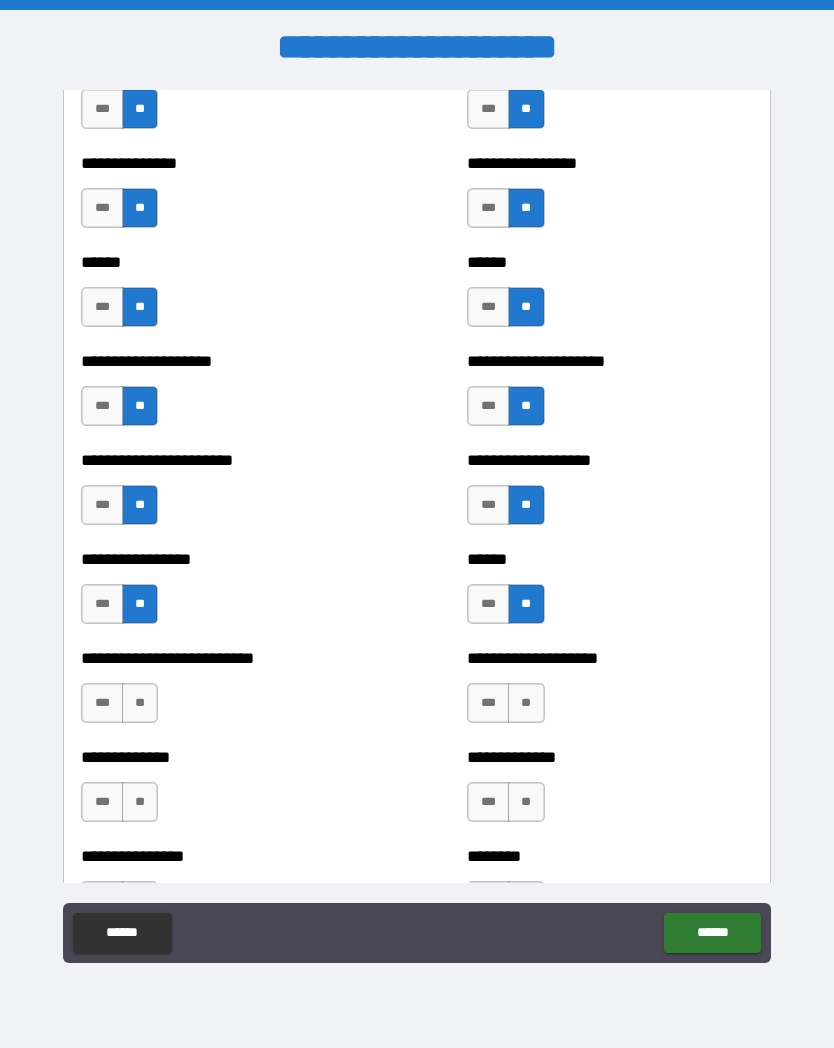 click on "**" at bounding box center [140, 703] 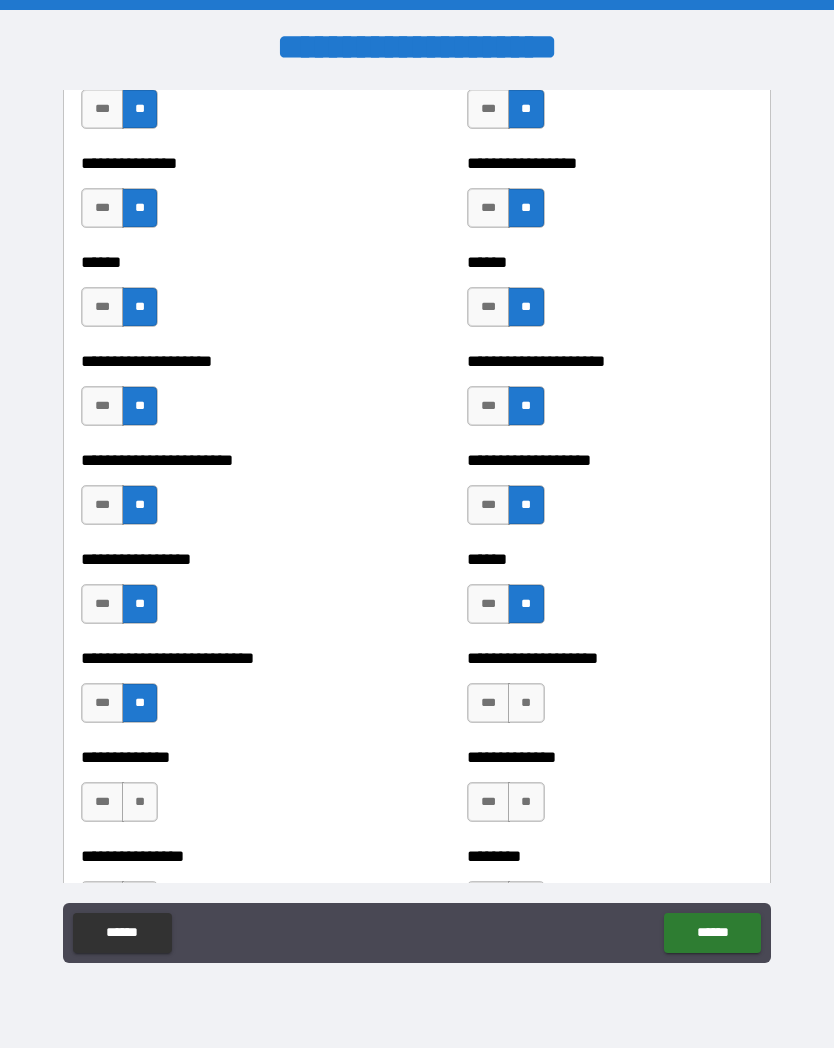 click on "**" at bounding box center [526, 703] 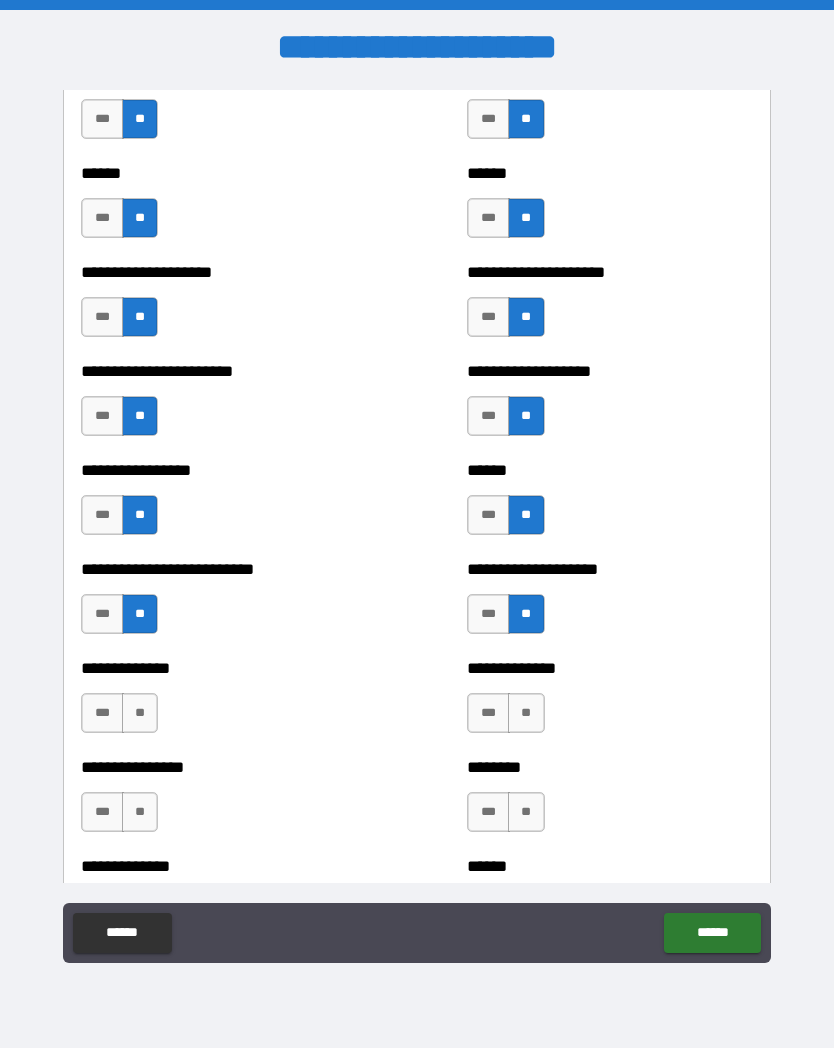 scroll, scrollTop: 3091, scrollLeft: 0, axis: vertical 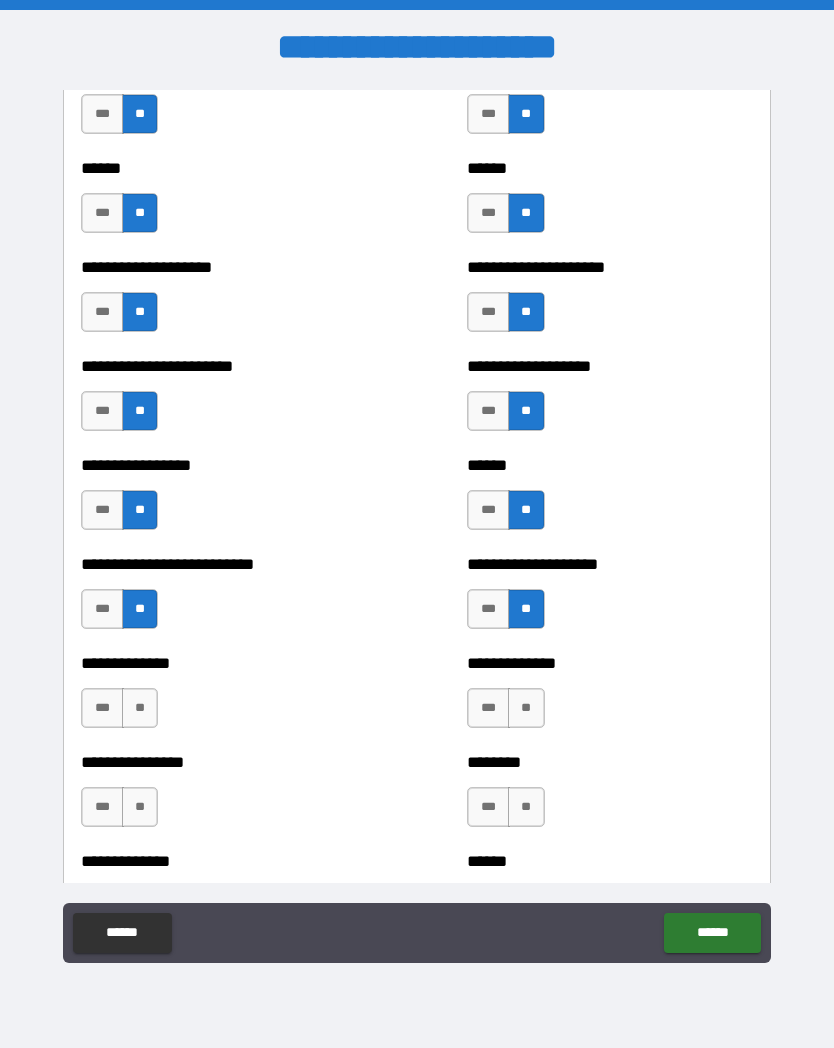 click on "**" at bounding box center [140, 708] 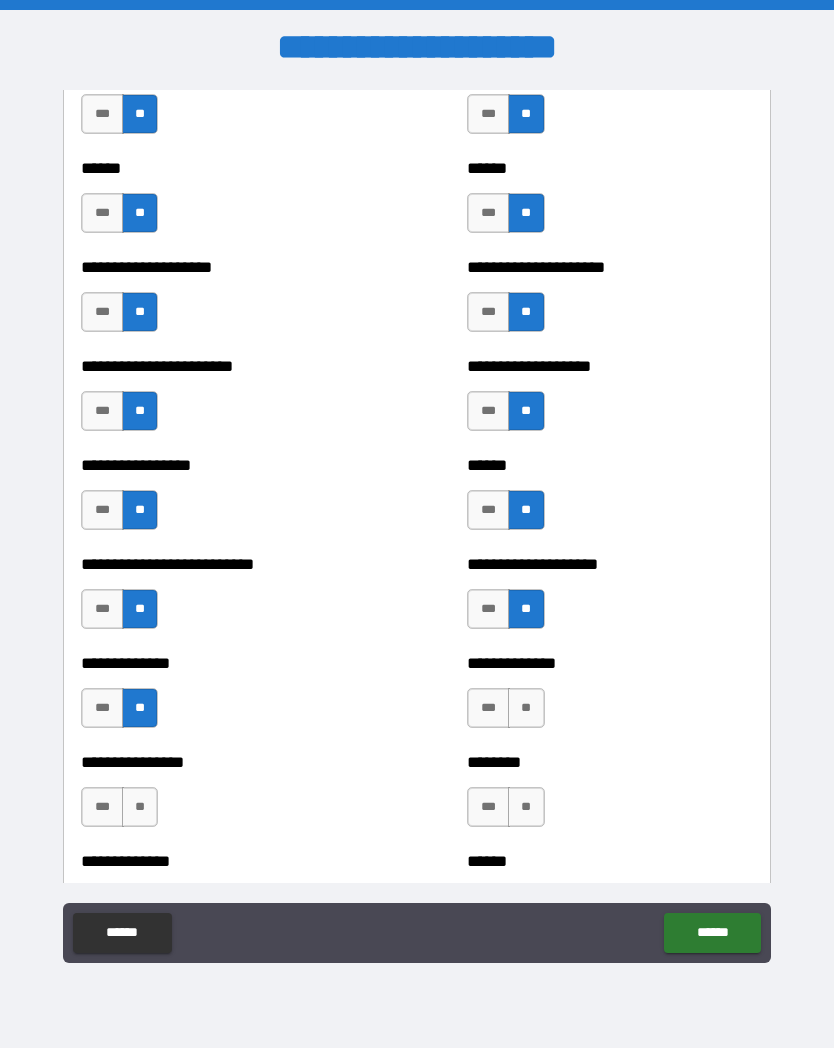 click on "**" at bounding box center [526, 708] 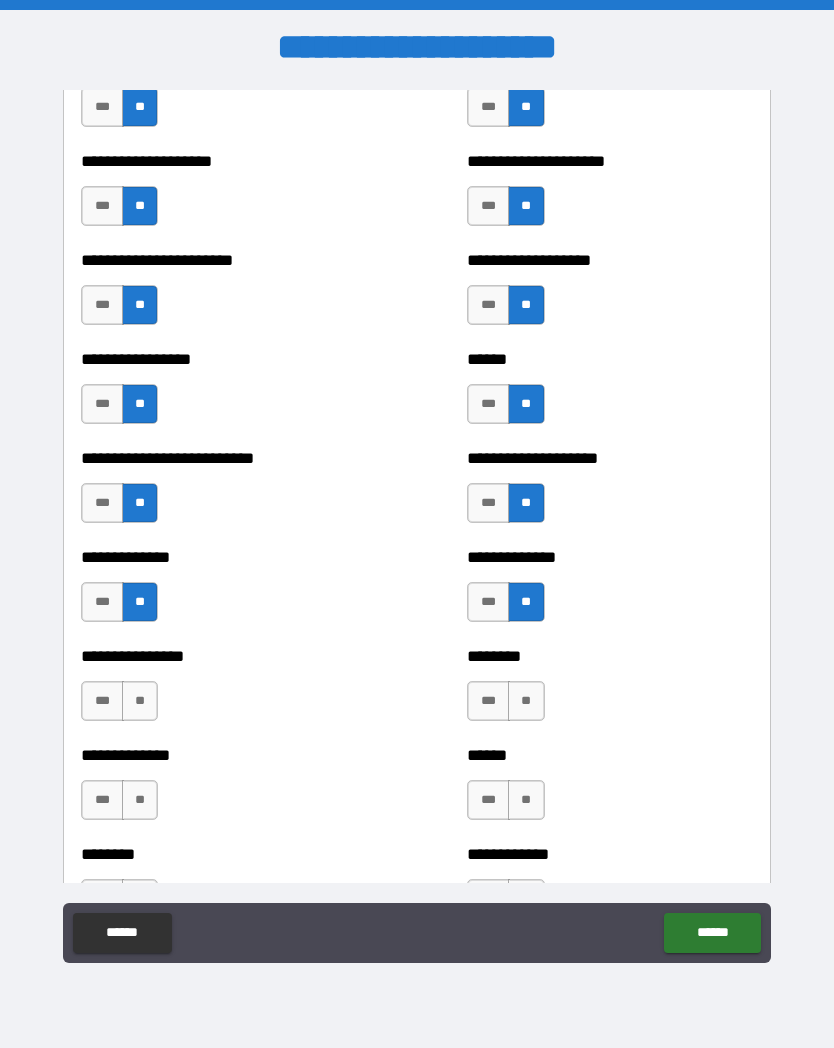 scroll, scrollTop: 3202, scrollLeft: 0, axis: vertical 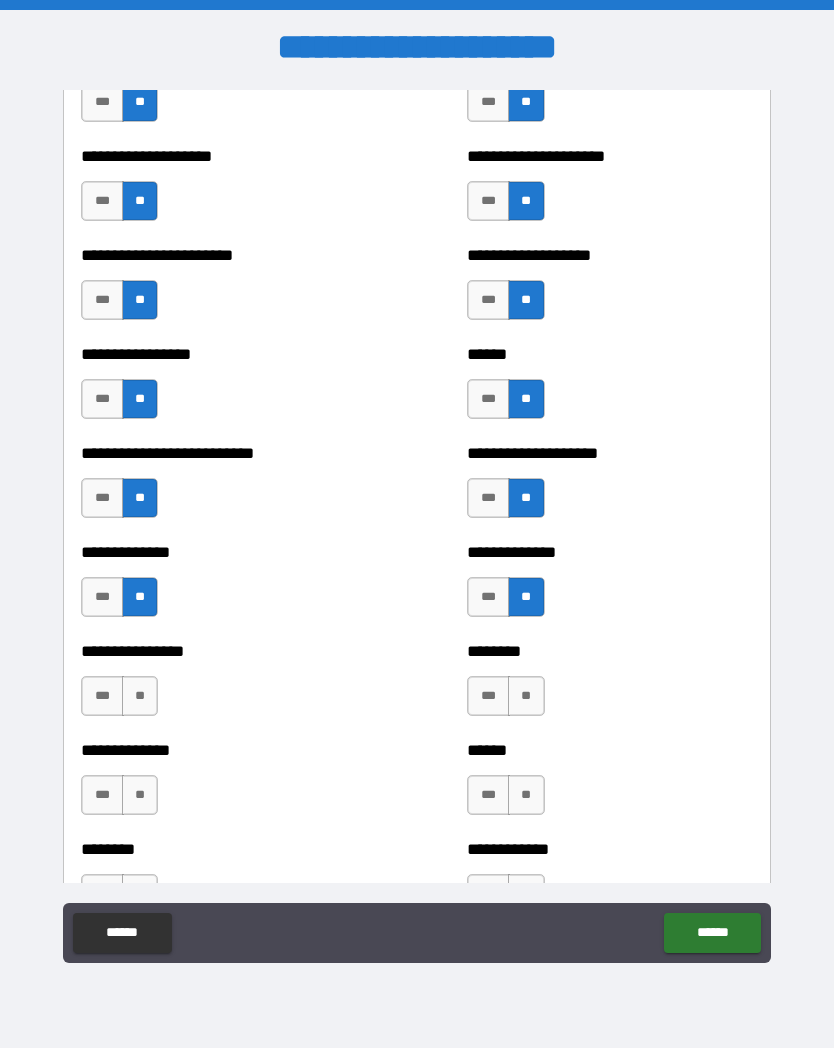 click on "**********" at bounding box center [223, 686] 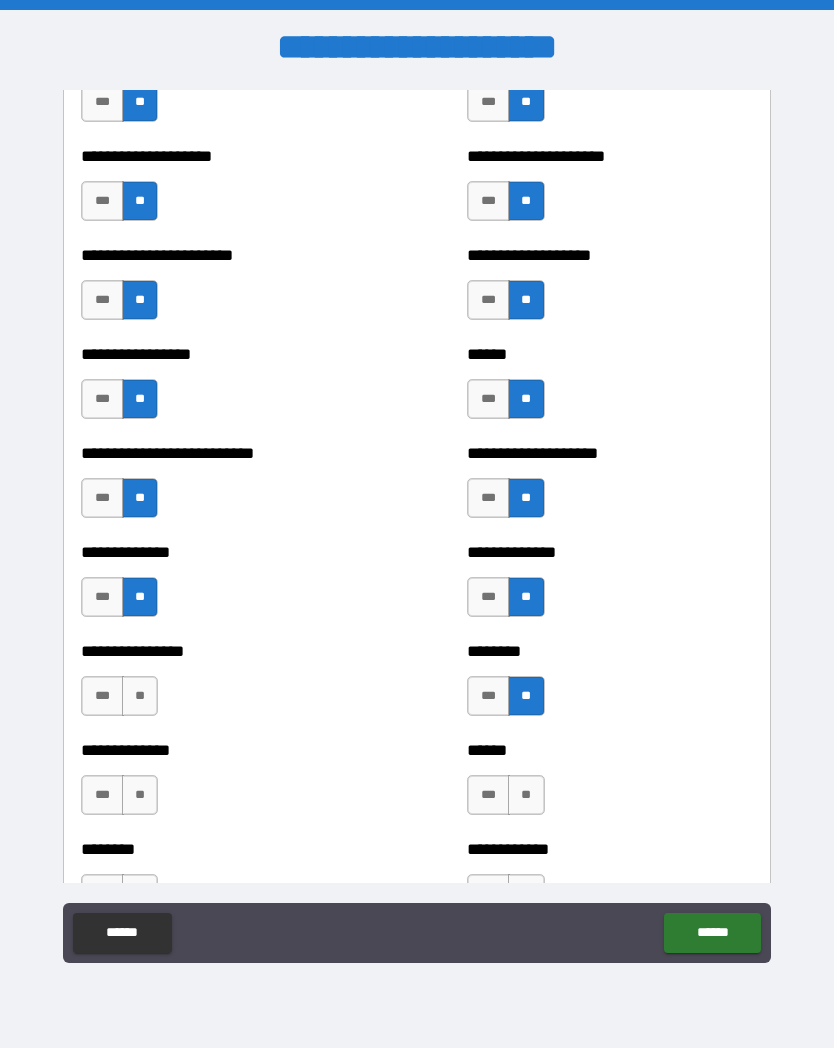 click on "**" at bounding box center [140, 696] 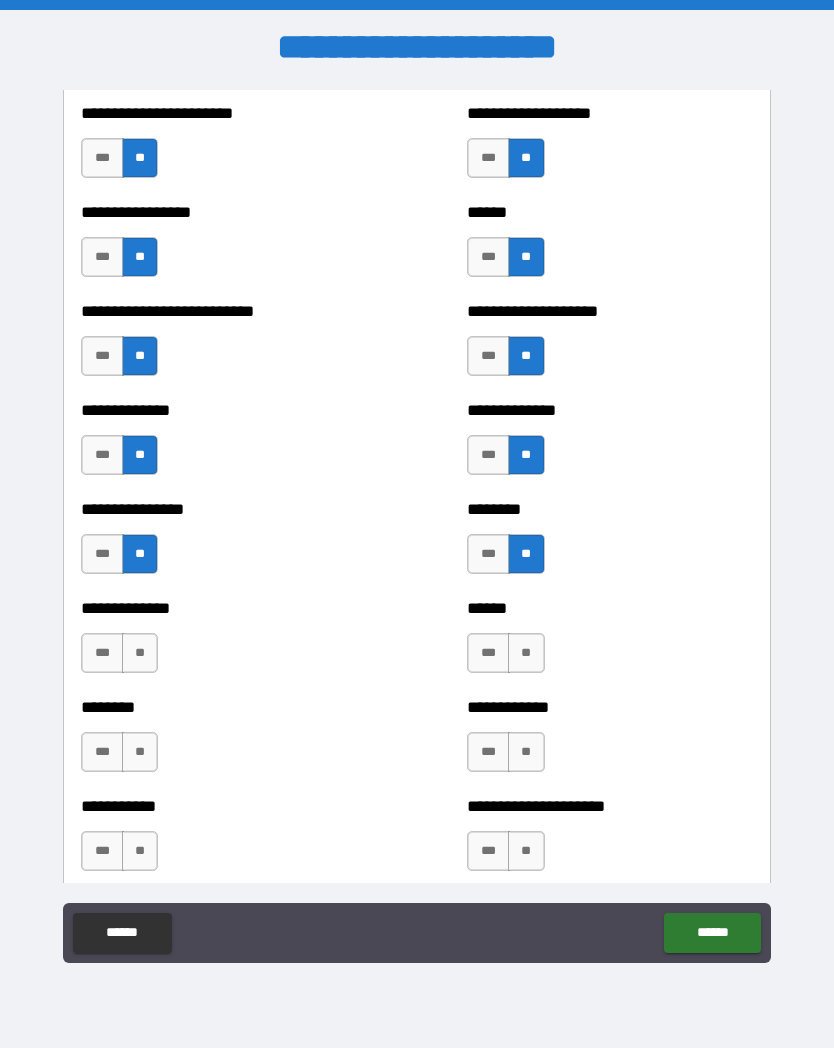 scroll, scrollTop: 3348, scrollLeft: 0, axis: vertical 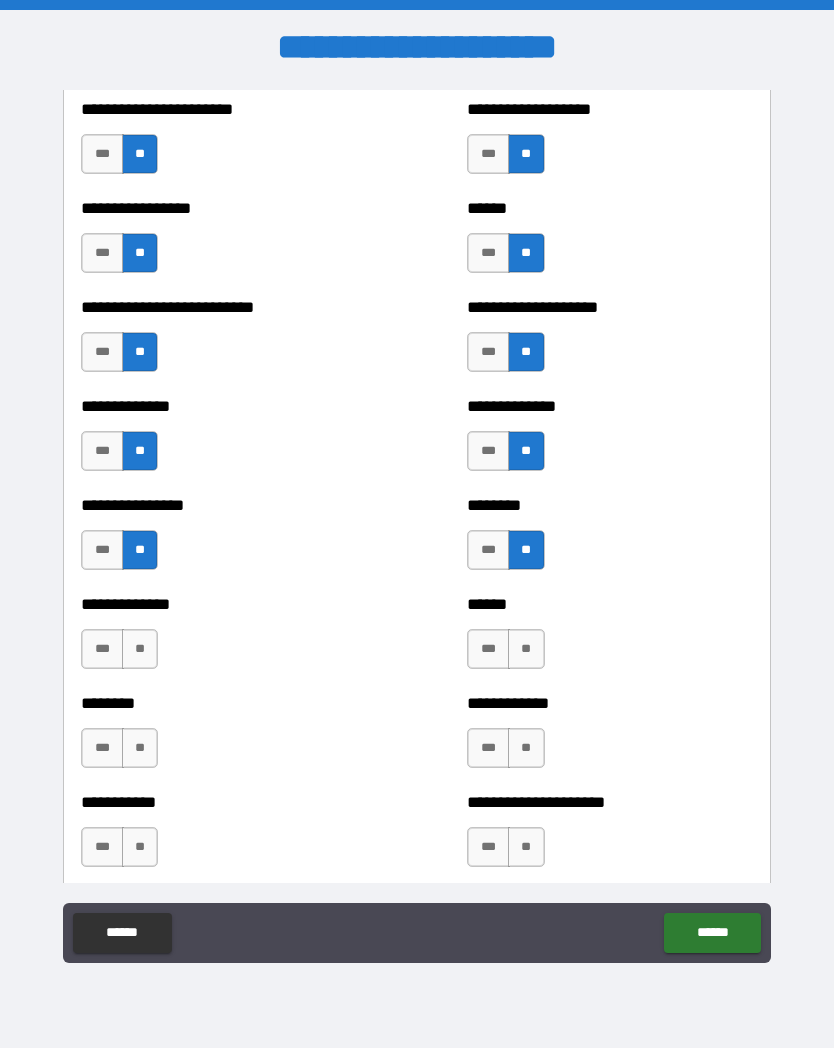 click on "**" at bounding box center (140, 649) 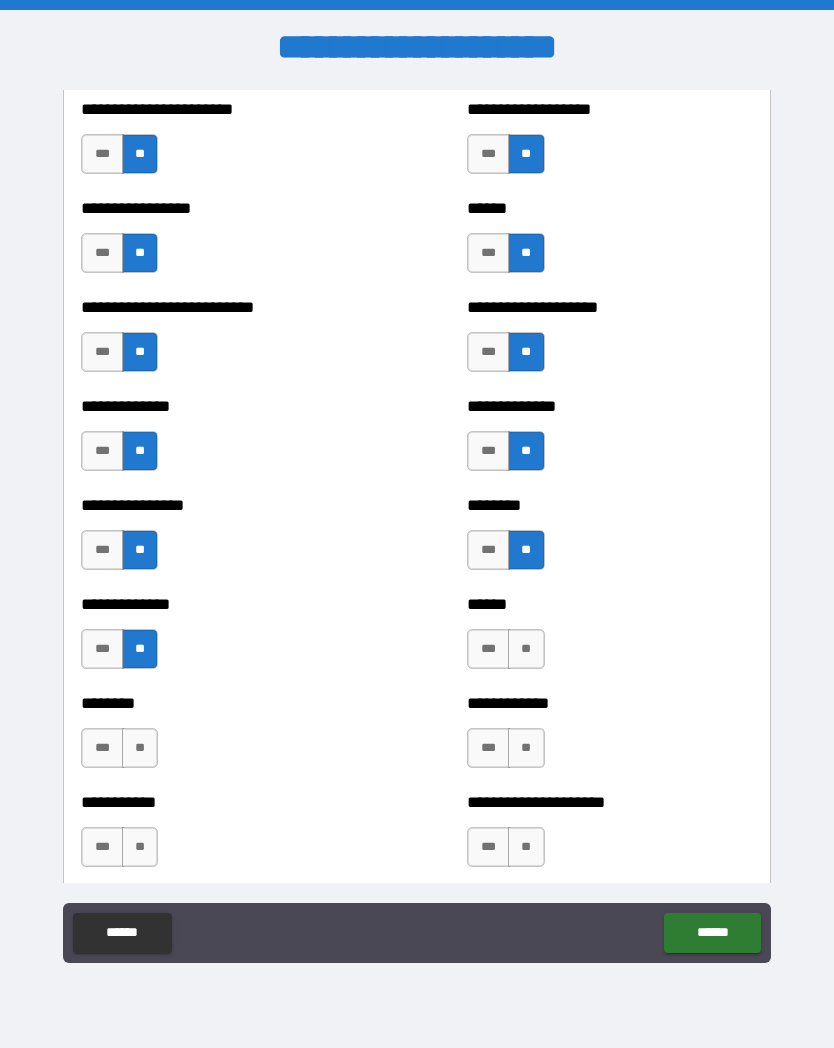 click on "**" at bounding box center (526, 649) 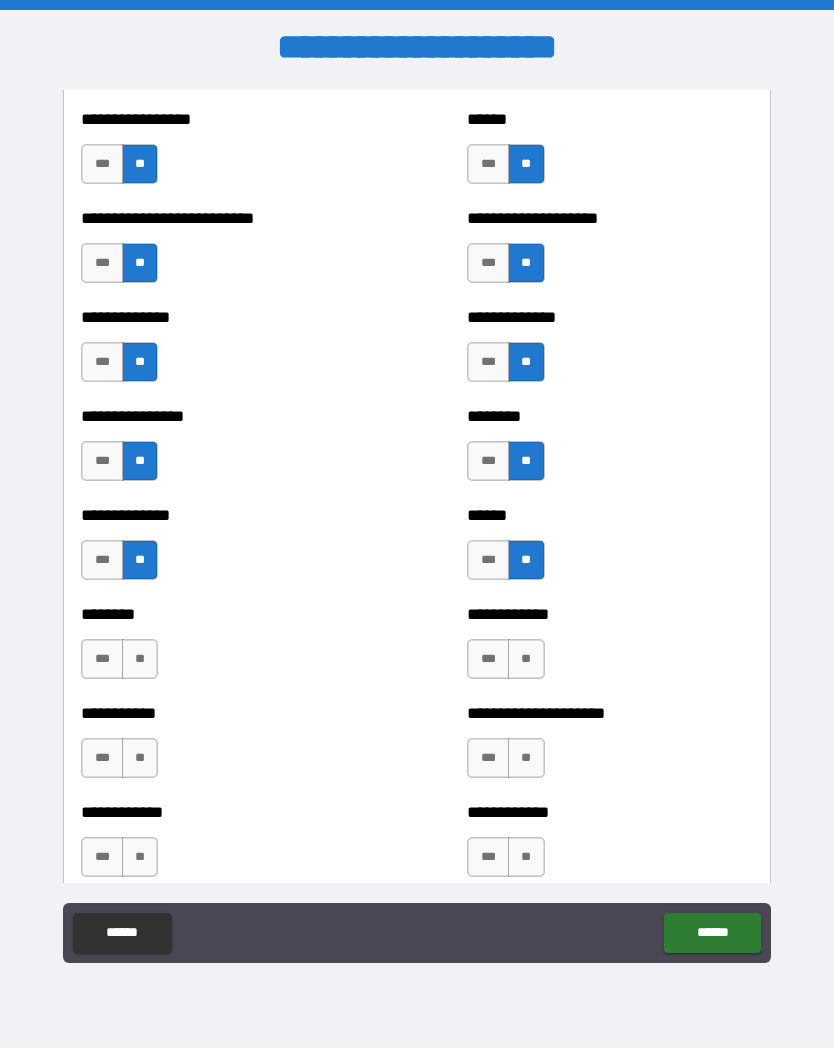 scroll, scrollTop: 3438, scrollLeft: 0, axis: vertical 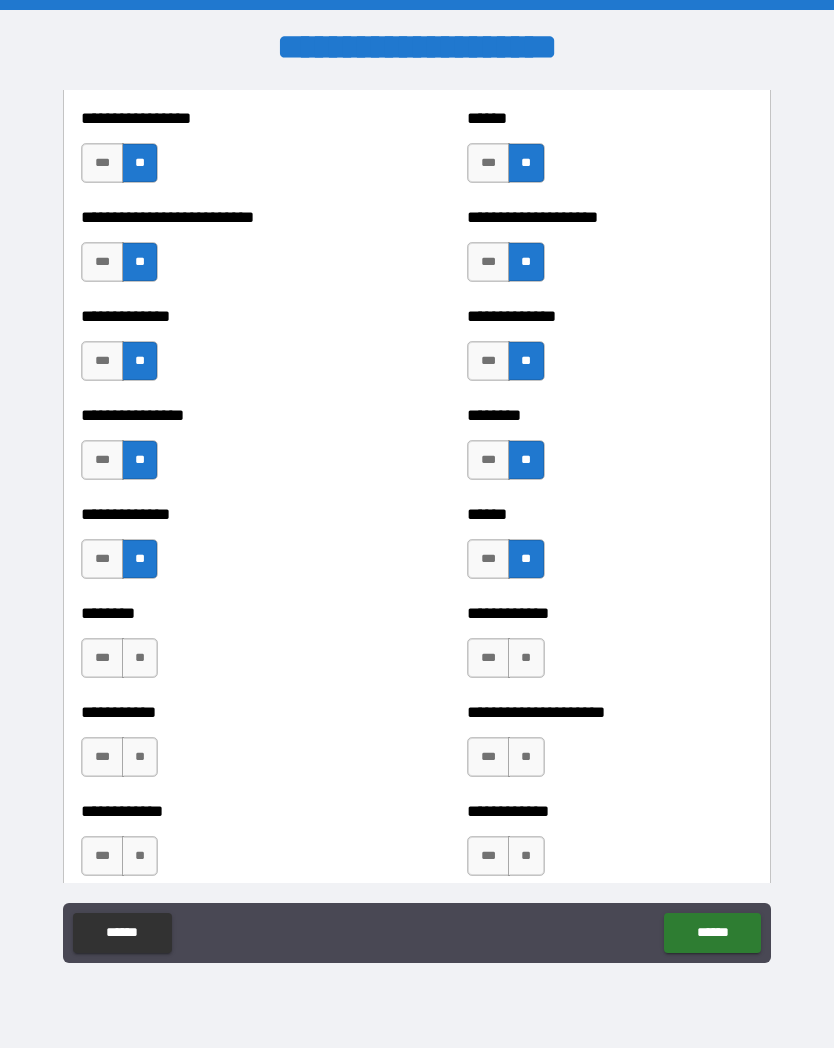 click on "**" at bounding box center (140, 658) 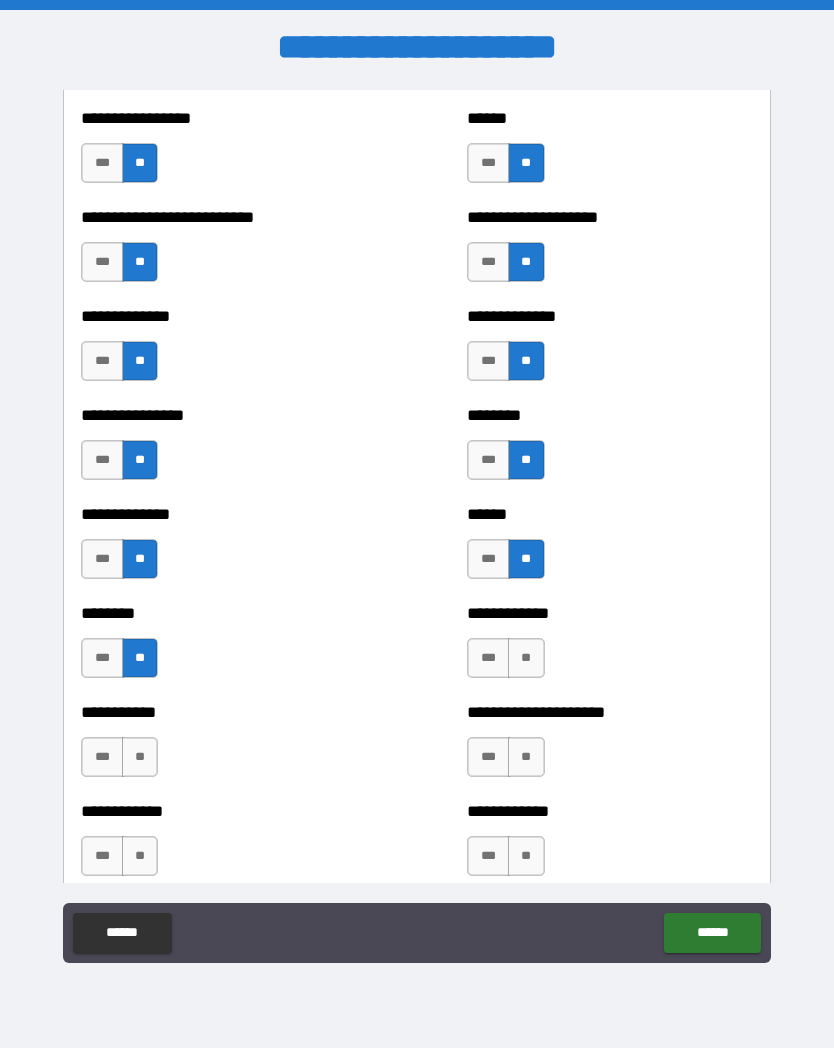 click on "**" at bounding box center [526, 658] 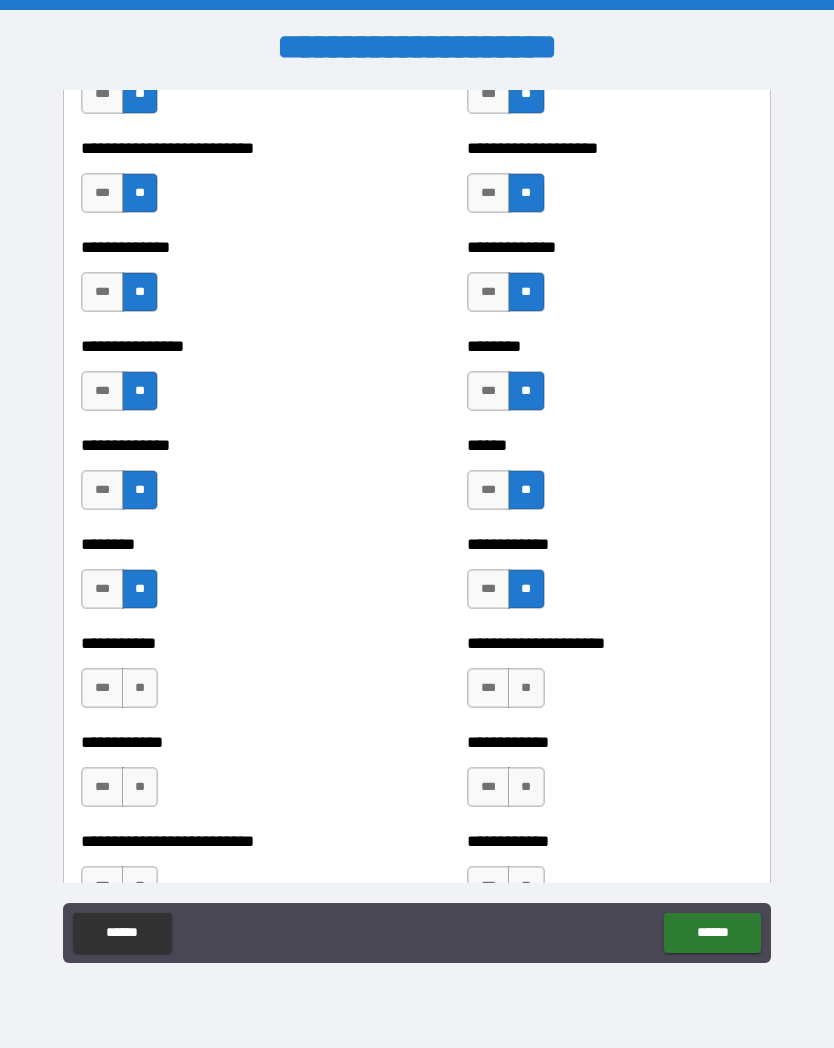 scroll, scrollTop: 3513, scrollLeft: 0, axis: vertical 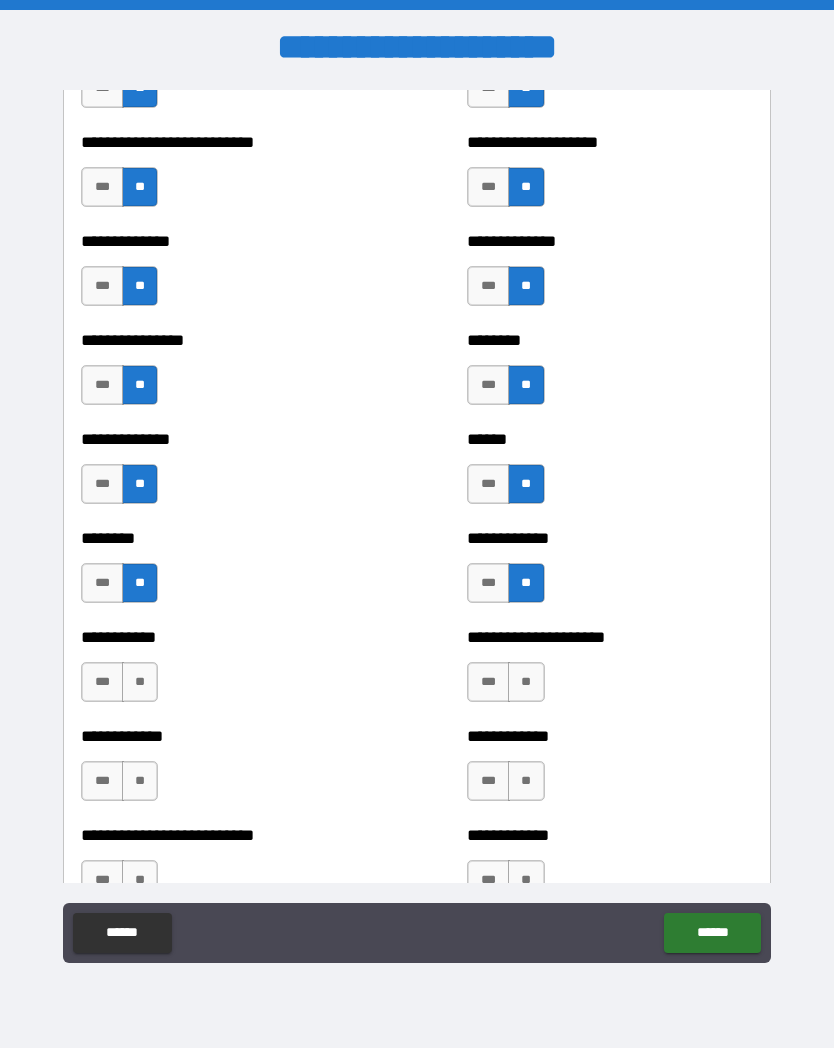 click on "**" at bounding box center [140, 682] 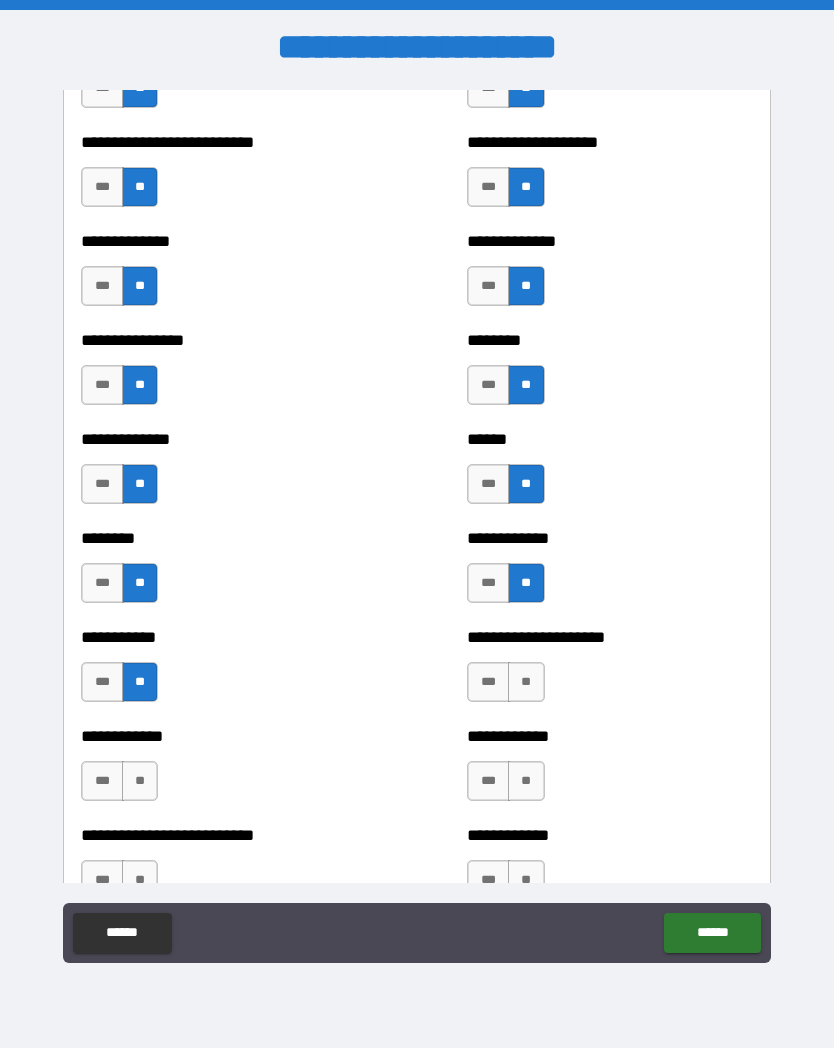 click on "**" at bounding box center [526, 682] 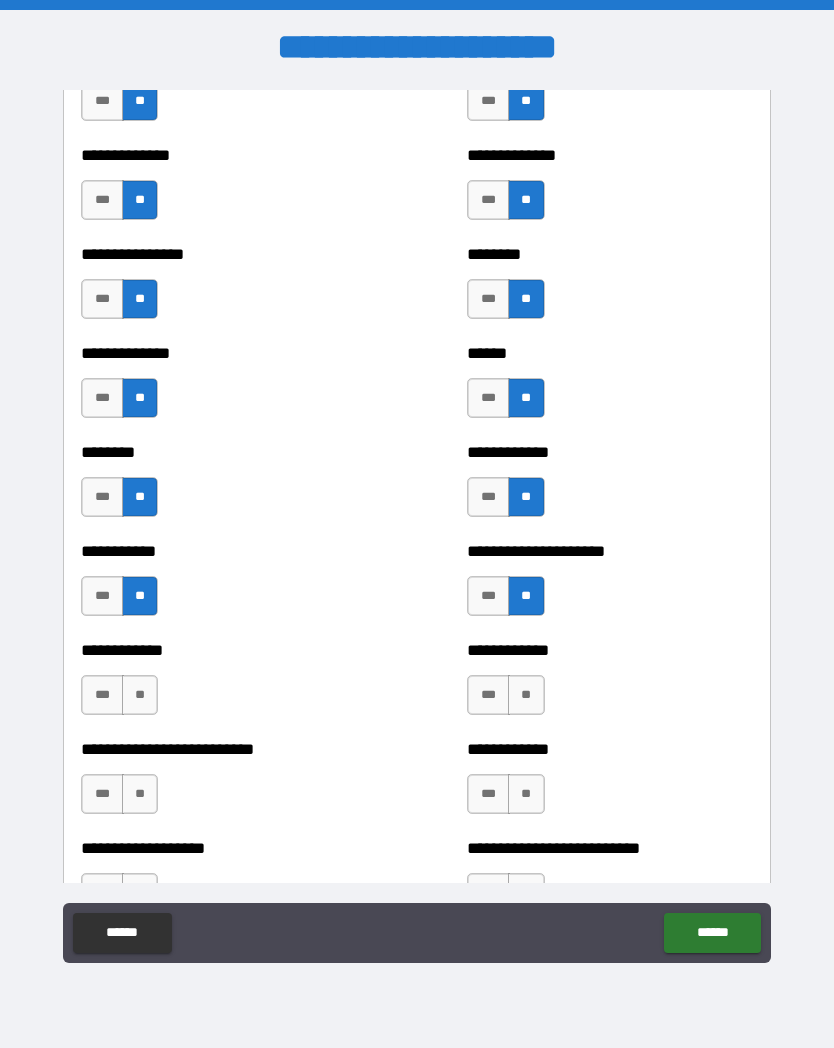 scroll, scrollTop: 3603, scrollLeft: 0, axis: vertical 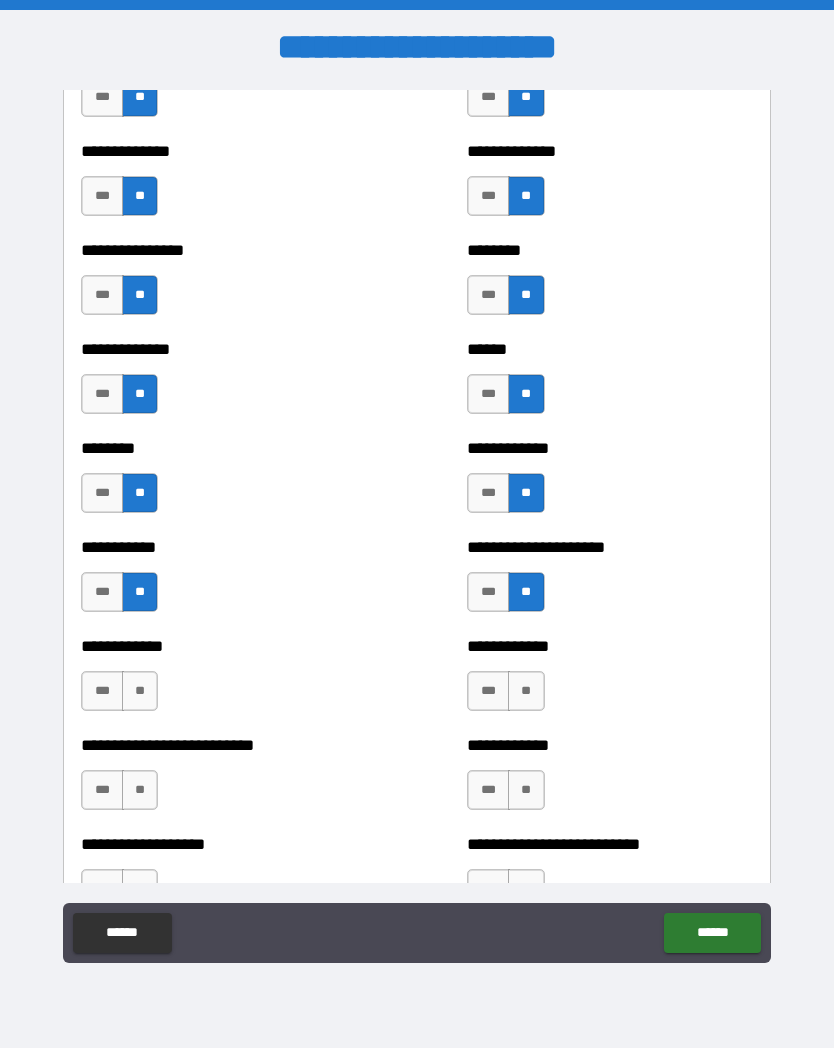click on "**" at bounding box center [526, 691] 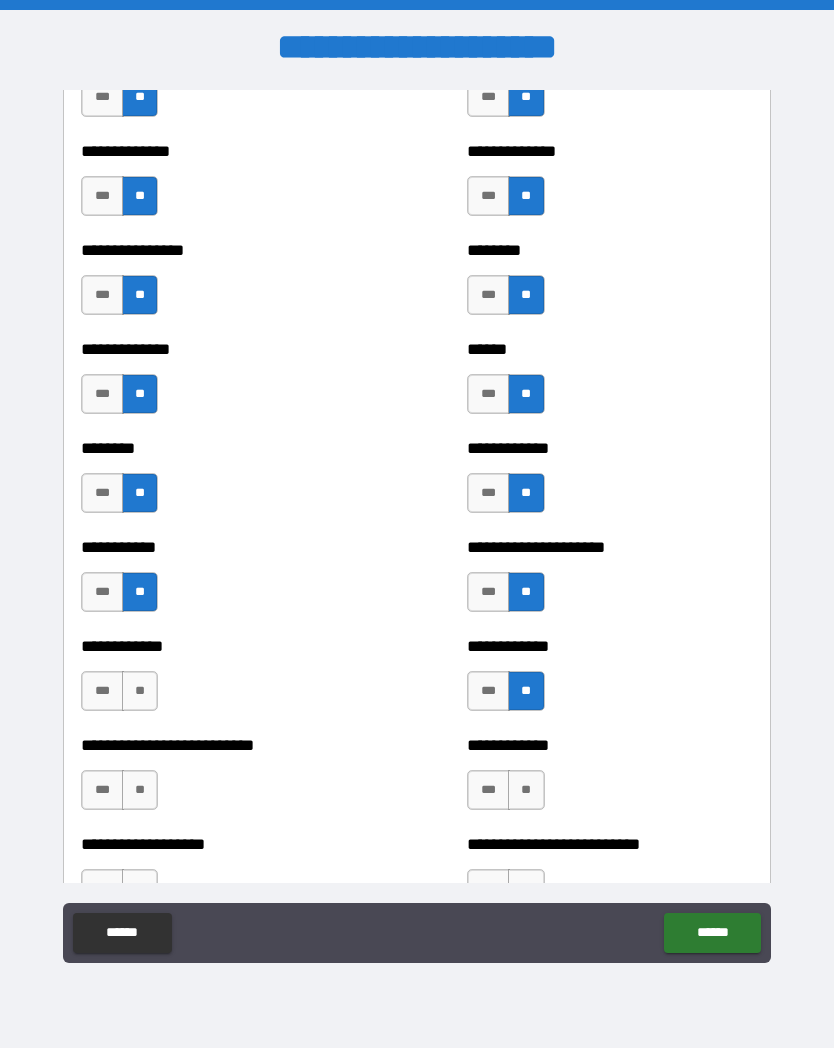 click on "**" at bounding box center [140, 691] 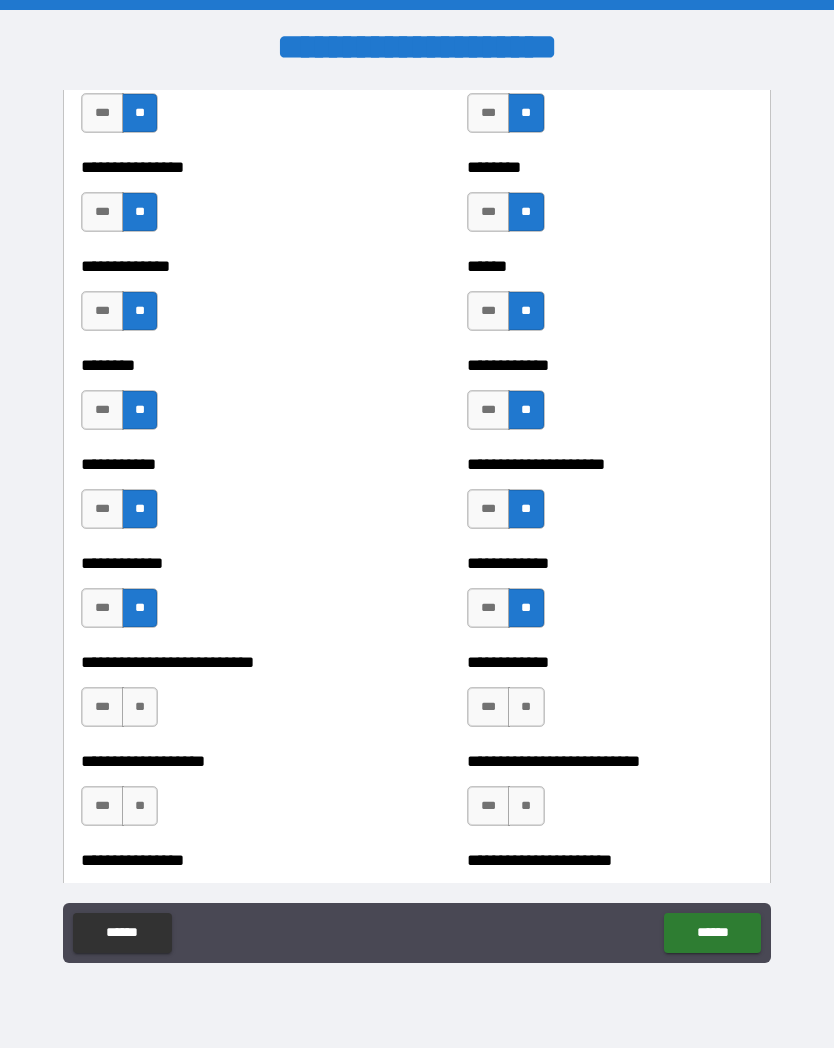 scroll, scrollTop: 3690, scrollLeft: 0, axis: vertical 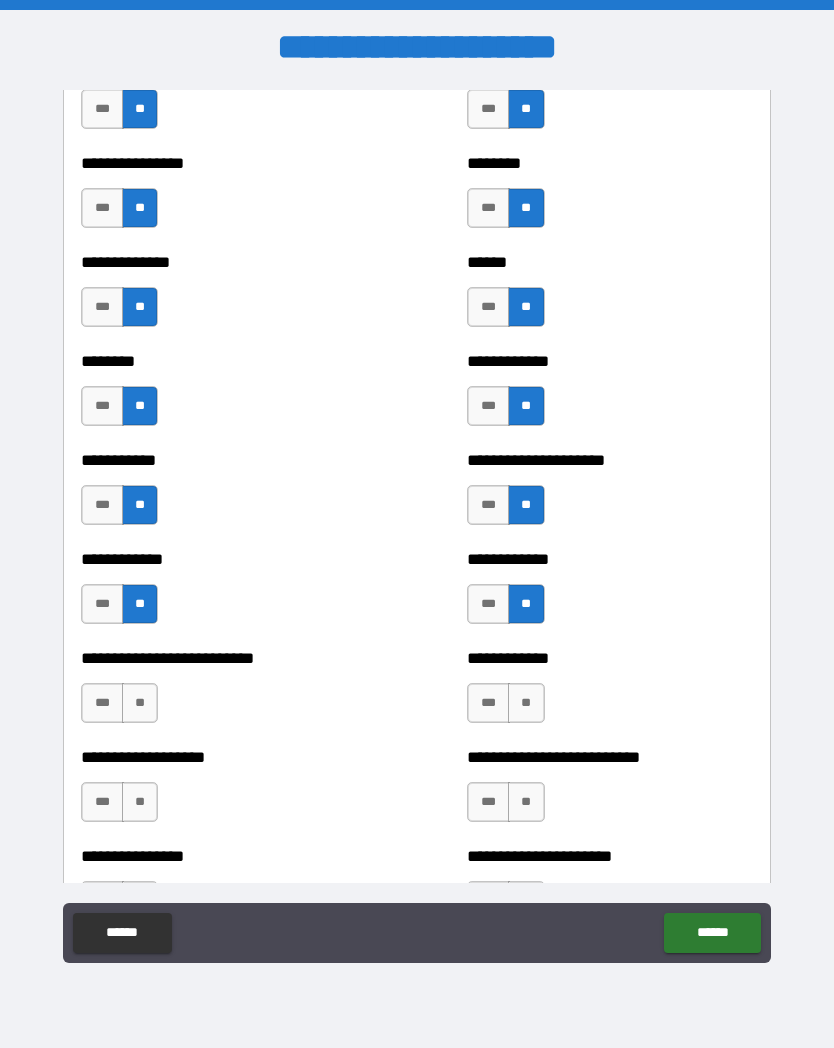 click on "**" at bounding box center (140, 703) 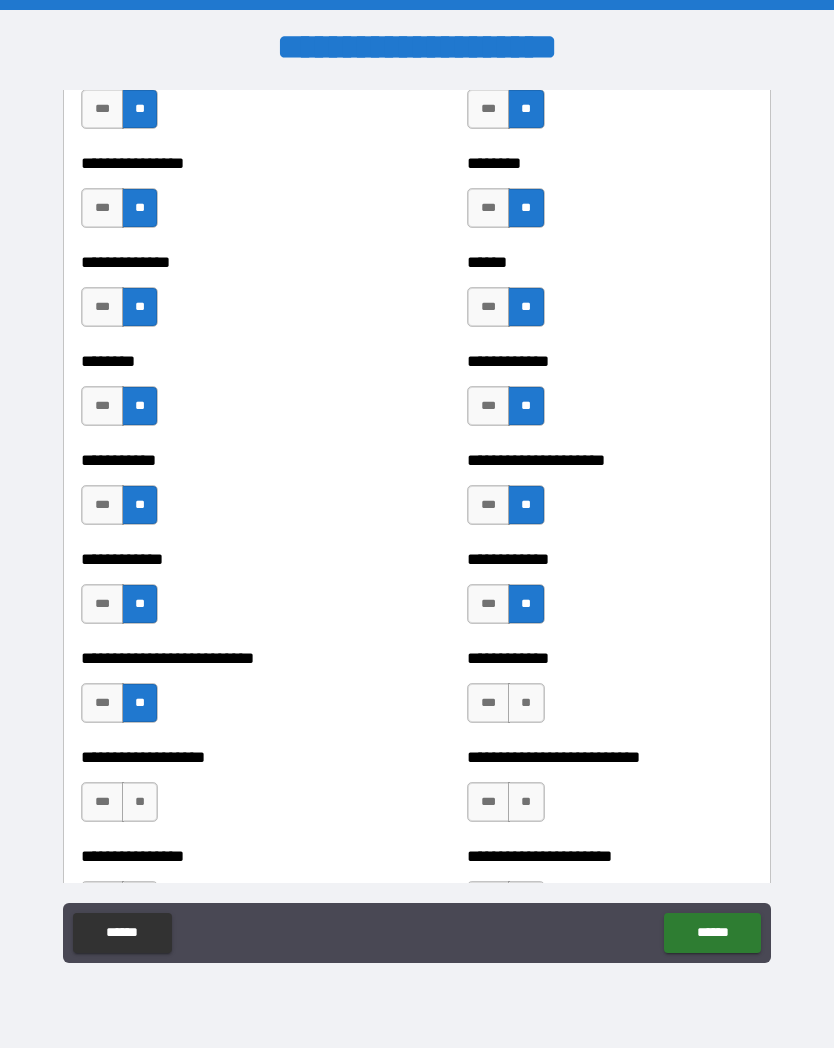 click on "**" at bounding box center [526, 703] 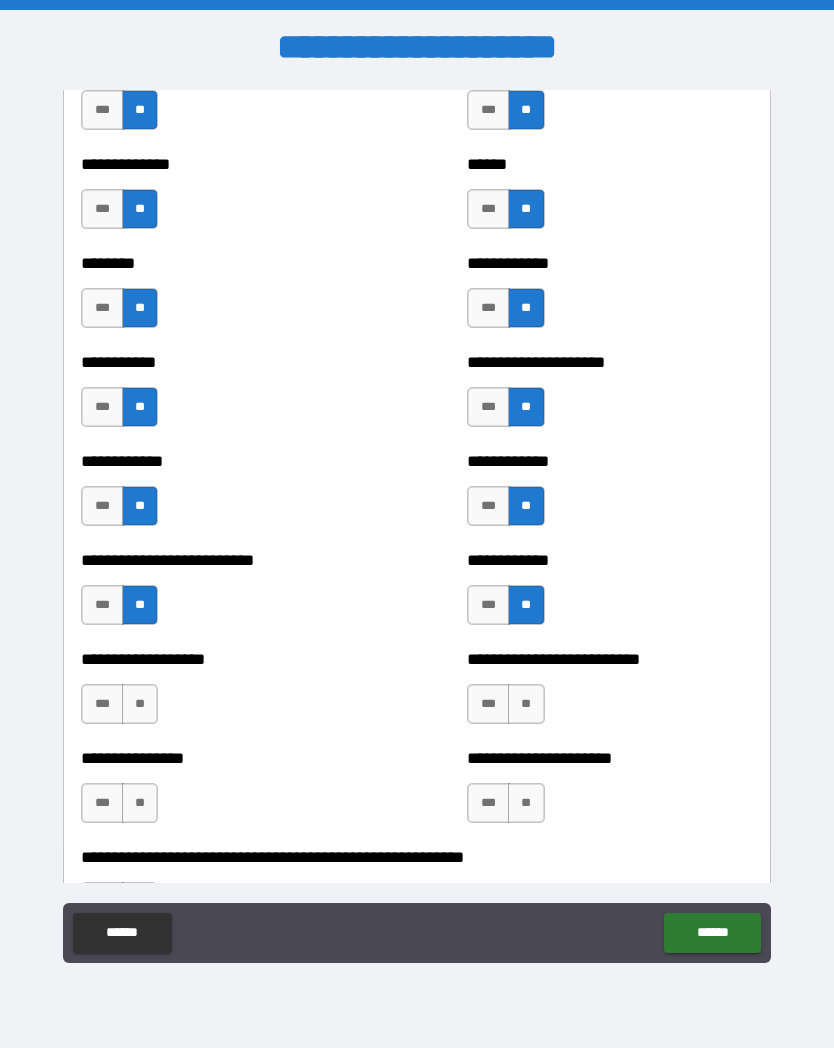 scroll, scrollTop: 3795, scrollLeft: 0, axis: vertical 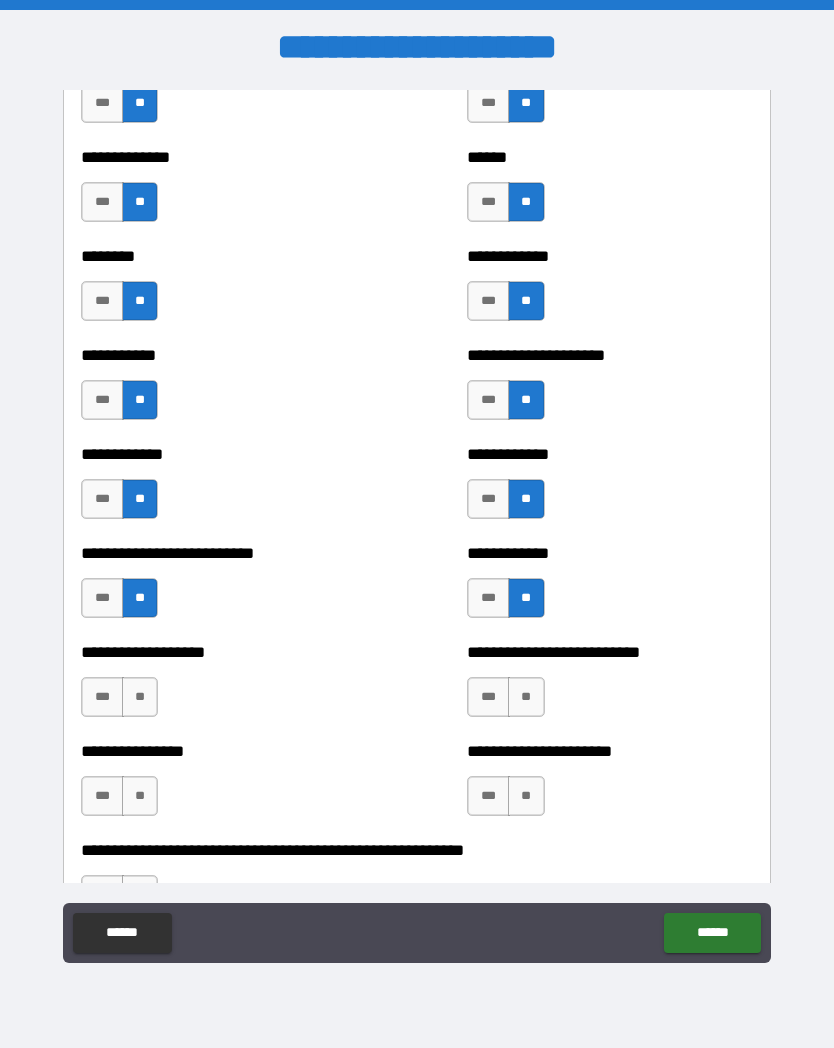 click on "**" at bounding box center [140, 697] 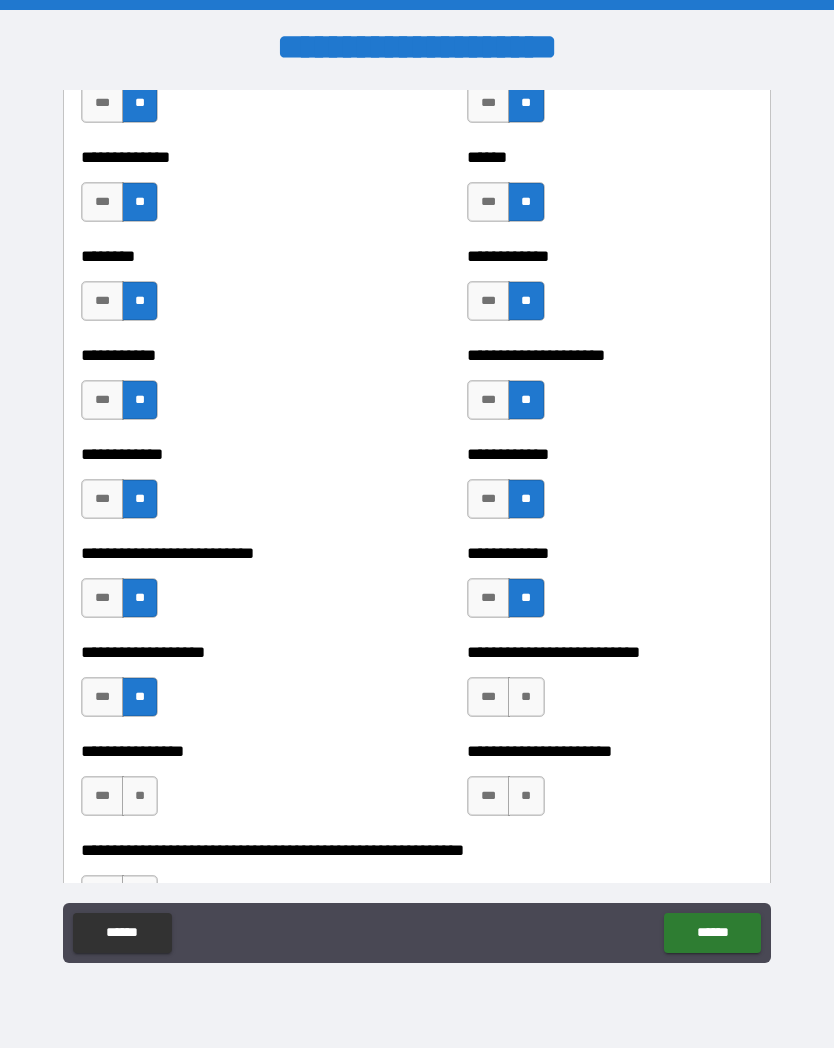 click on "**" at bounding box center (526, 697) 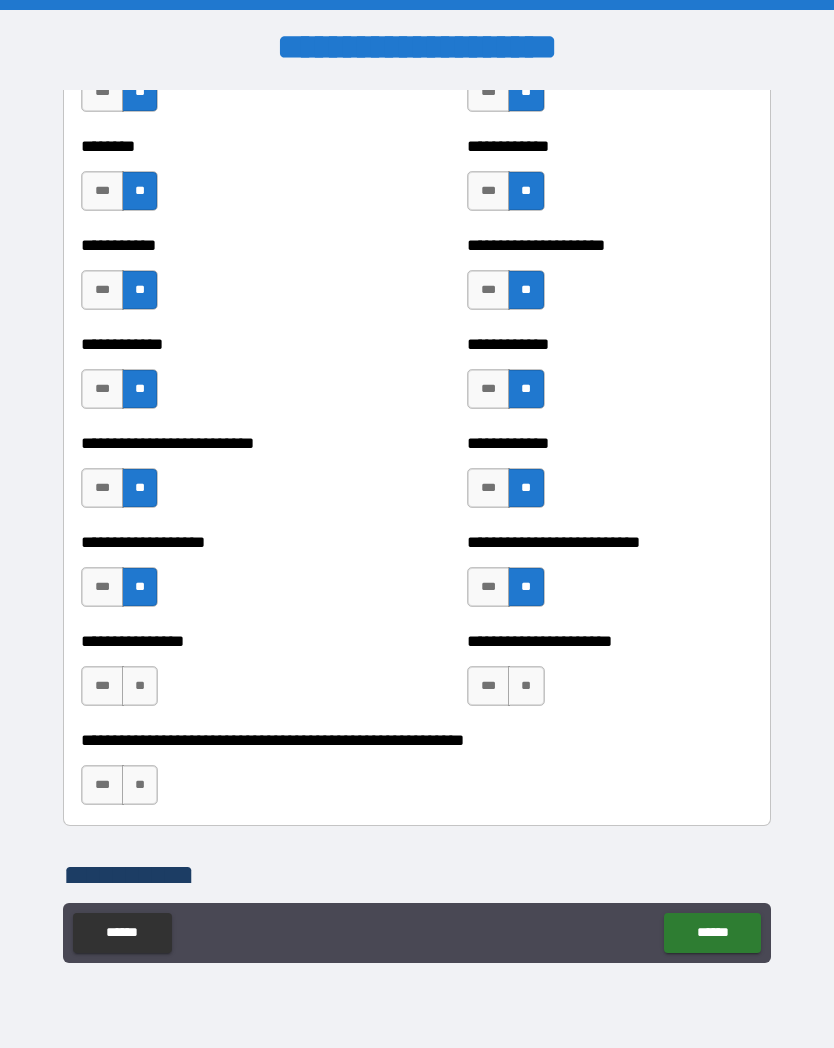 scroll, scrollTop: 3910, scrollLeft: 0, axis: vertical 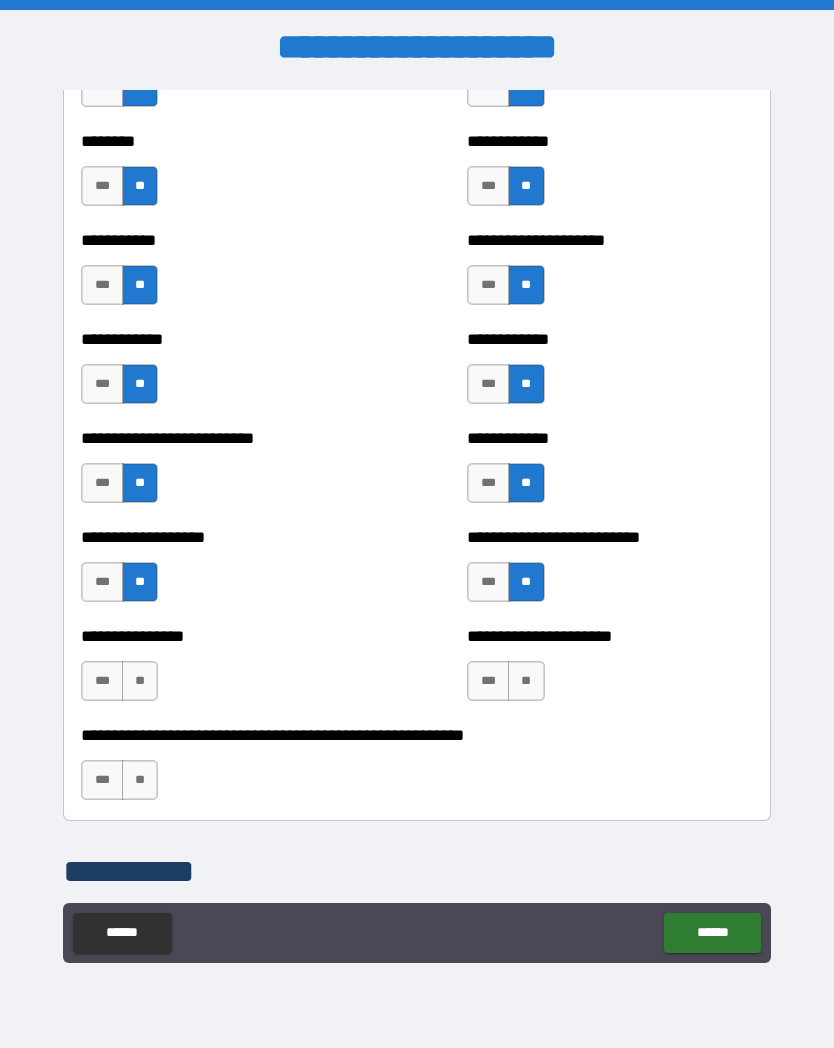 click on "**" at bounding box center (140, 681) 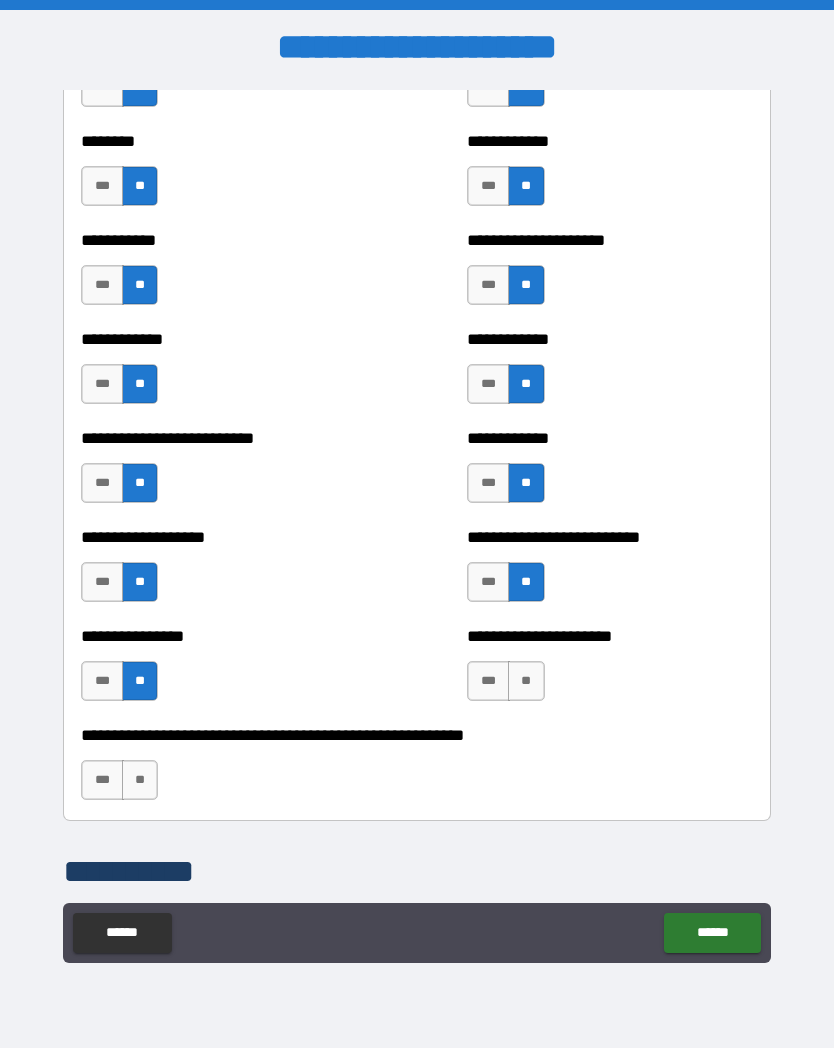click on "**" at bounding box center (526, 681) 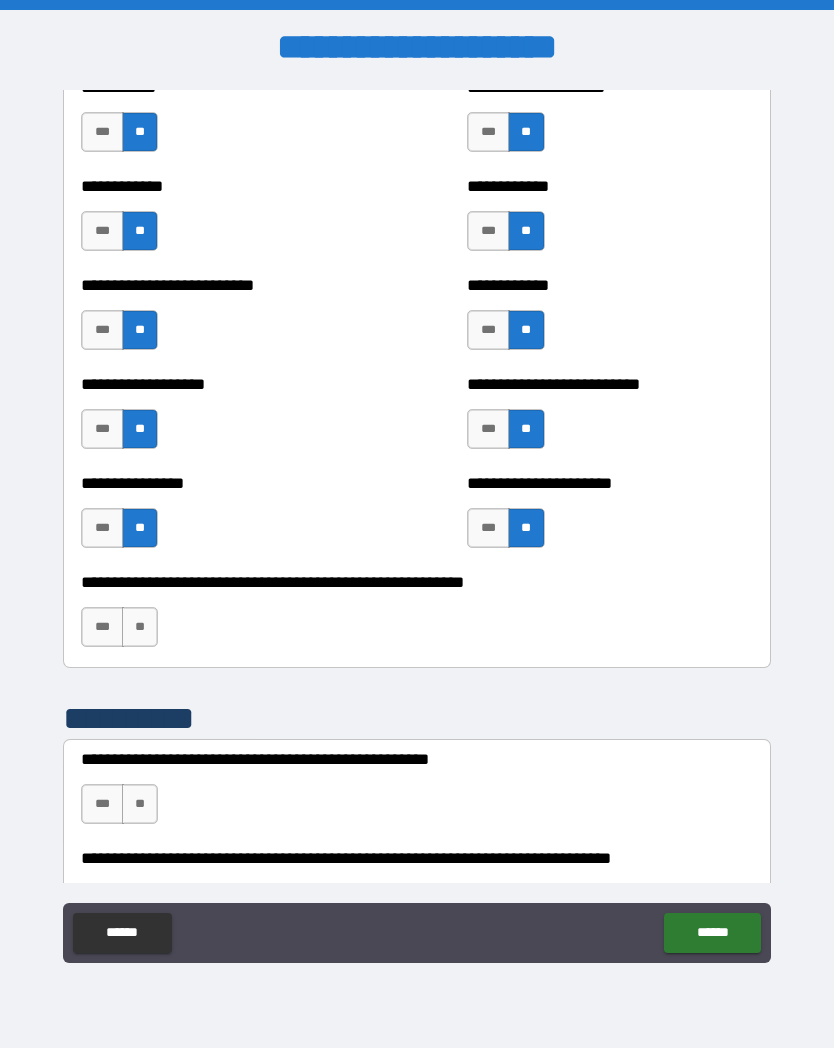 scroll, scrollTop: 4064, scrollLeft: 0, axis: vertical 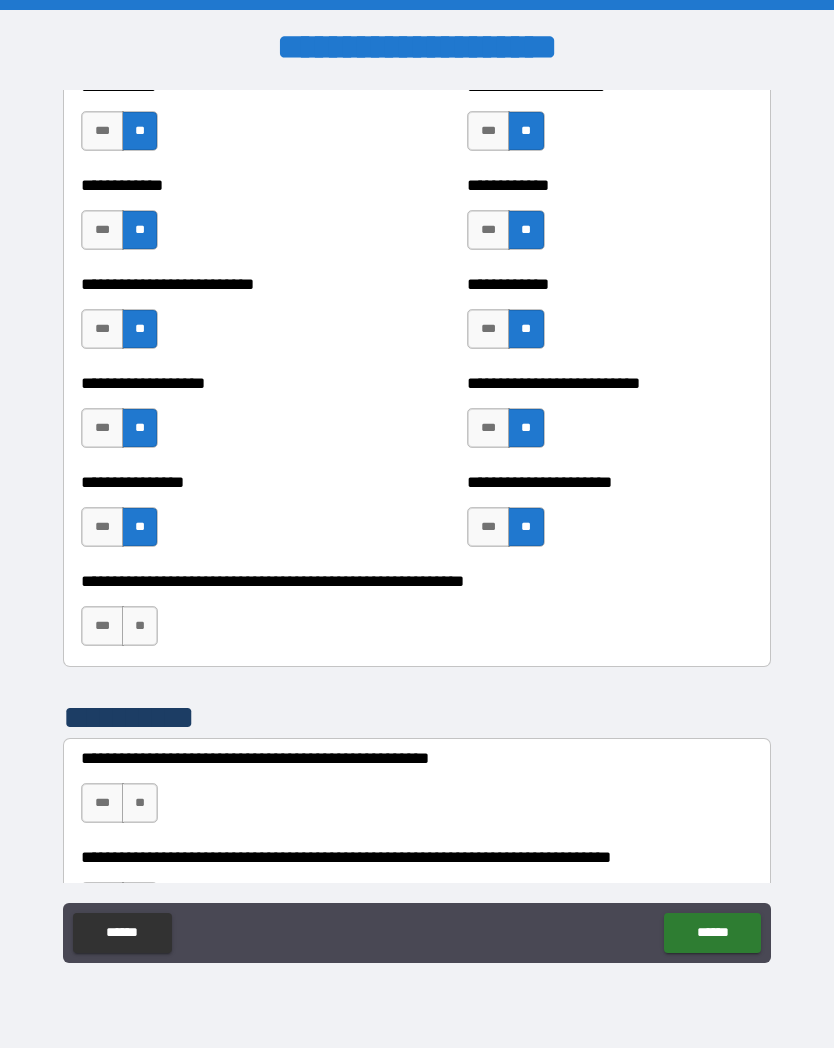 click on "**" at bounding box center (140, 626) 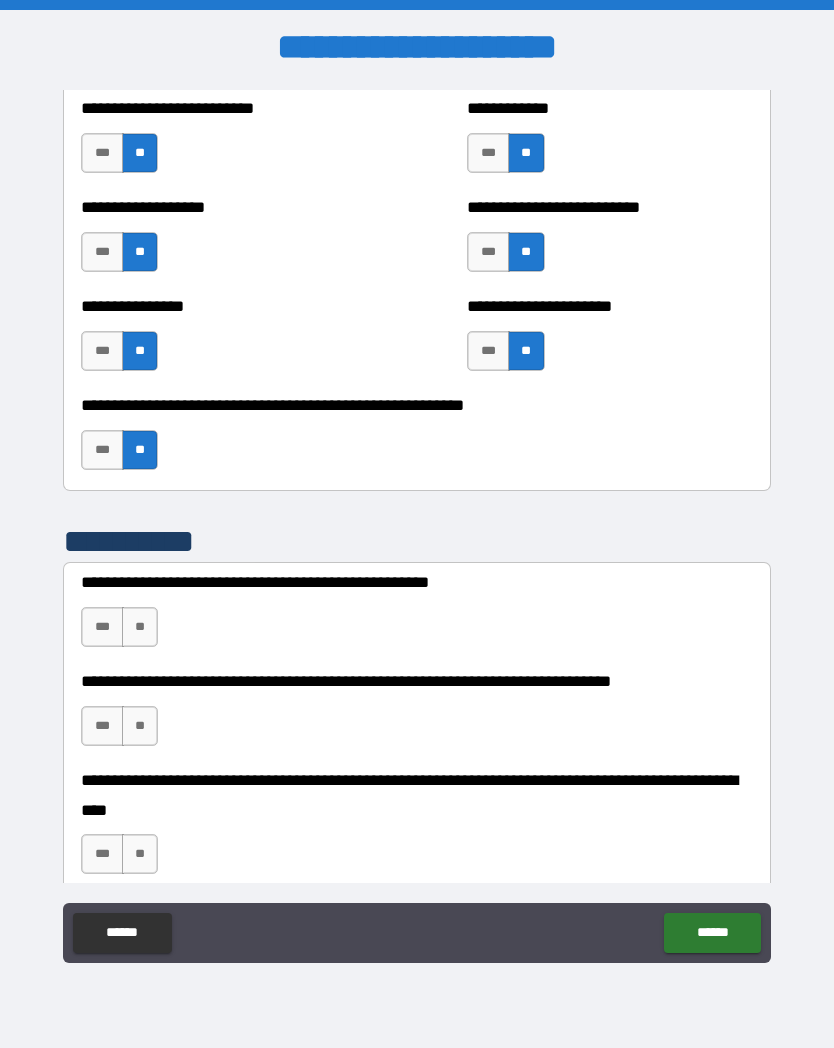 scroll, scrollTop: 4246, scrollLeft: 0, axis: vertical 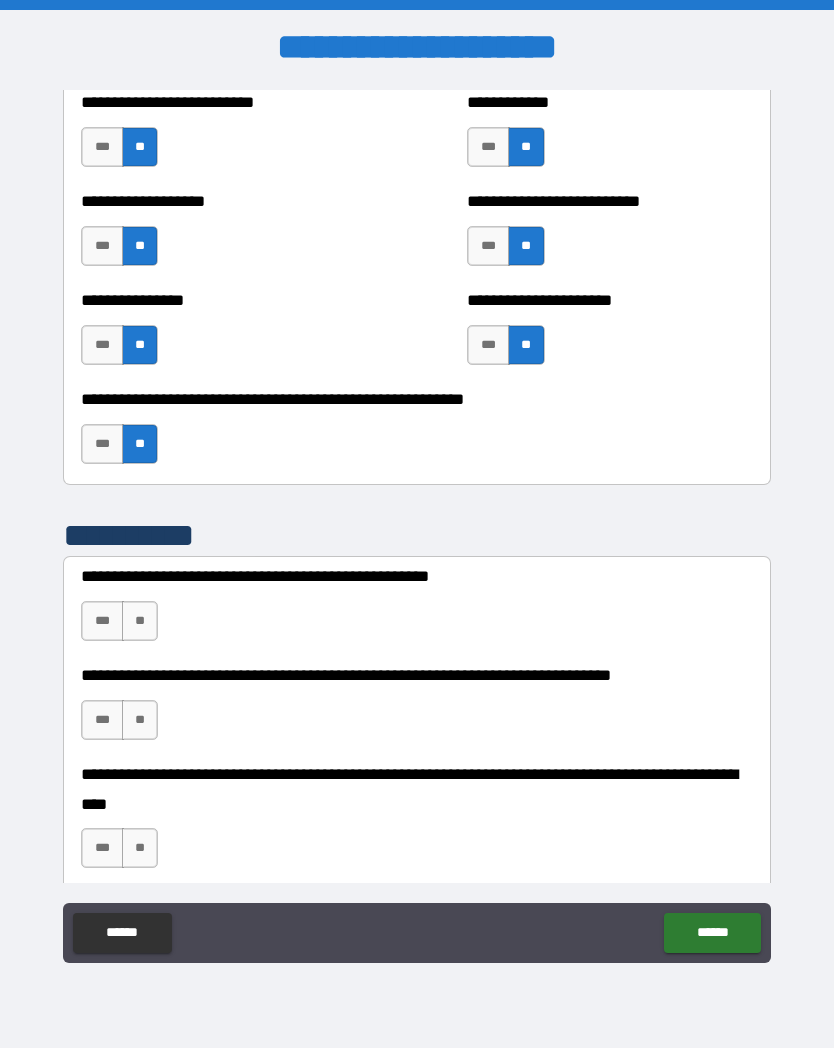 click on "***" at bounding box center (102, 621) 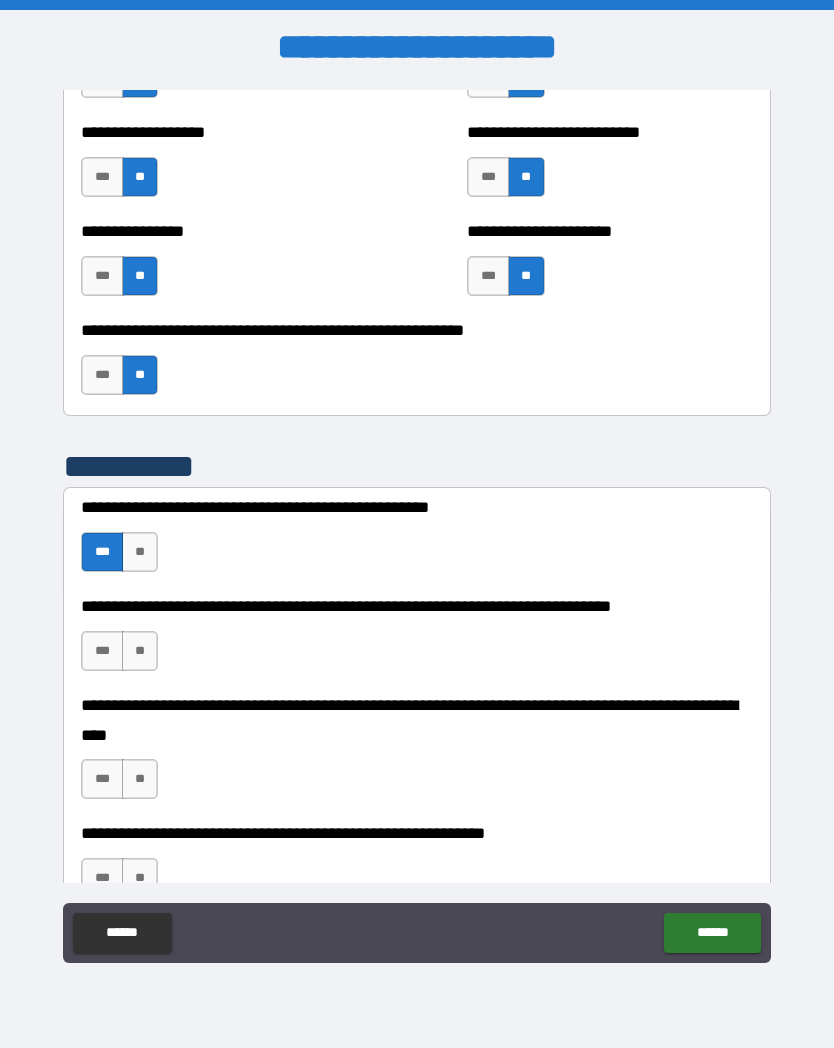 scroll, scrollTop: 4315, scrollLeft: 0, axis: vertical 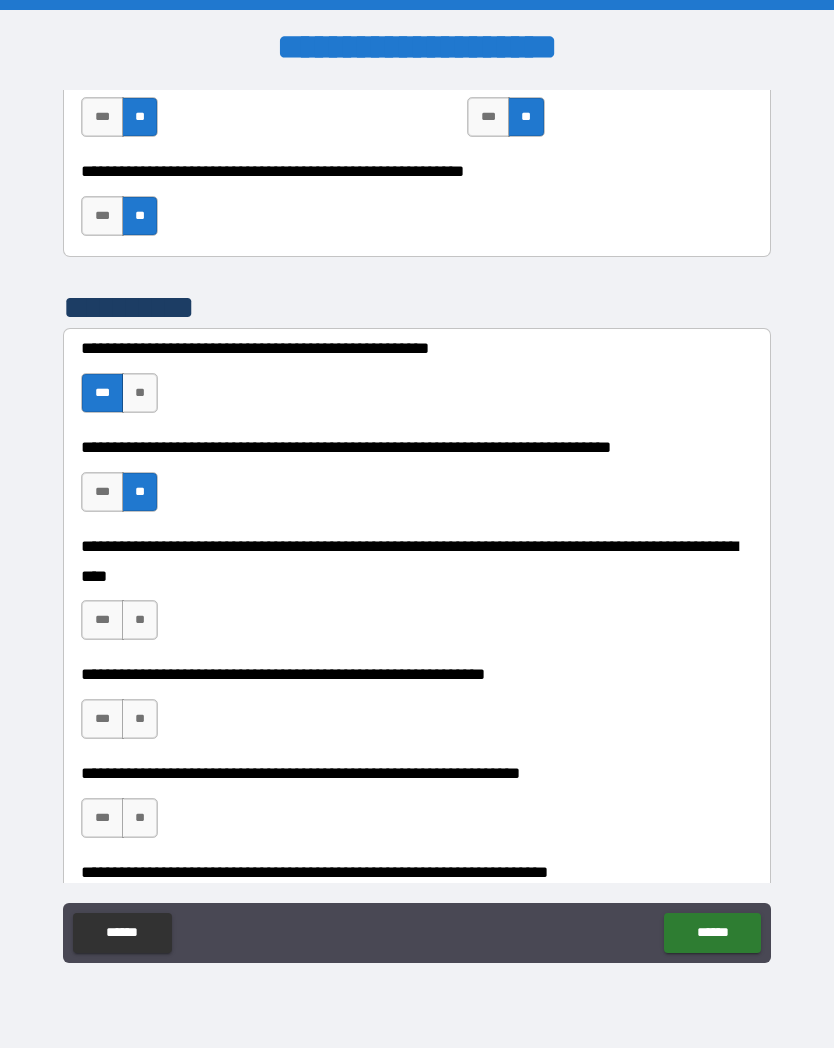click on "**" at bounding box center (140, 620) 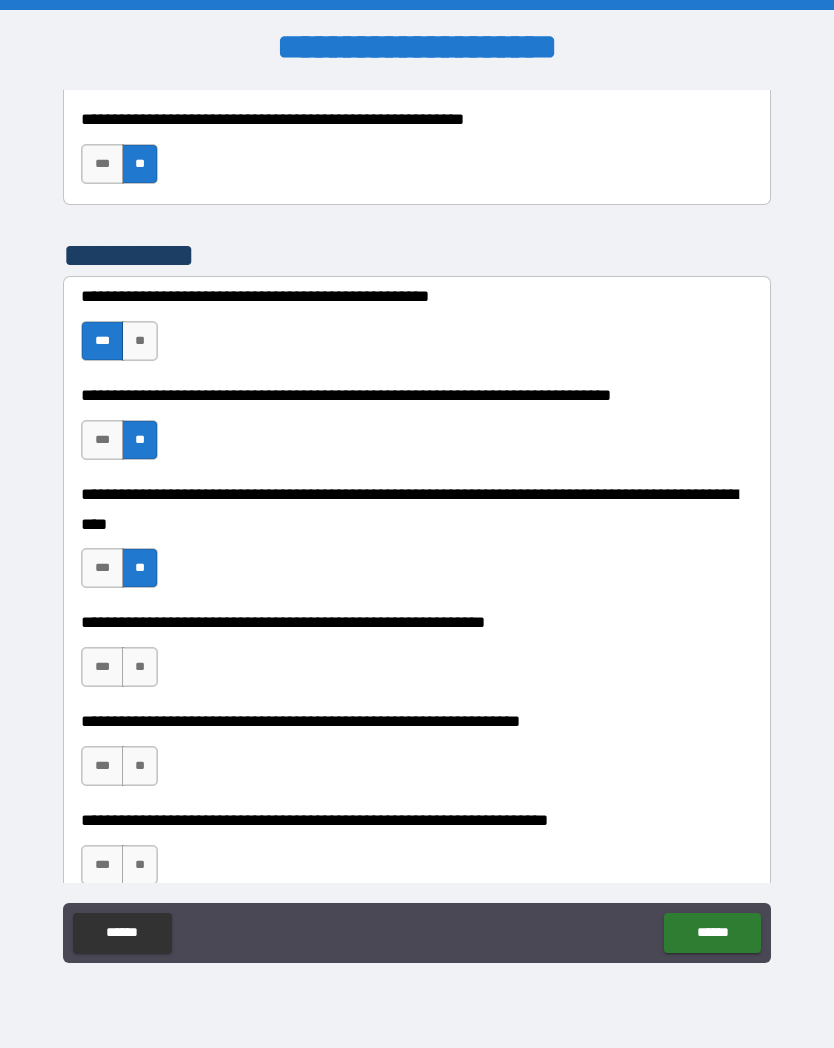 scroll, scrollTop: 4529, scrollLeft: 0, axis: vertical 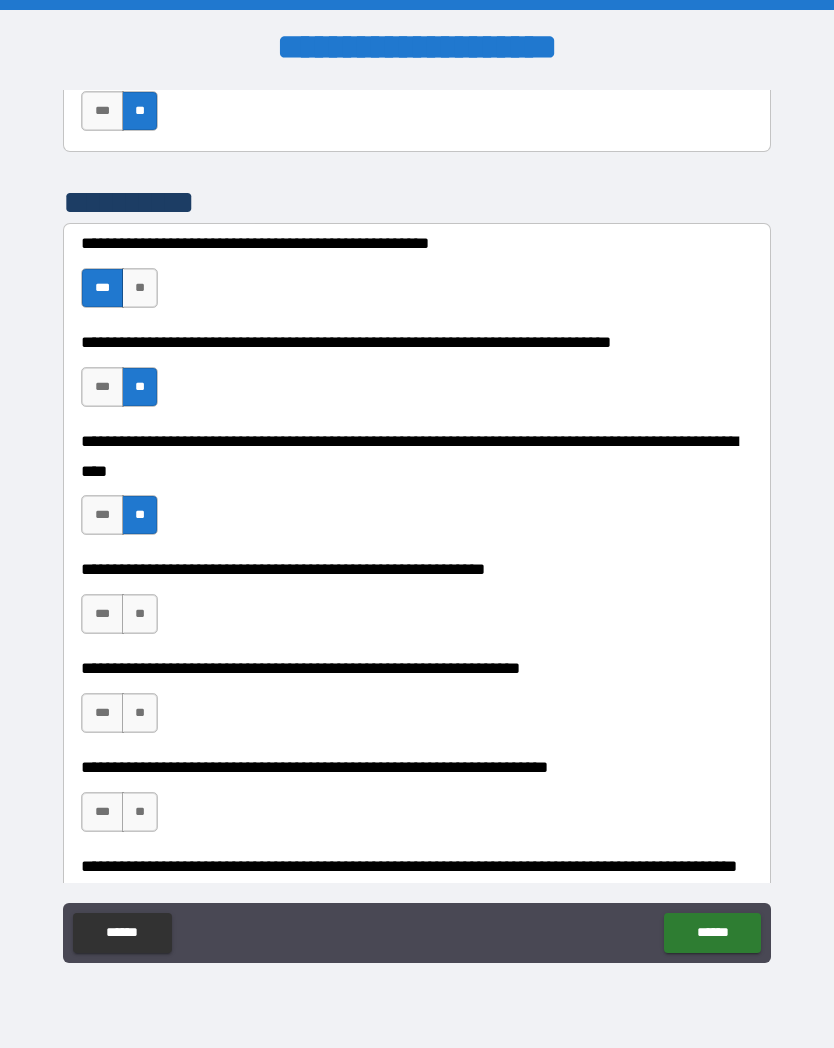 click on "**" at bounding box center (140, 614) 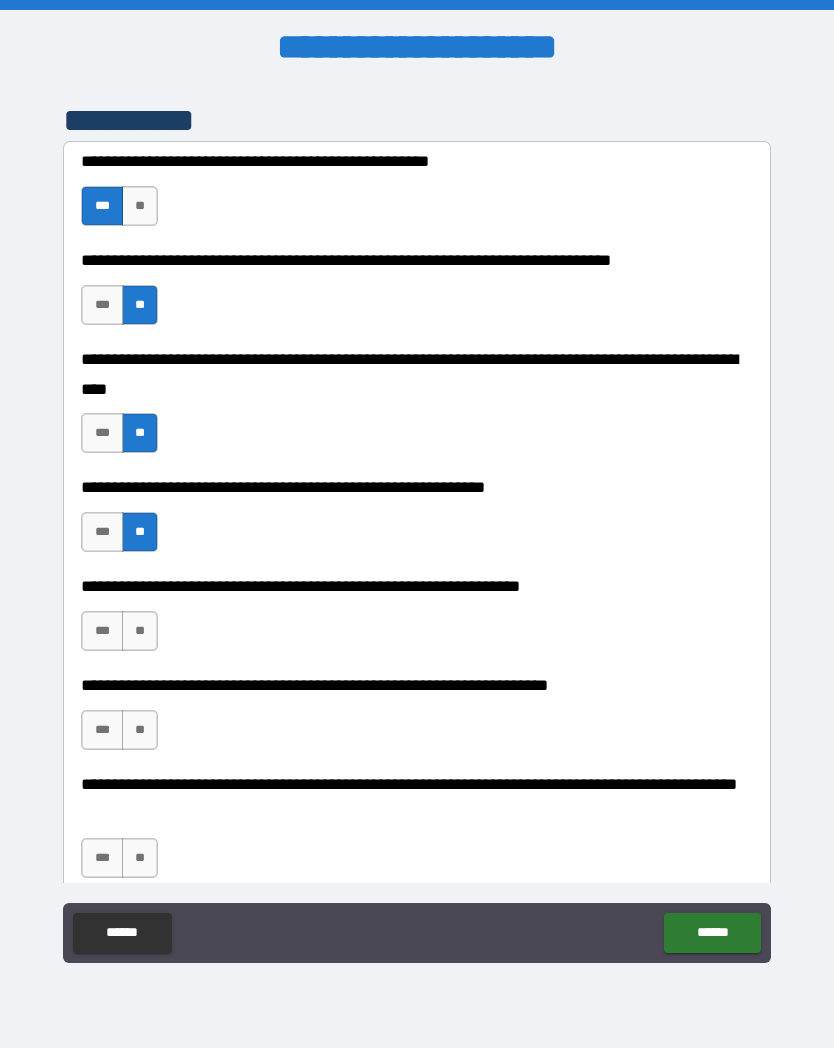scroll, scrollTop: 4665, scrollLeft: 0, axis: vertical 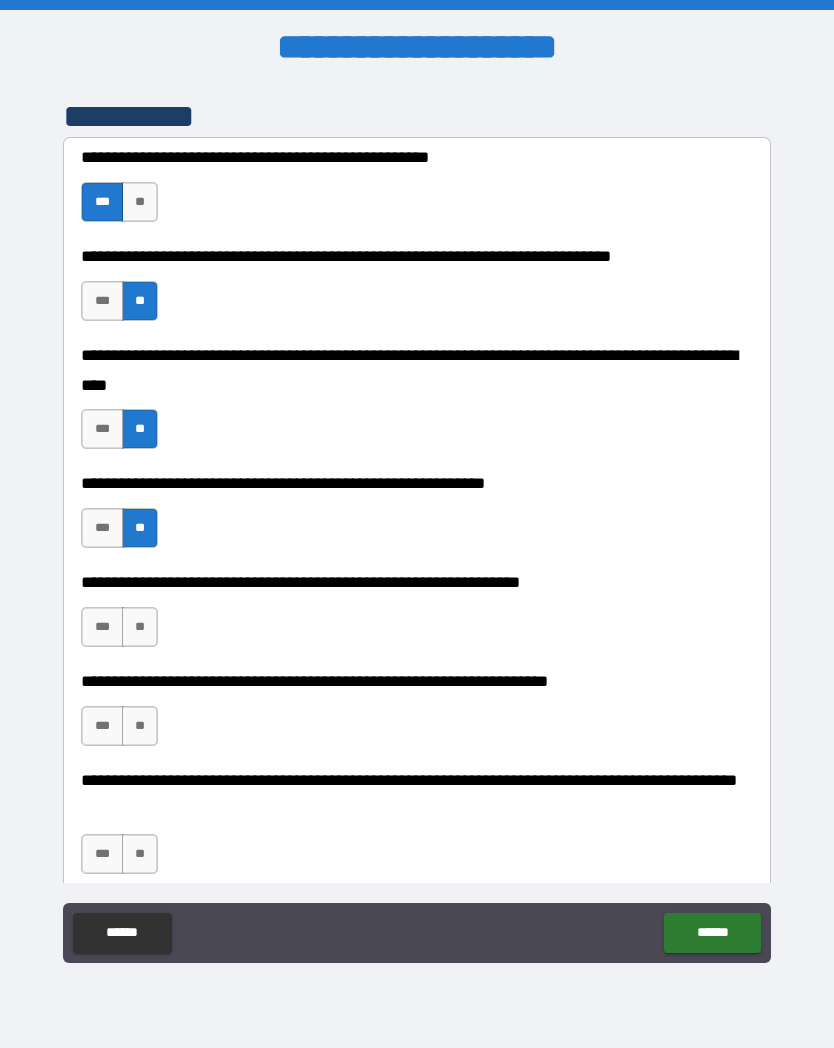 click on "**" at bounding box center [140, 627] 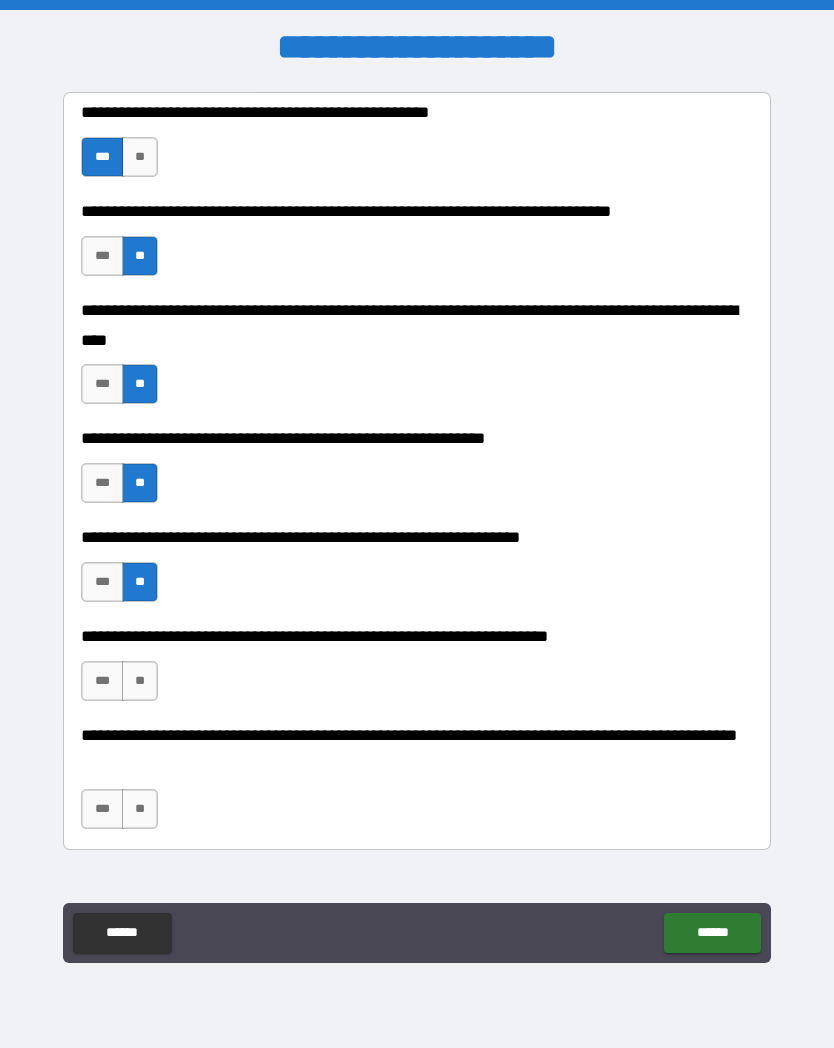 scroll, scrollTop: 4712, scrollLeft: 0, axis: vertical 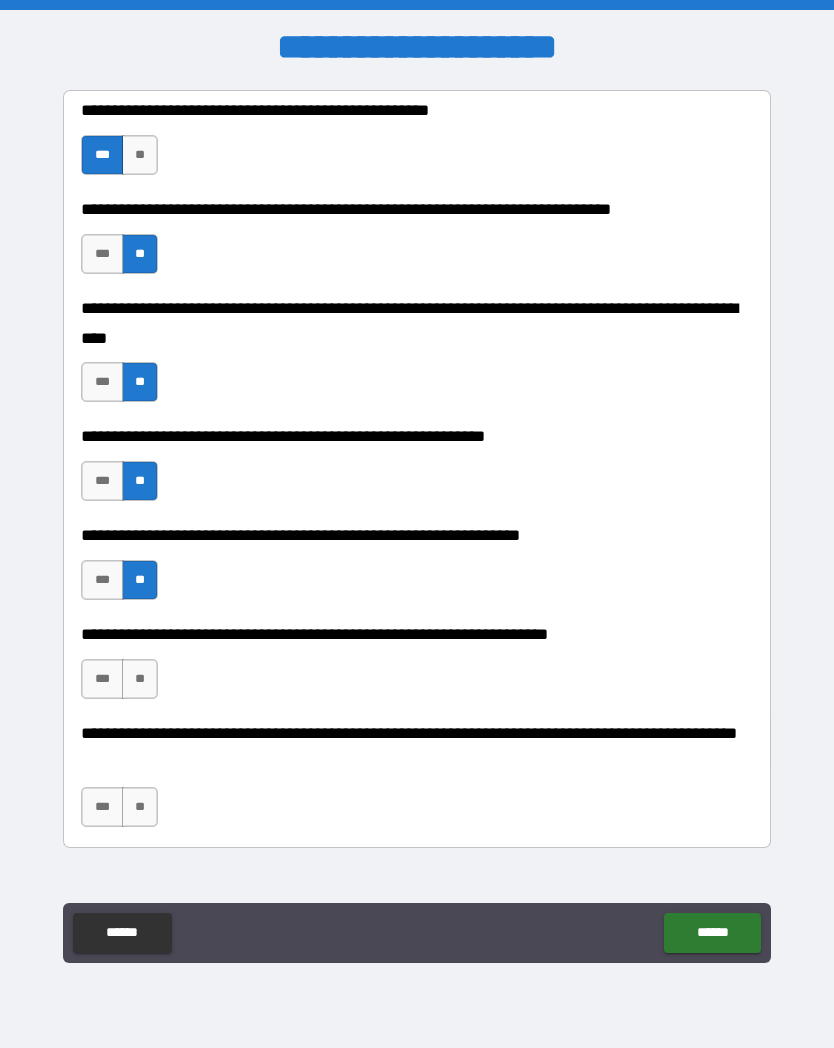 click on "**********" at bounding box center [417, 669] 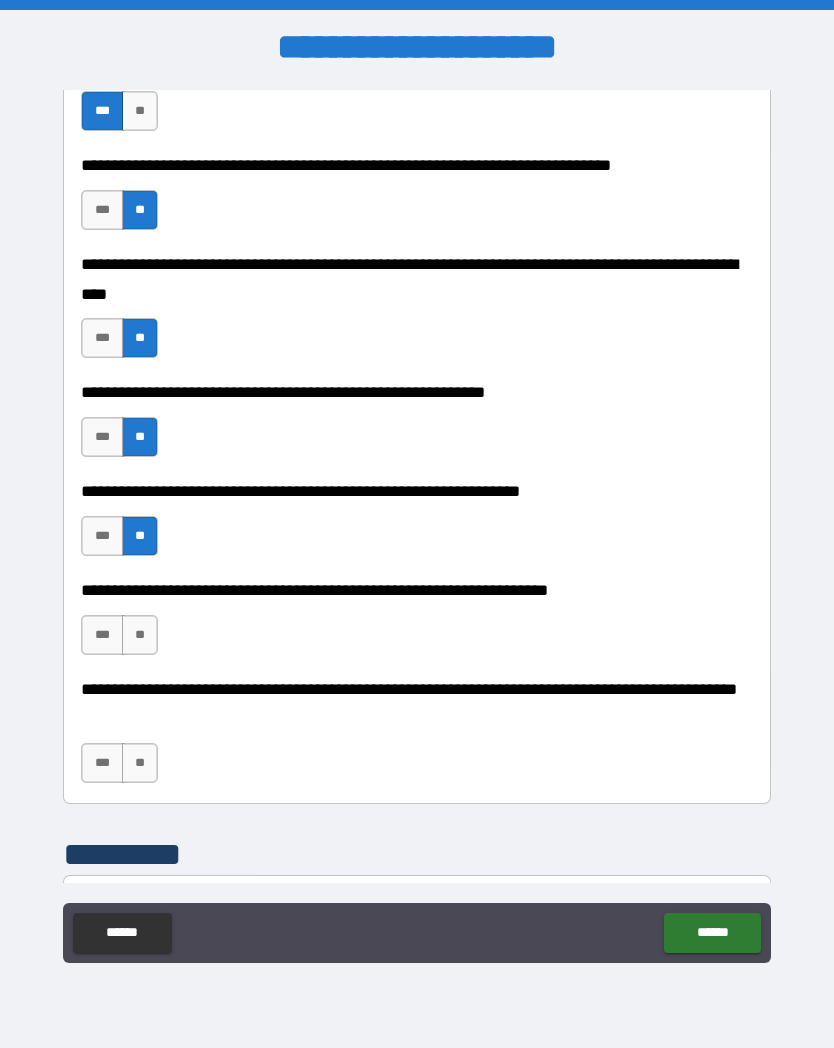 scroll, scrollTop: 4759, scrollLeft: 0, axis: vertical 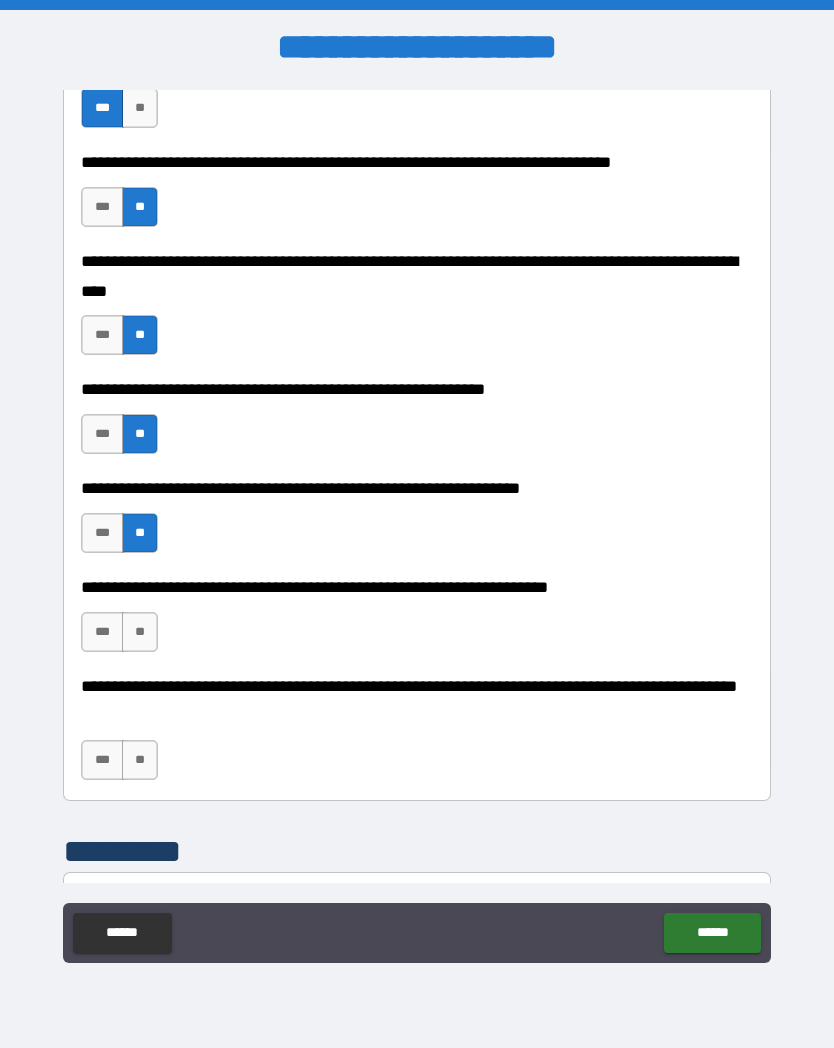 click on "***" at bounding box center [102, 632] 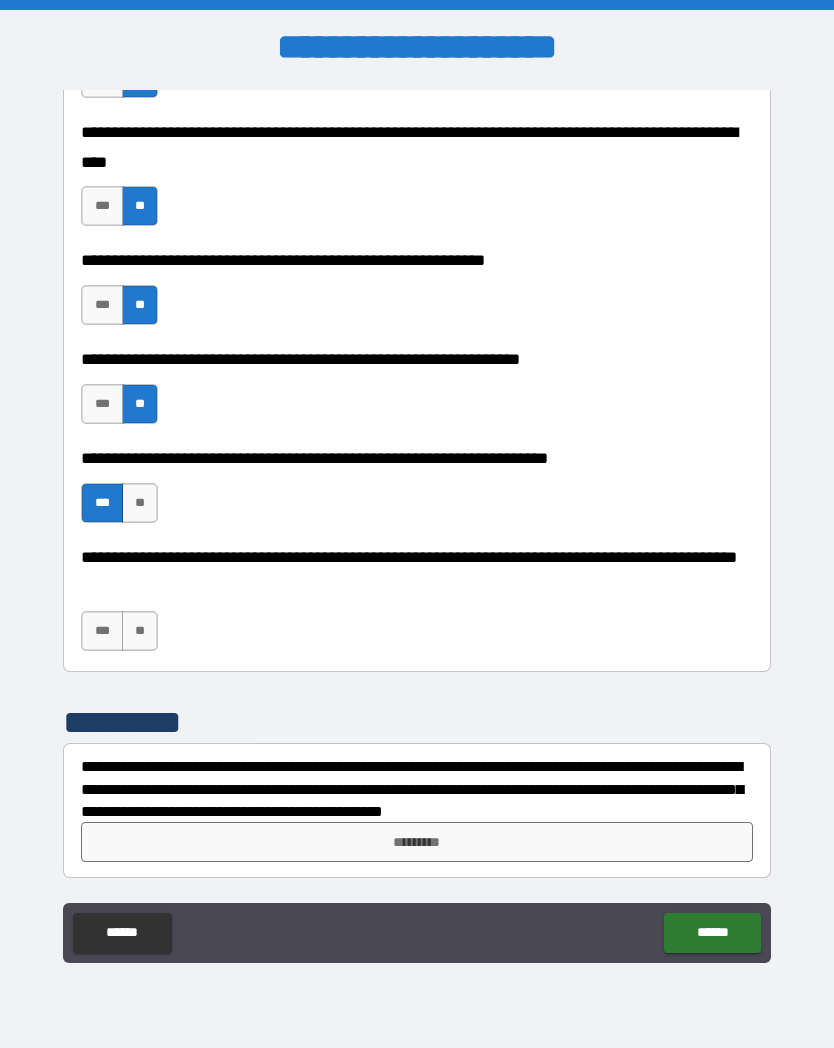 scroll, scrollTop: 4888, scrollLeft: 0, axis: vertical 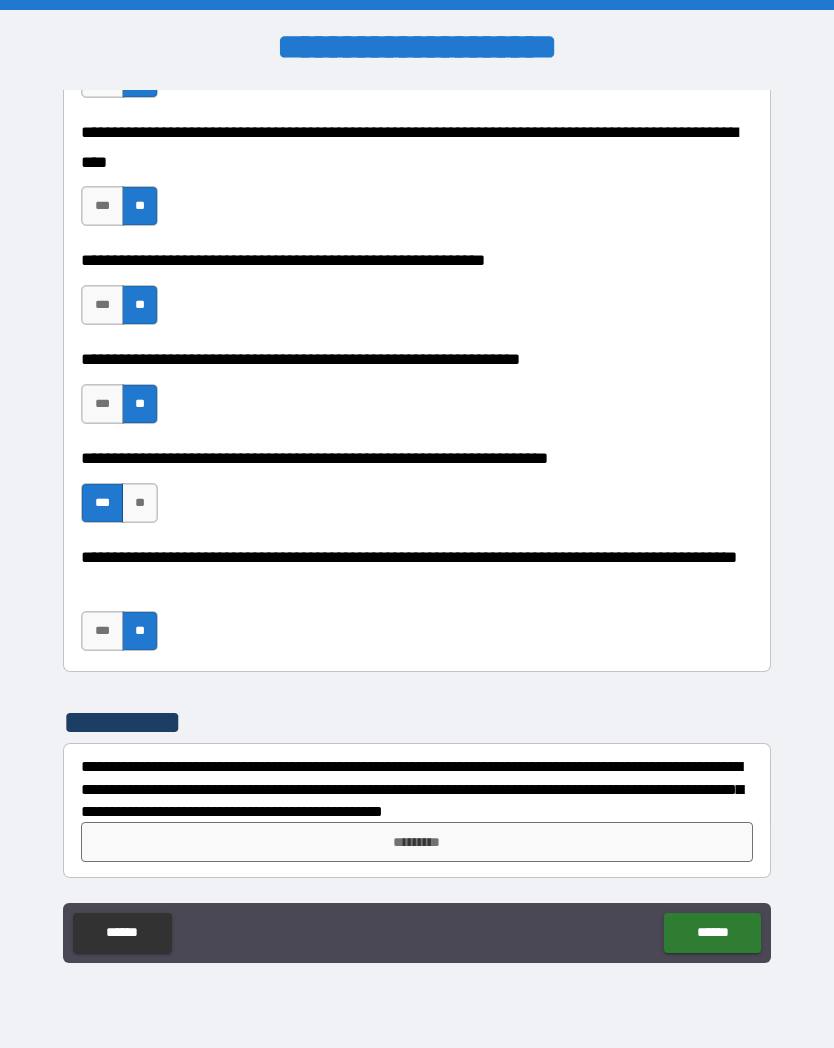 click on "*********" at bounding box center (417, 842) 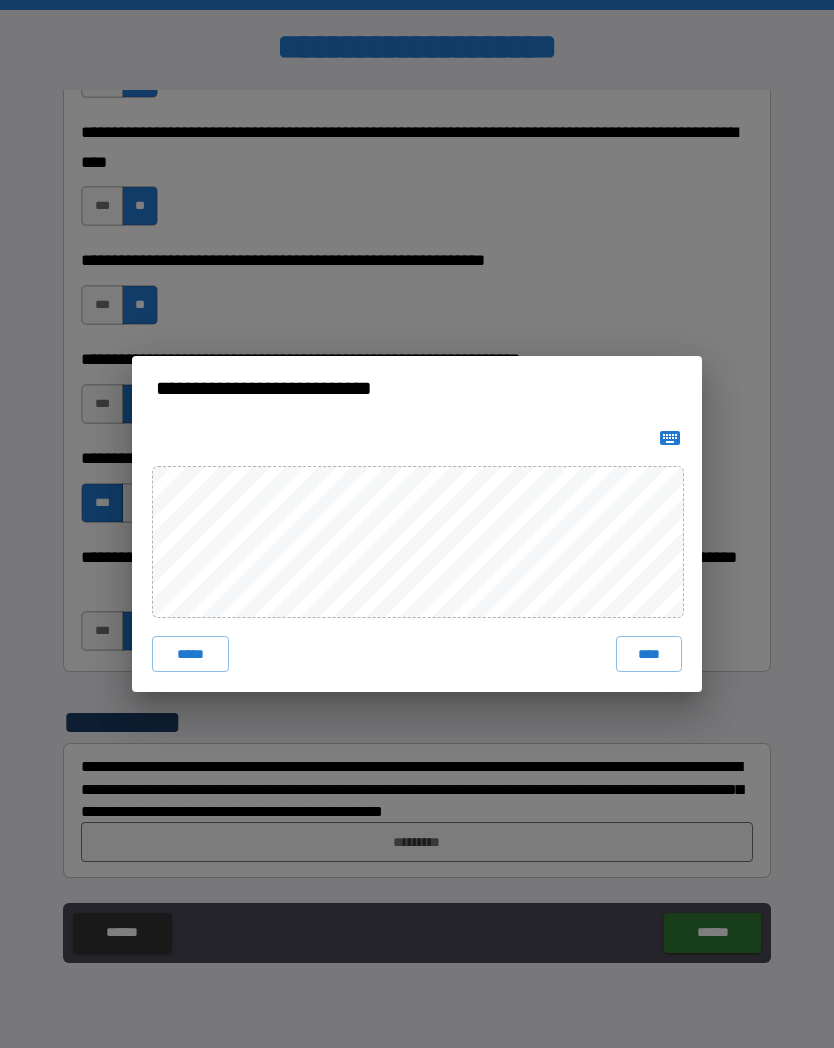 click on "****" at bounding box center (649, 654) 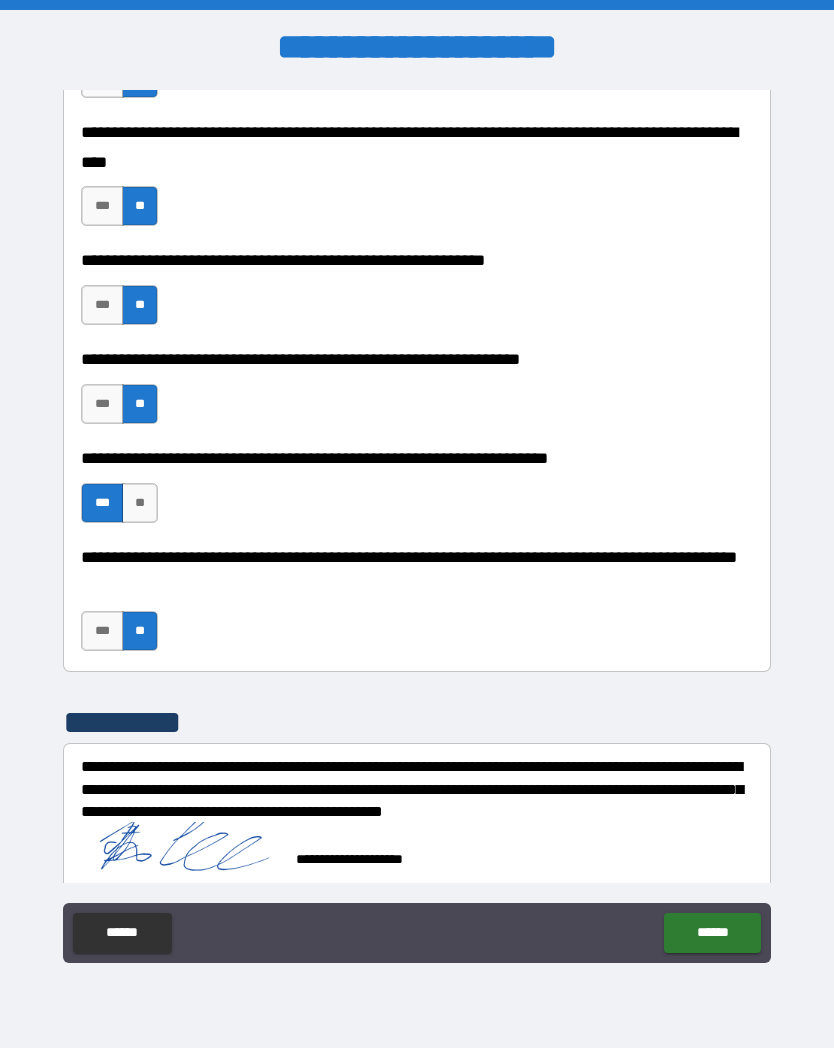 click on "******" at bounding box center (712, 933) 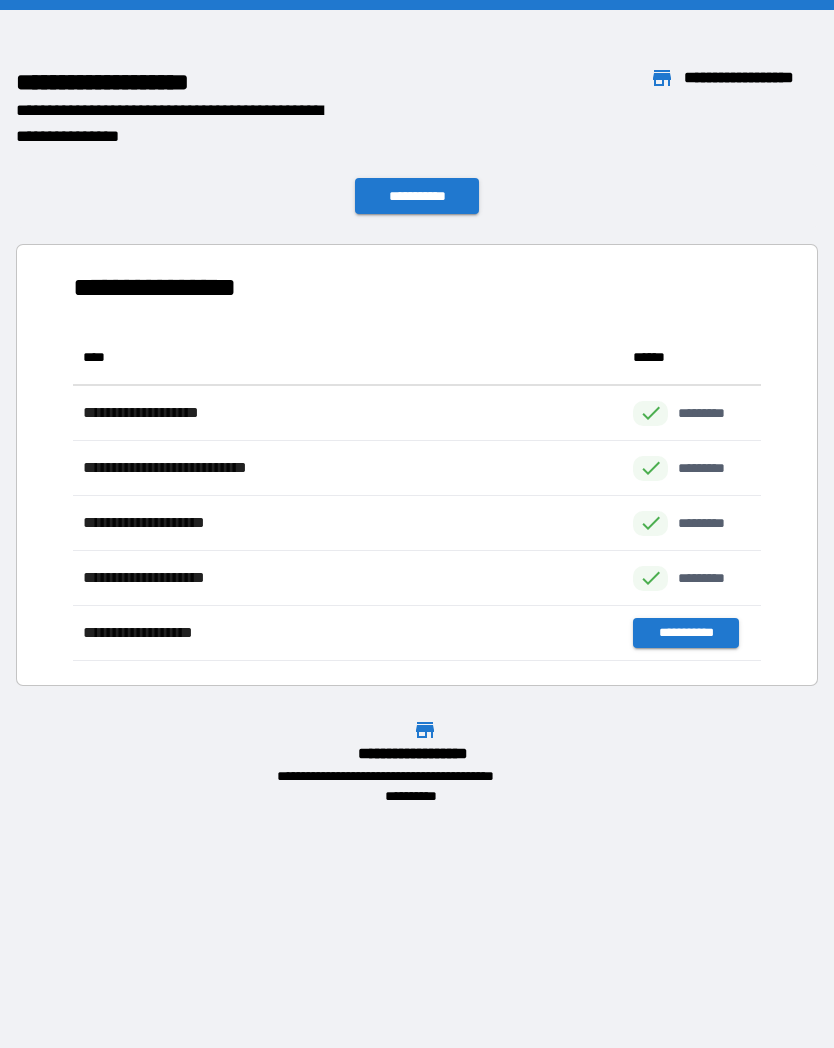 scroll, scrollTop: 1, scrollLeft: 1, axis: both 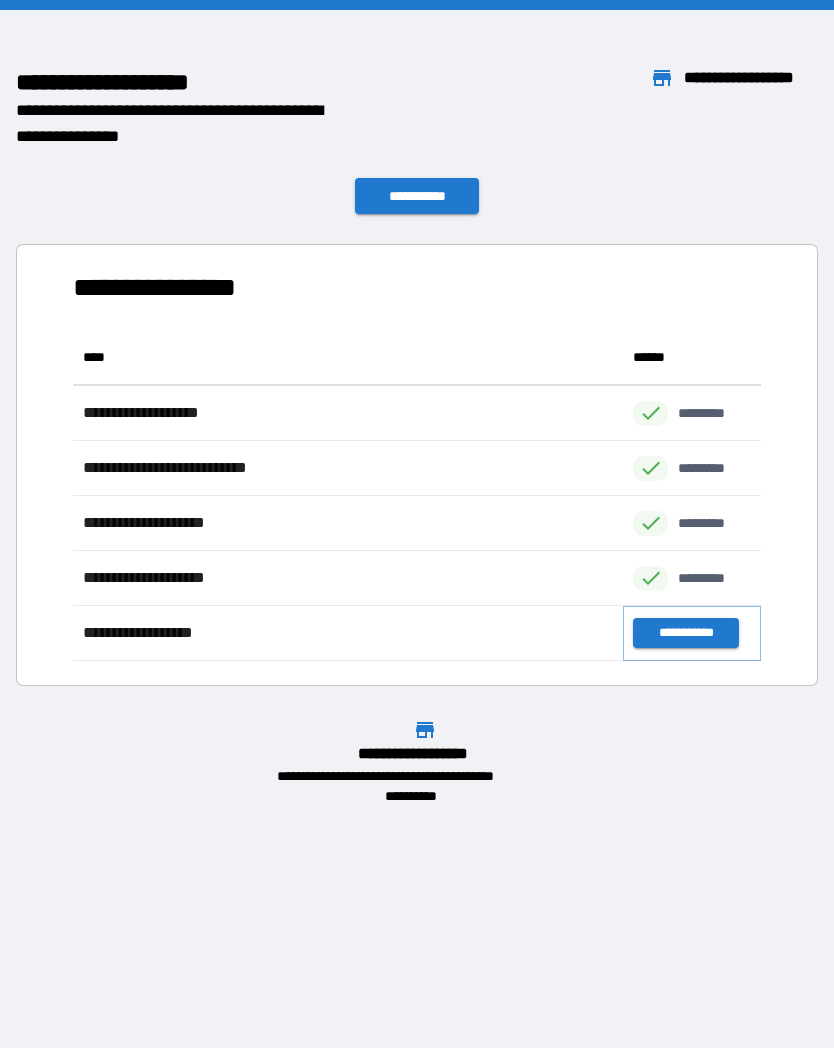 click on "**********" at bounding box center [685, 633] 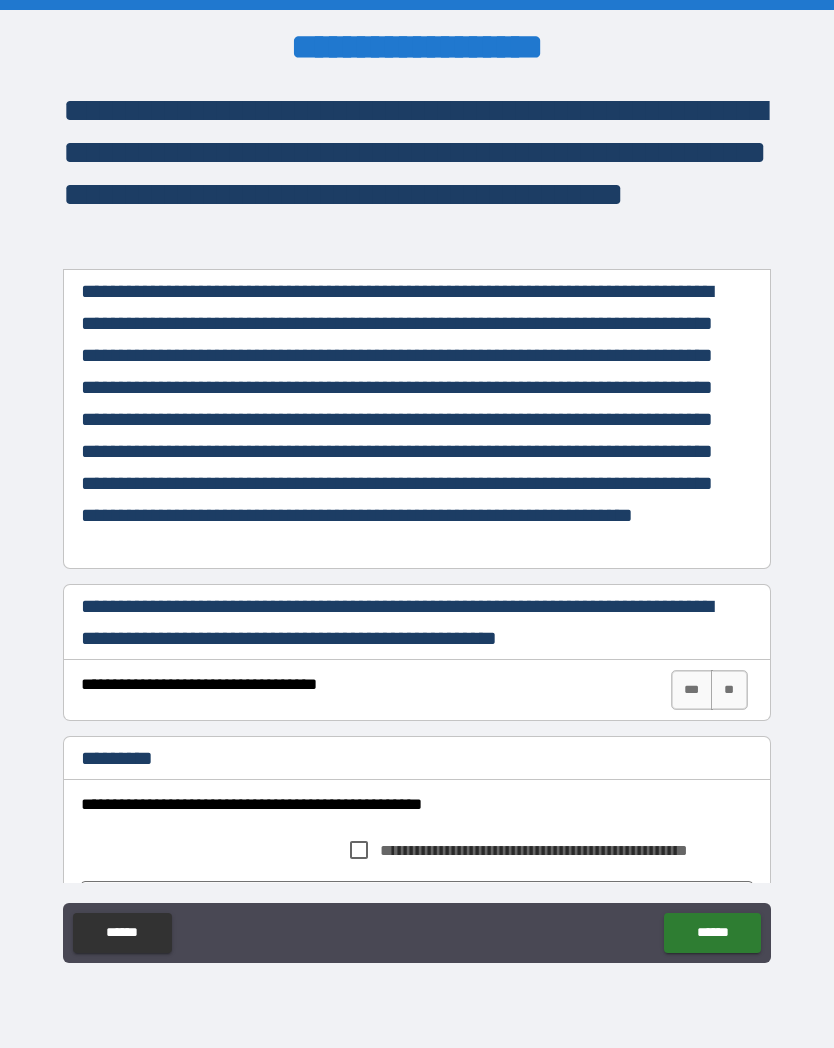 click on "***" at bounding box center [692, 690] 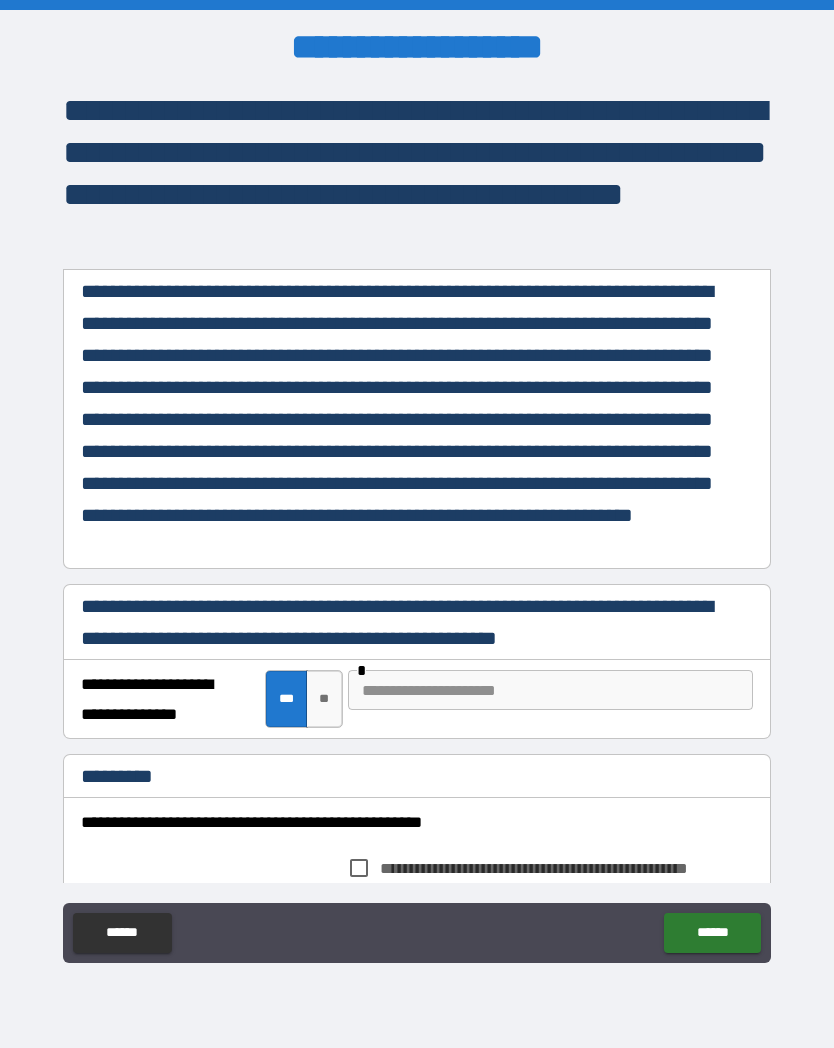 click on "**" at bounding box center [324, 699] 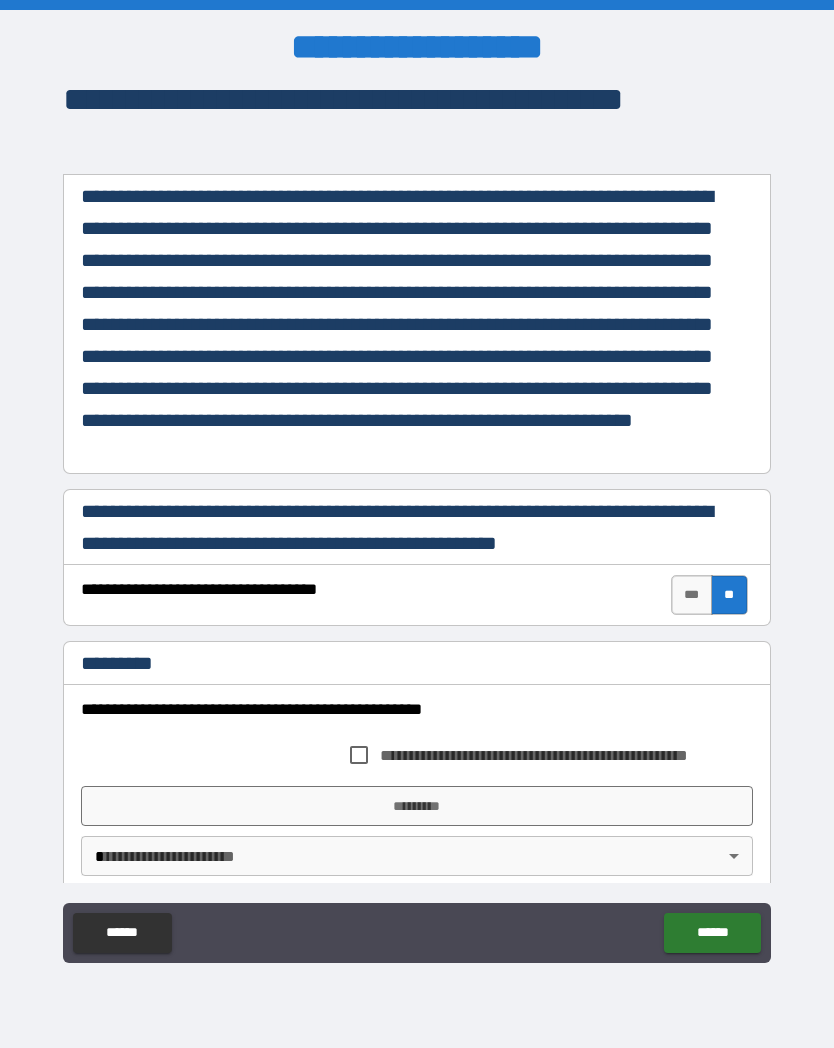 scroll, scrollTop: 106, scrollLeft: 0, axis: vertical 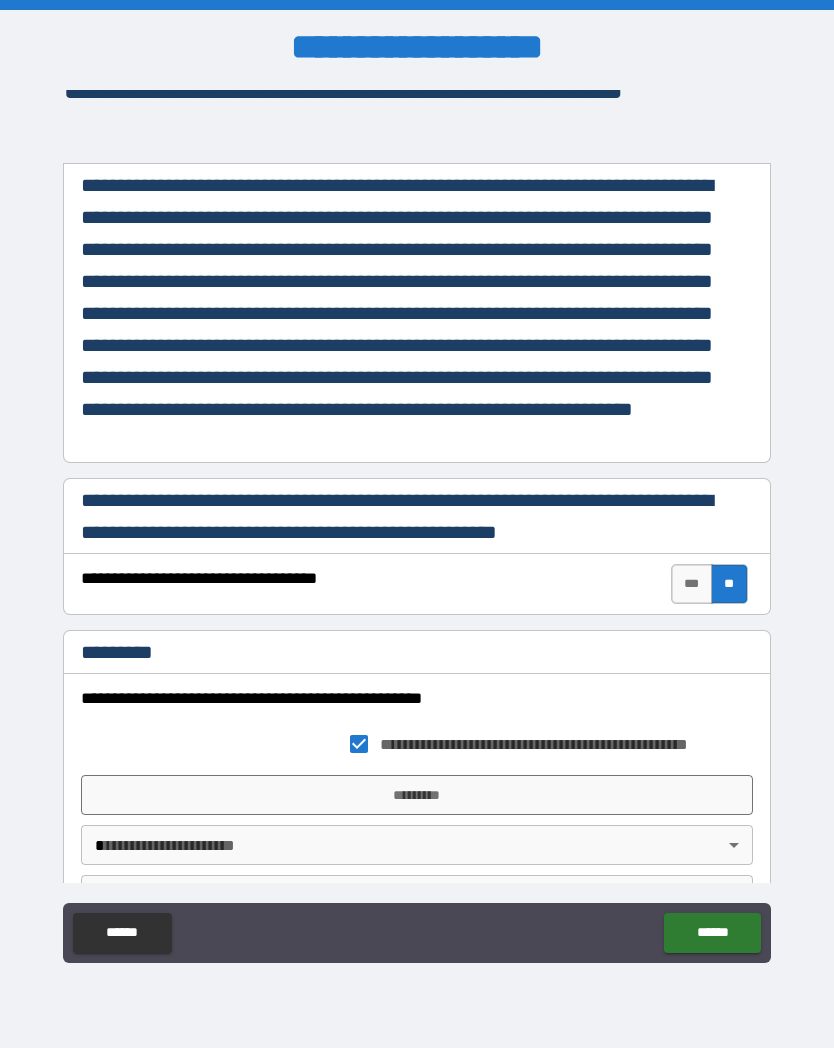 click on "*********" at bounding box center [417, 795] 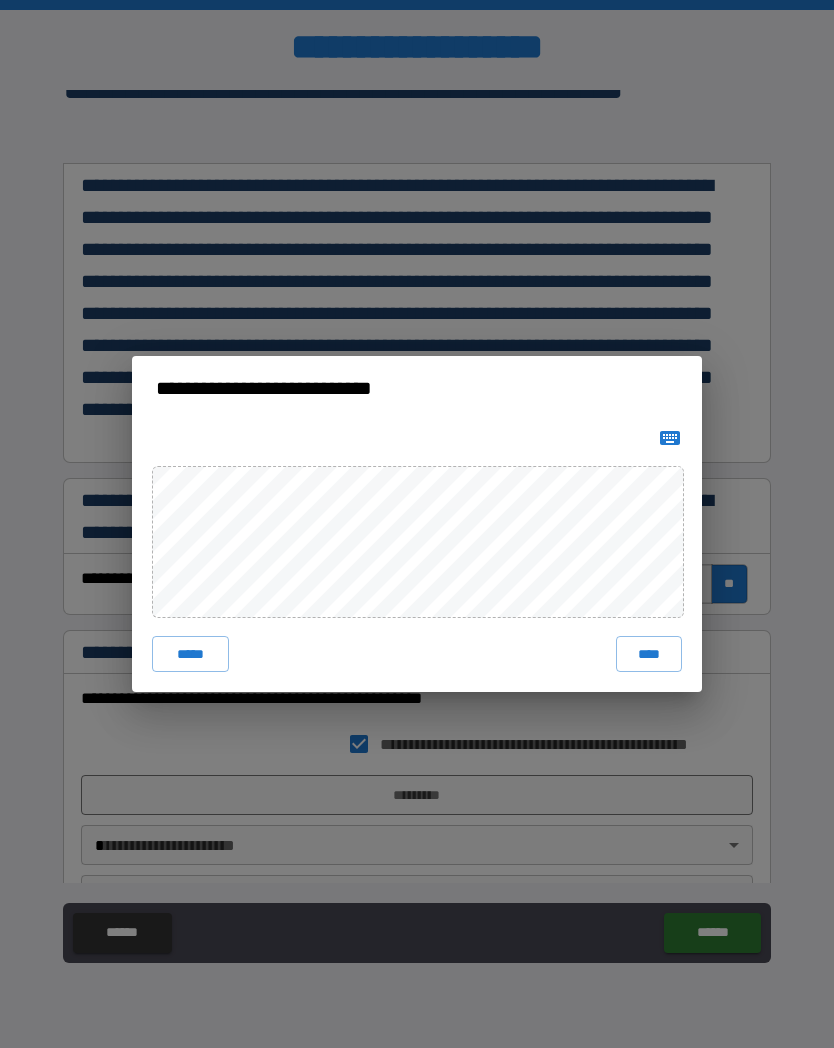 click on "****" at bounding box center [649, 654] 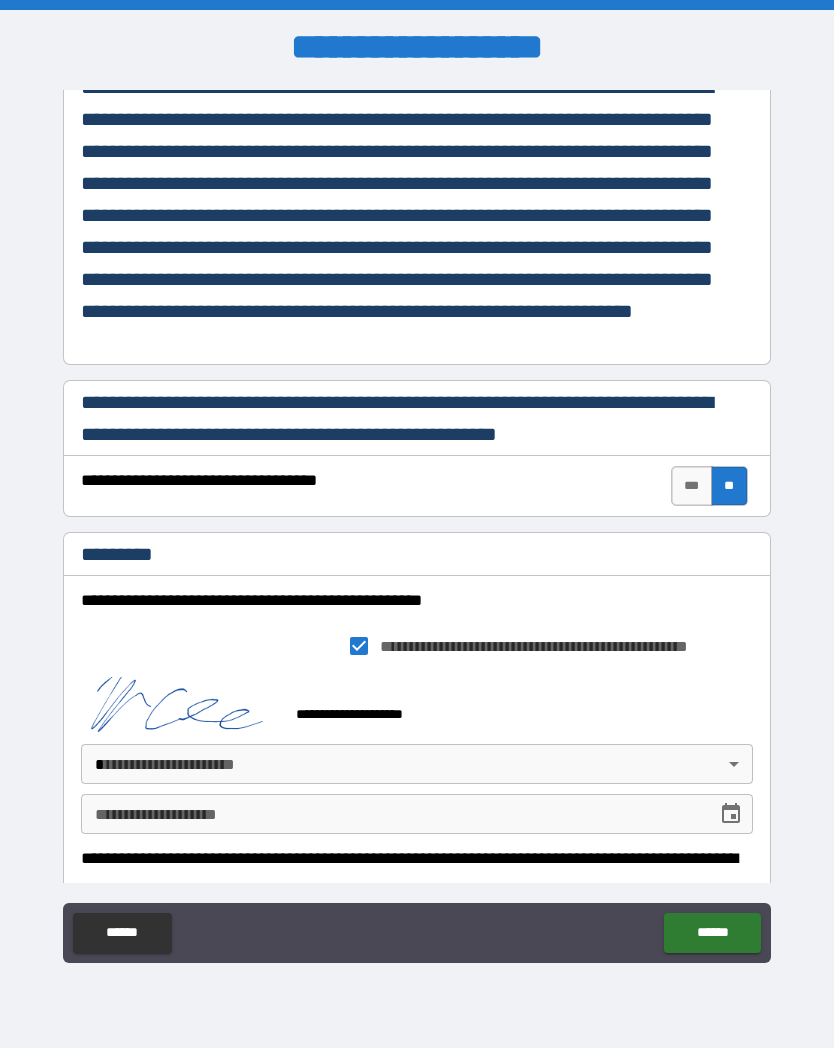 scroll, scrollTop: 221, scrollLeft: 0, axis: vertical 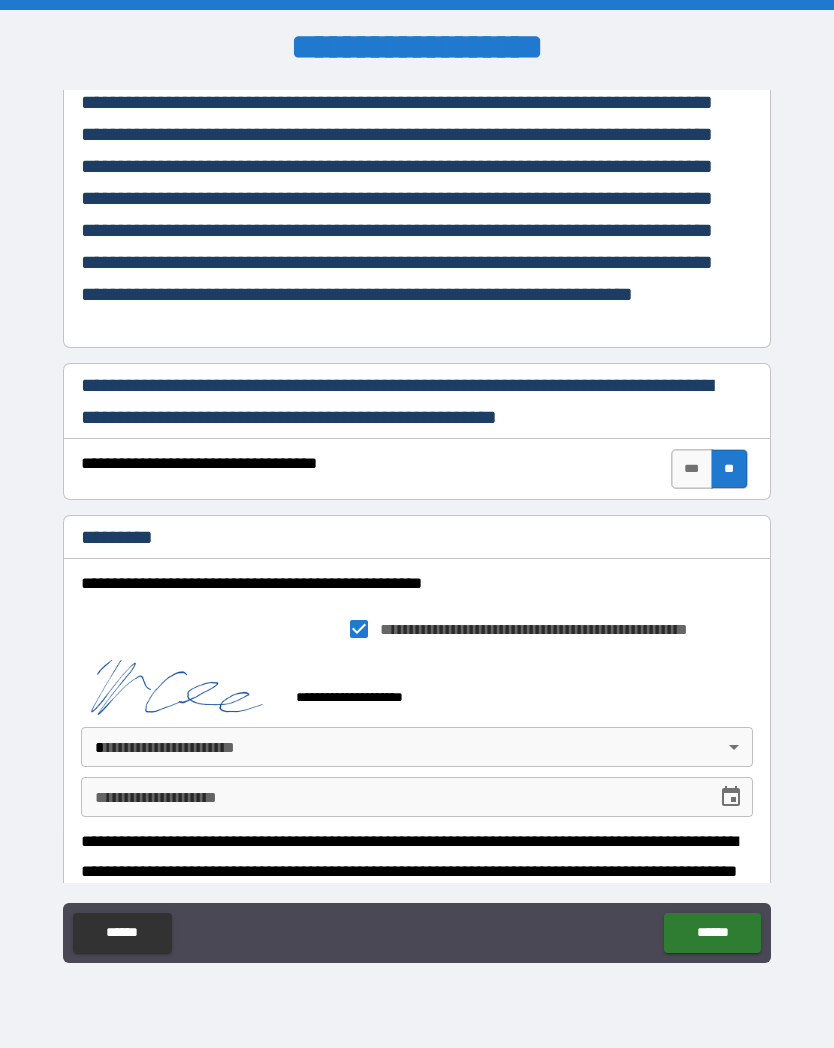 click on "**********" at bounding box center (417, 524) 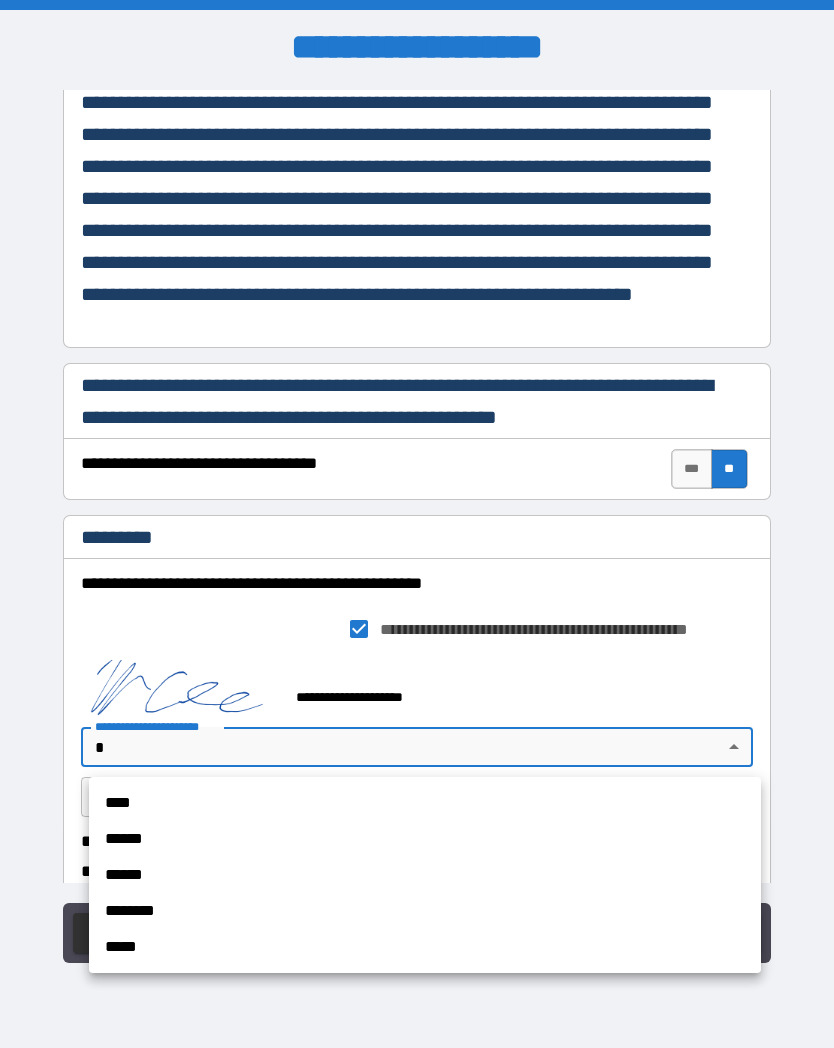click on "****" at bounding box center [425, 803] 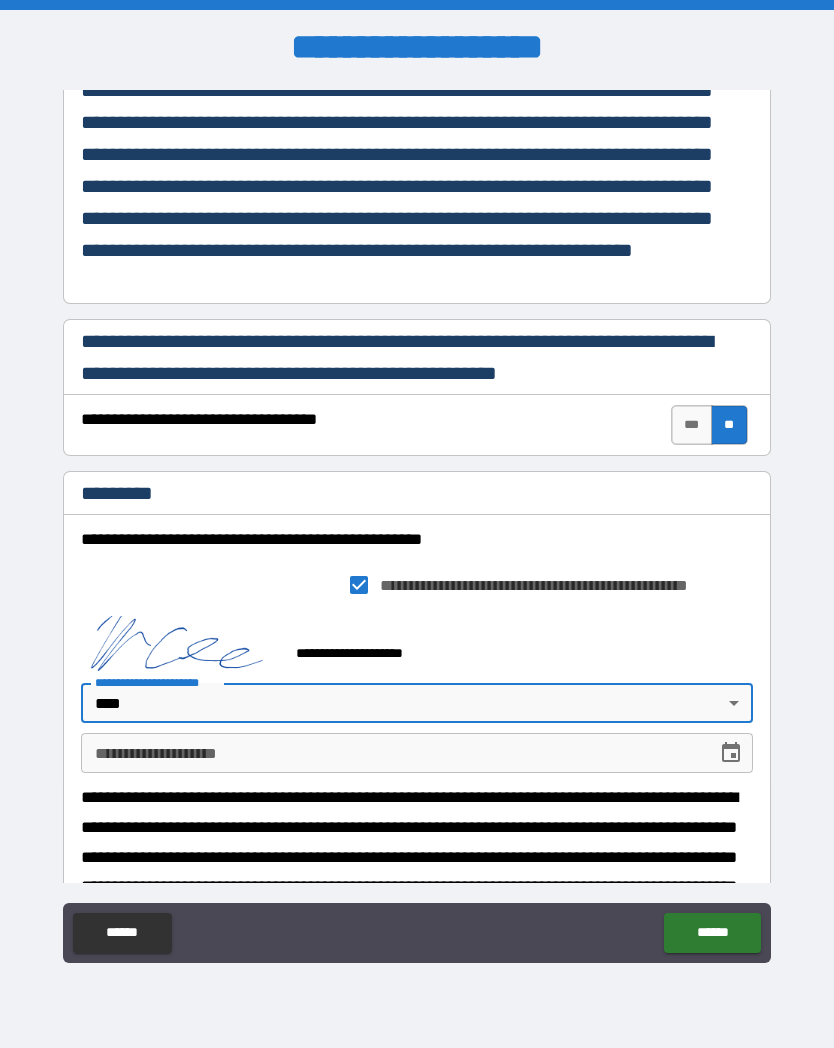 scroll, scrollTop: 269, scrollLeft: 0, axis: vertical 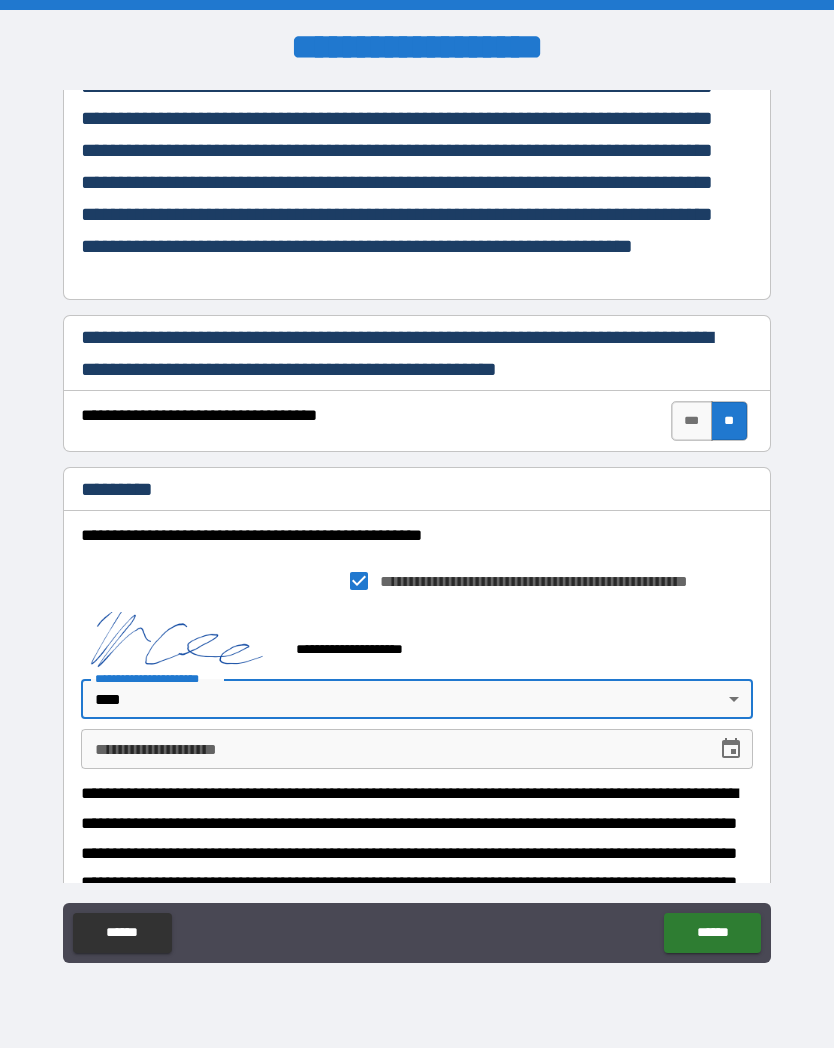 click on "**********" at bounding box center (392, 749) 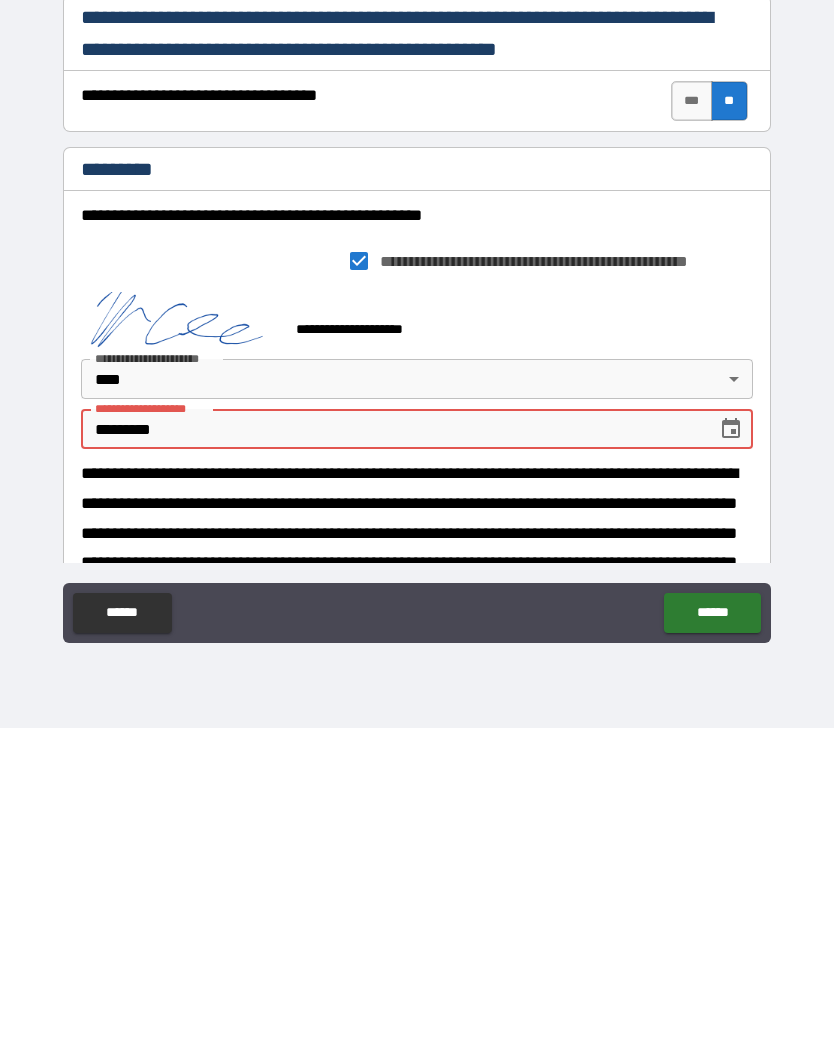 type on "**********" 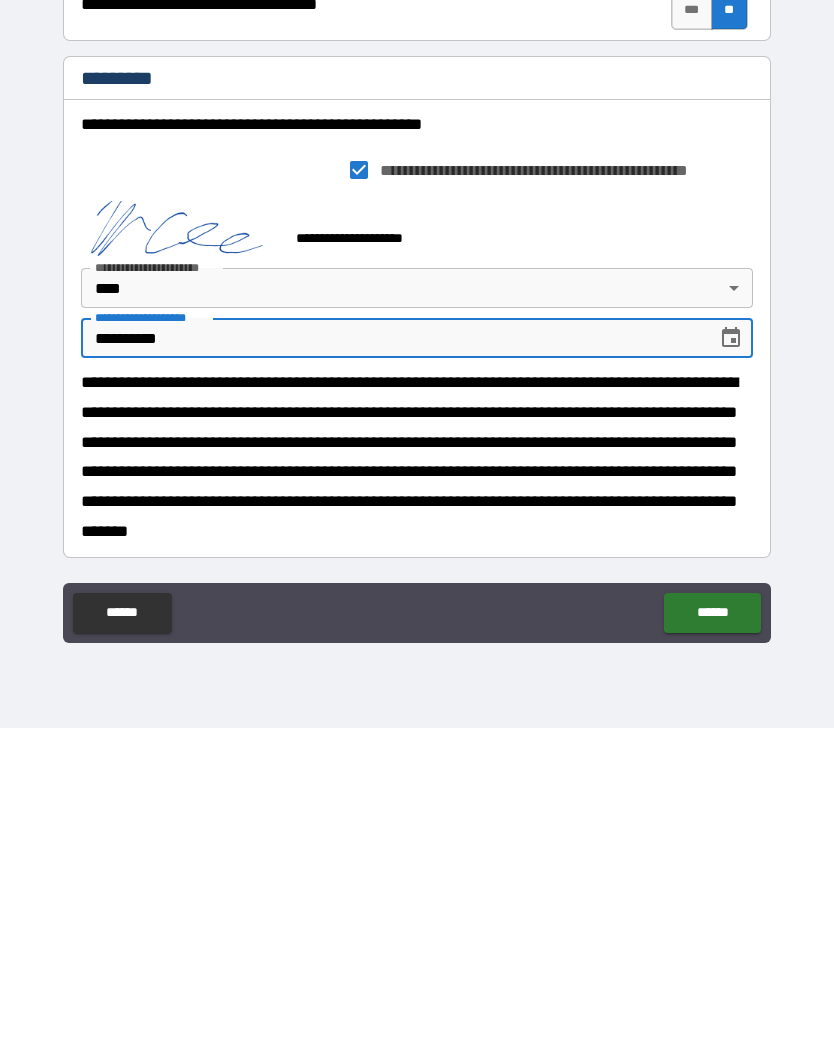 scroll, scrollTop: 360, scrollLeft: 0, axis: vertical 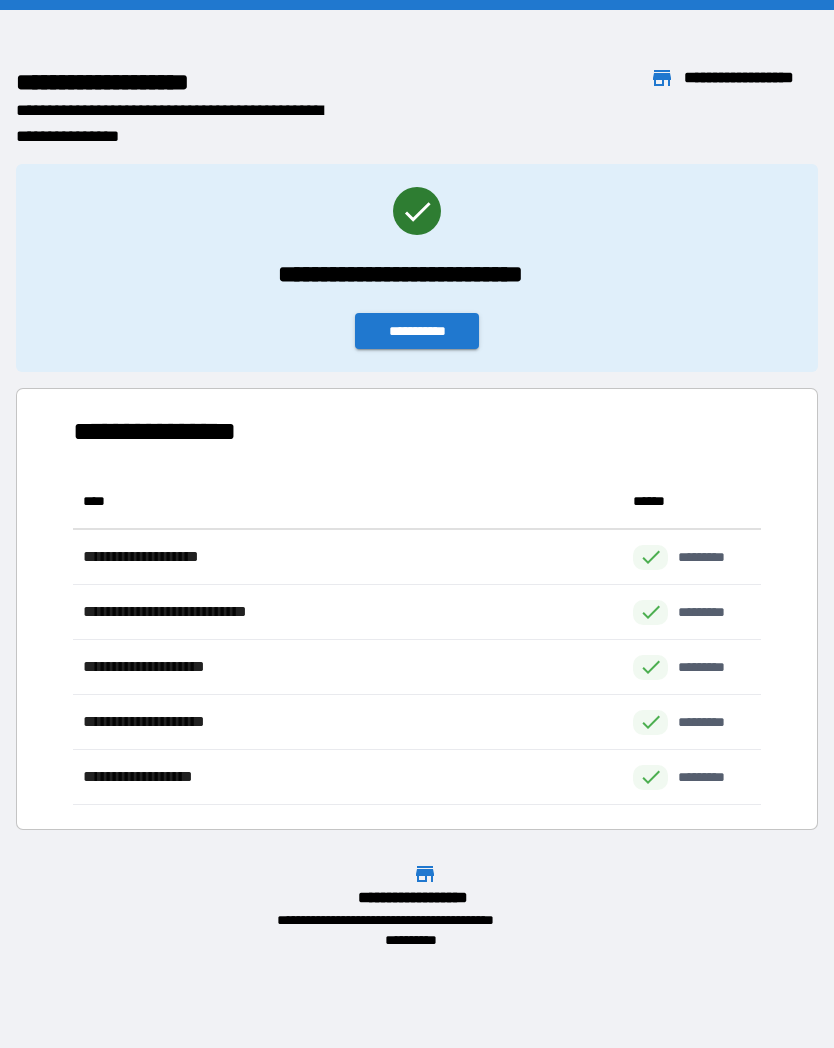 click on "**********" at bounding box center [417, 331] 